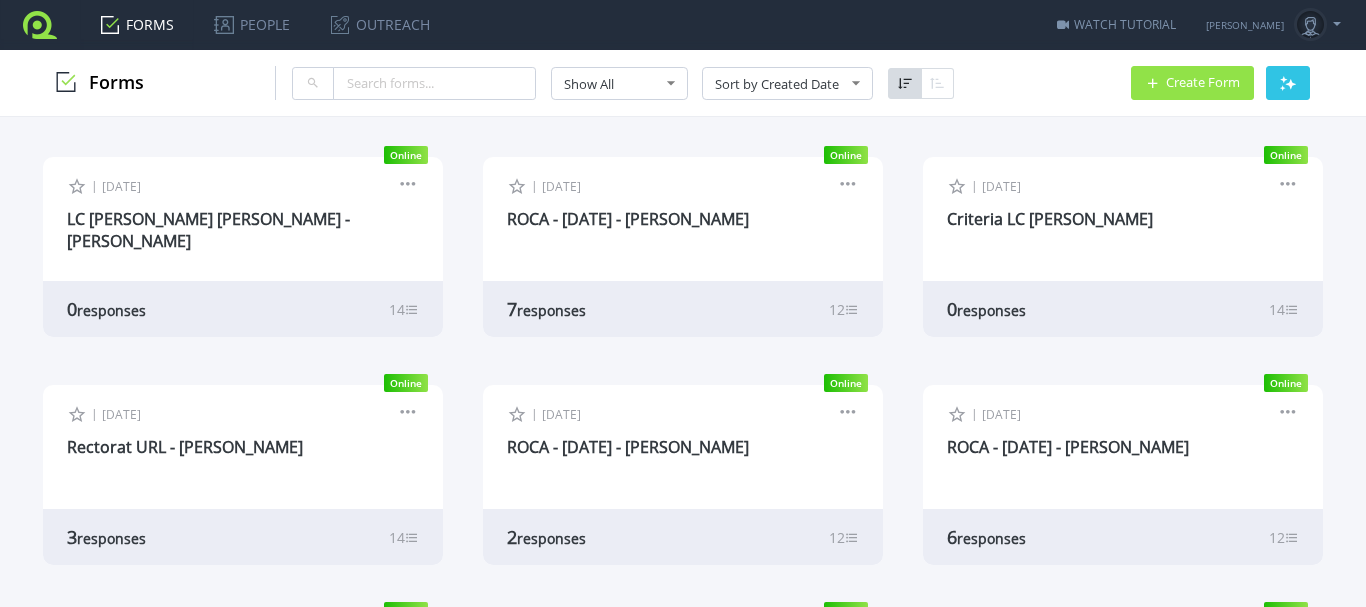 scroll, scrollTop: 0, scrollLeft: 0, axis: both 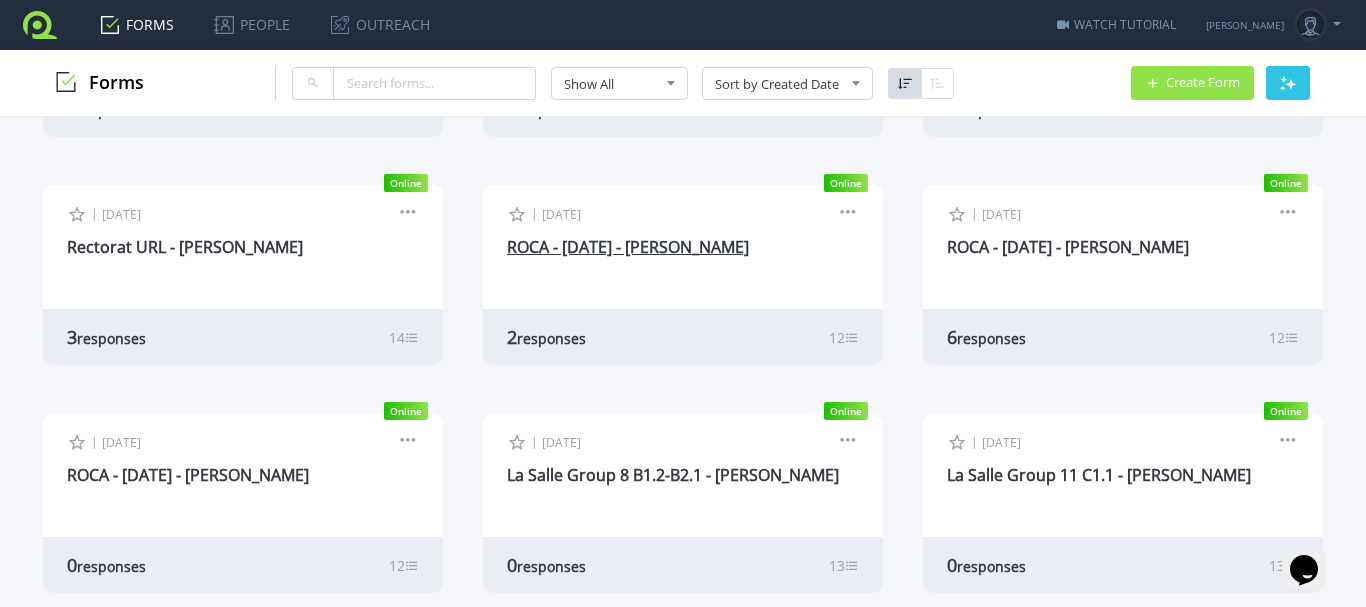 click on "ROCA - [DATE] - [PERSON_NAME]" at bounding box center [628, 247] 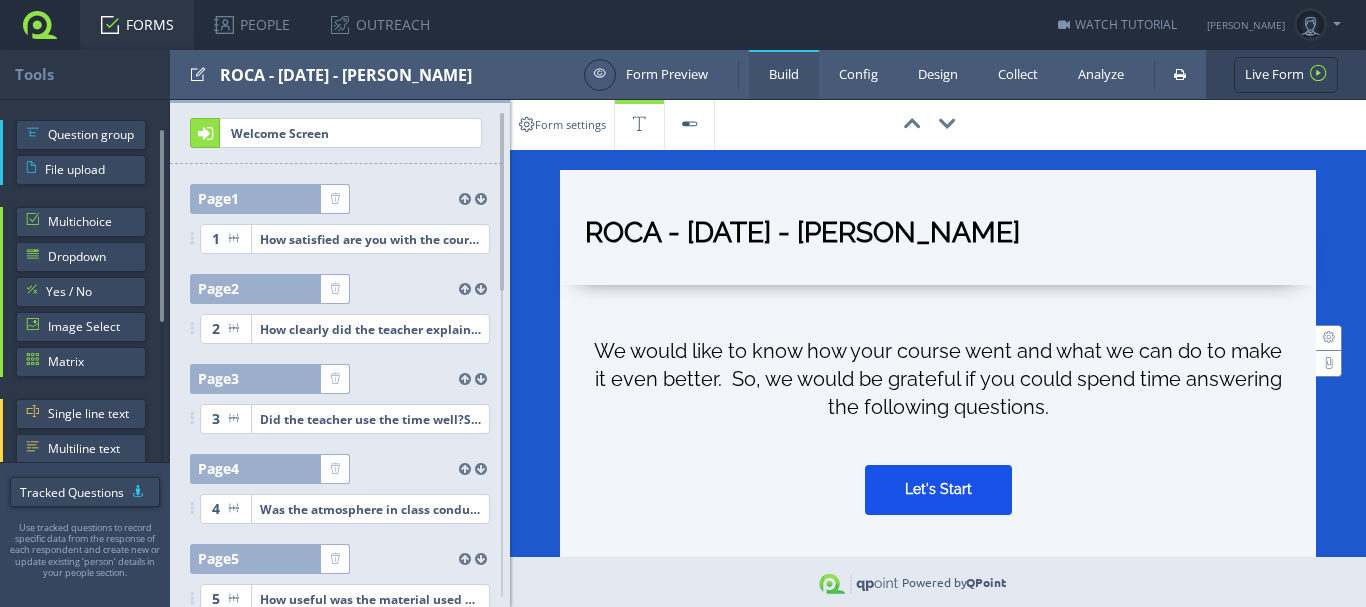 scroll, scrollTop: 0, scrollLeft: 0, axis: both 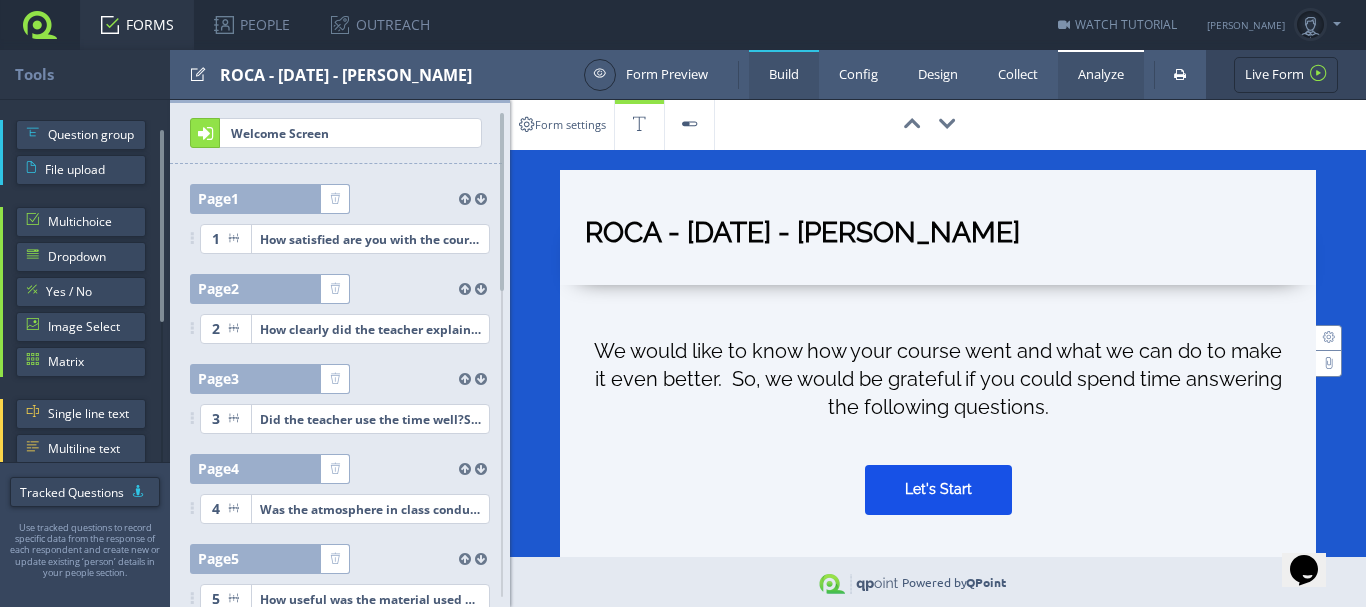 click on "Analyze" at bounding box center [1101, 74] 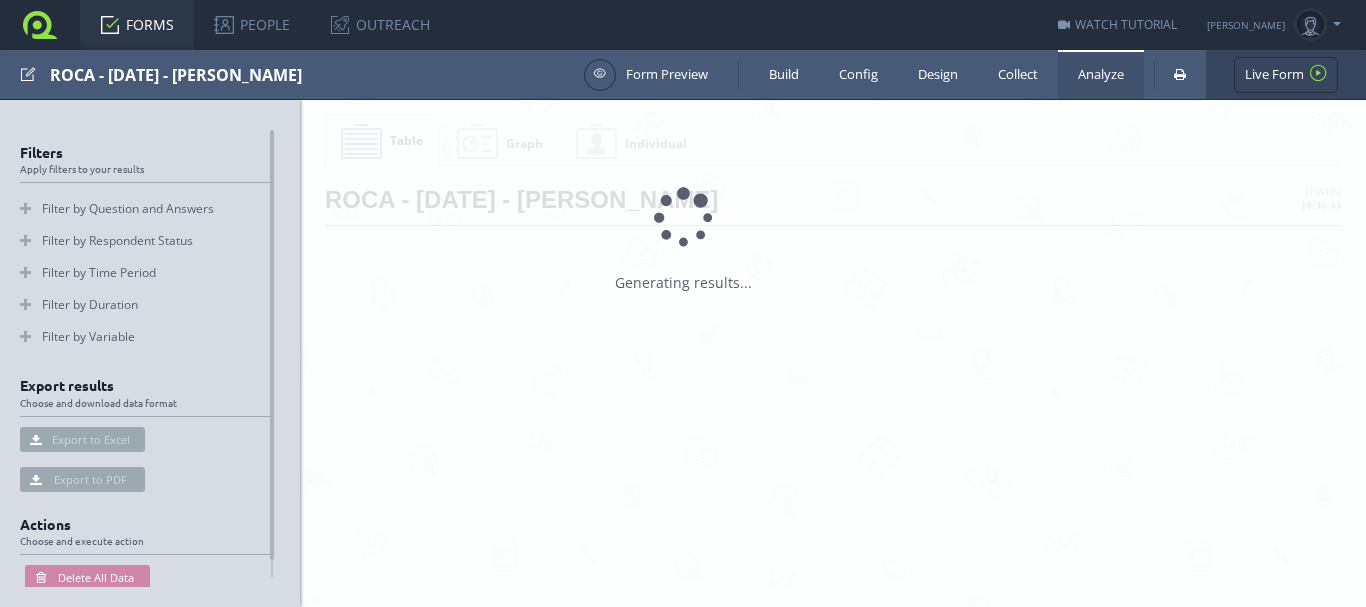scroll, scrollTop: 0, scrollLeft: 0, axis: both 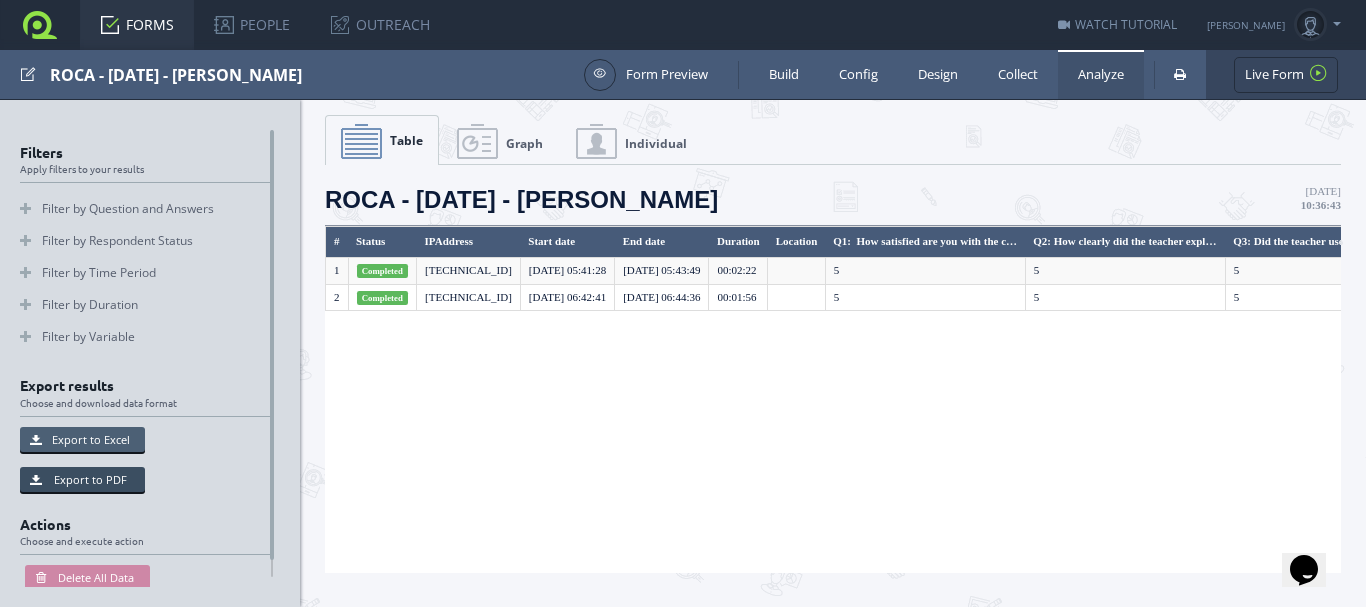 click on "Export to Excel" at bounding box center [82, 439] 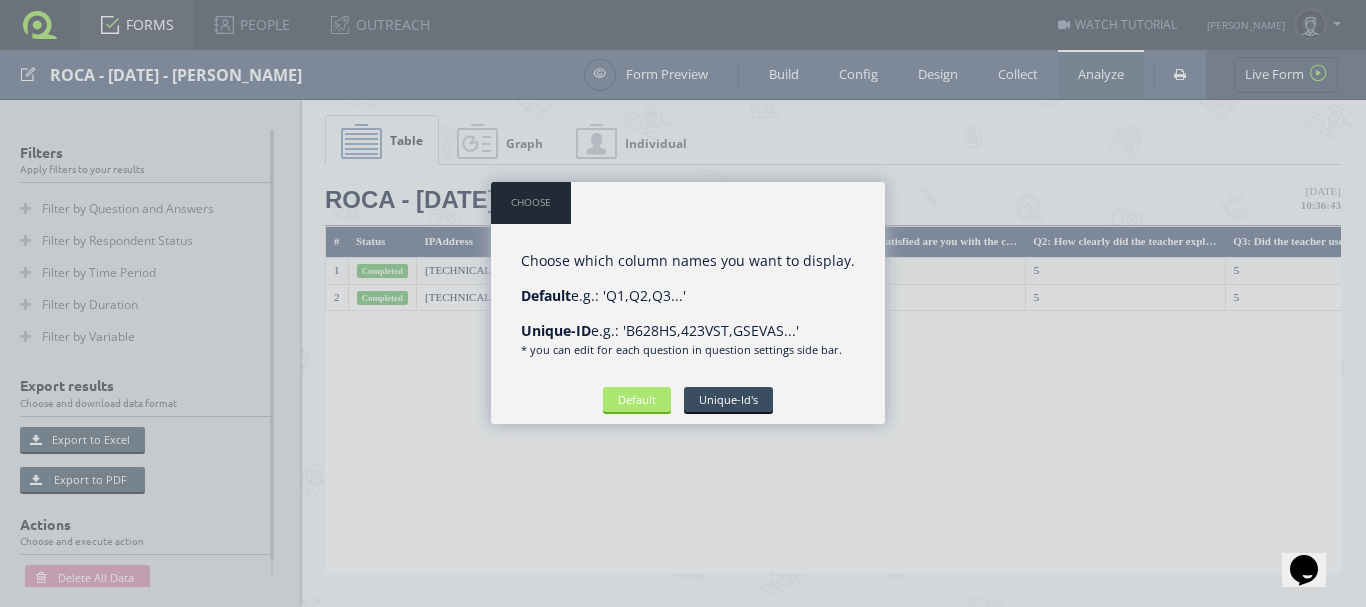 click on "Default" at bounding box center [637, 399] 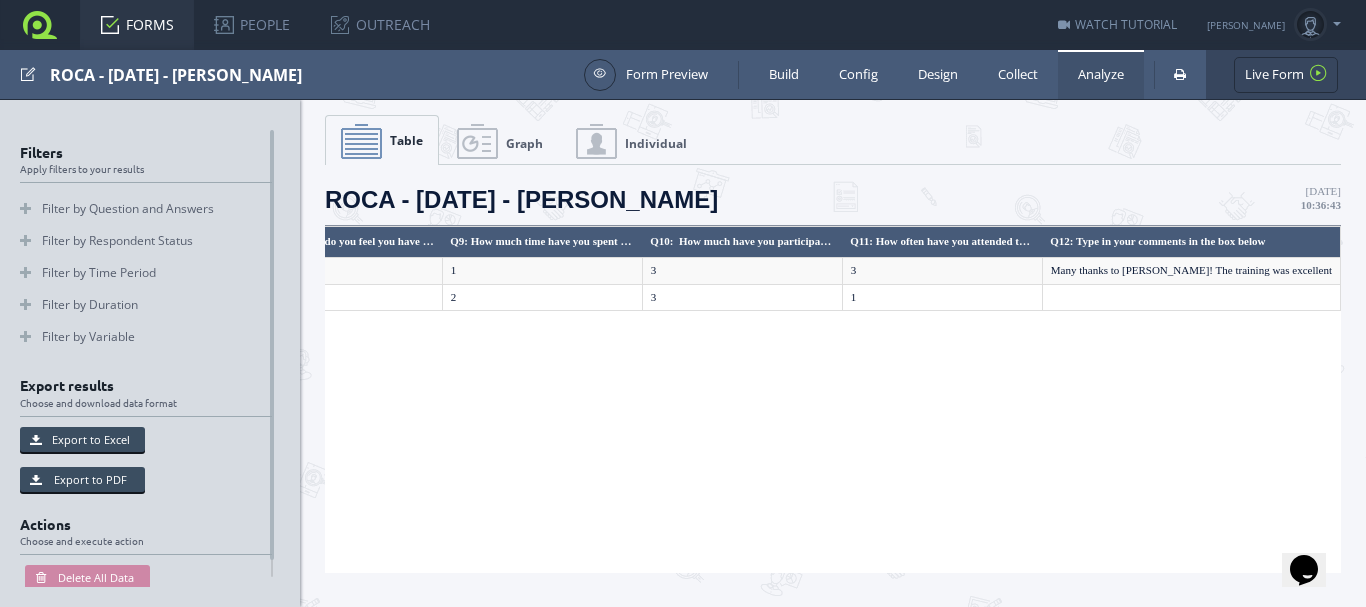 scroll, scrollTop: 0, scrollLeft: 2132, axis: horizontal 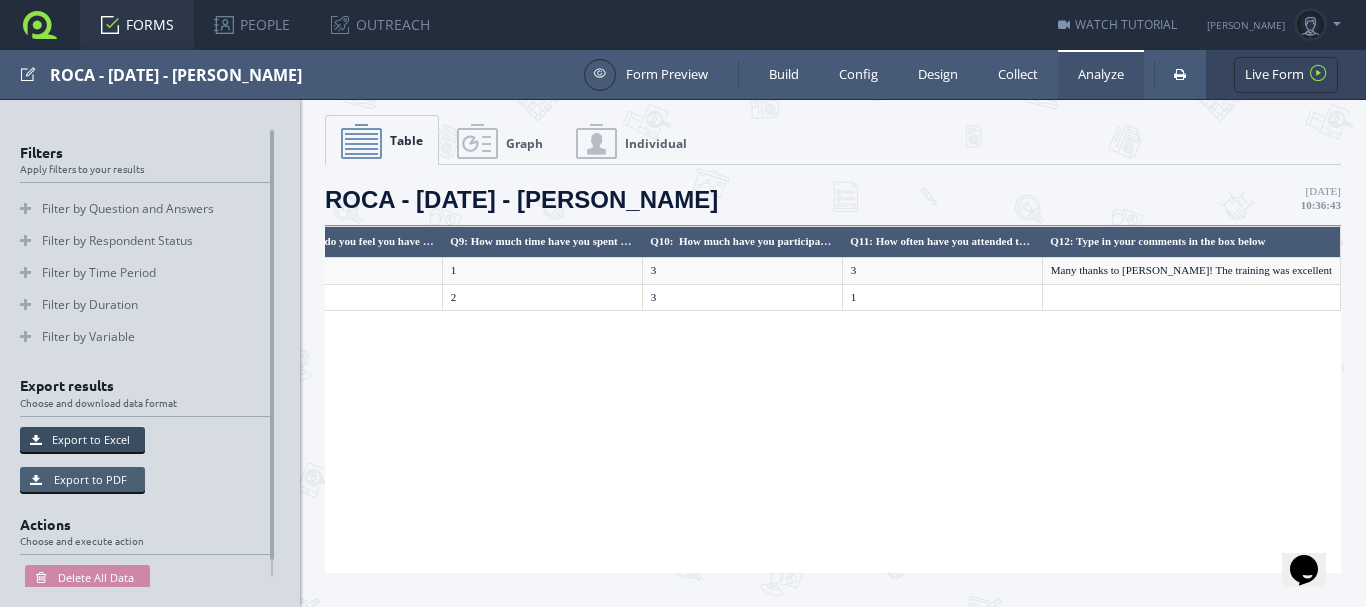 click on "Export to PDF" at bounding box center (82, 479) 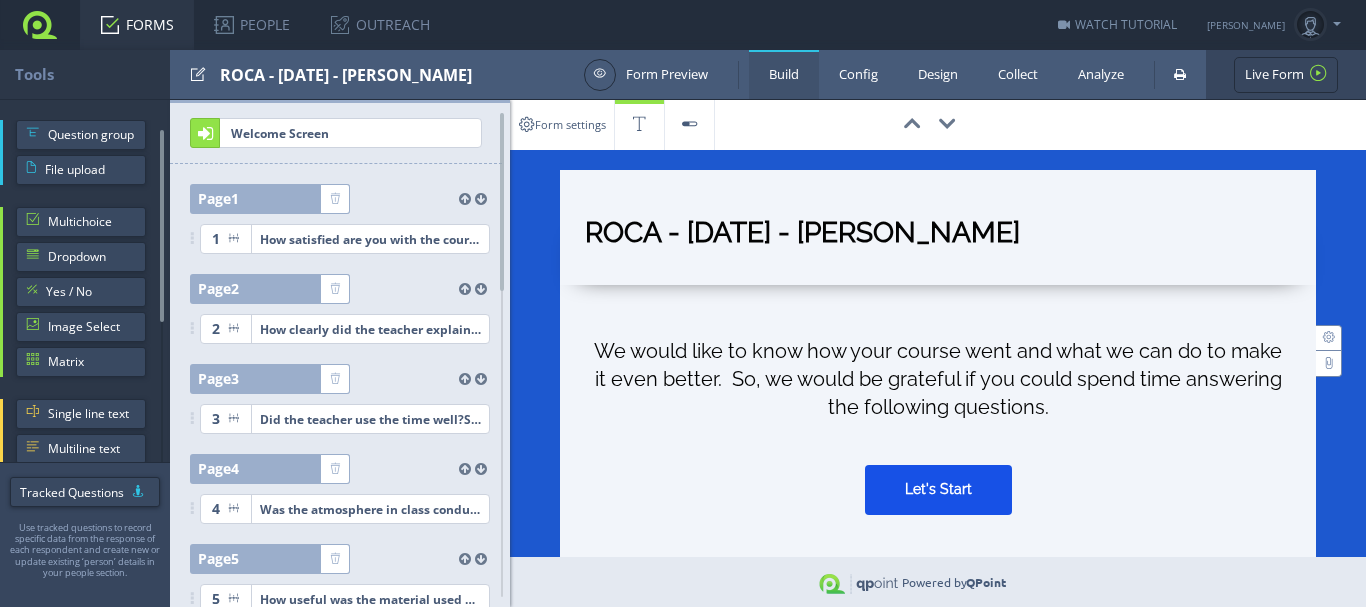 scroll, scrollTop: 0, scrollLeft: 0, axis: both 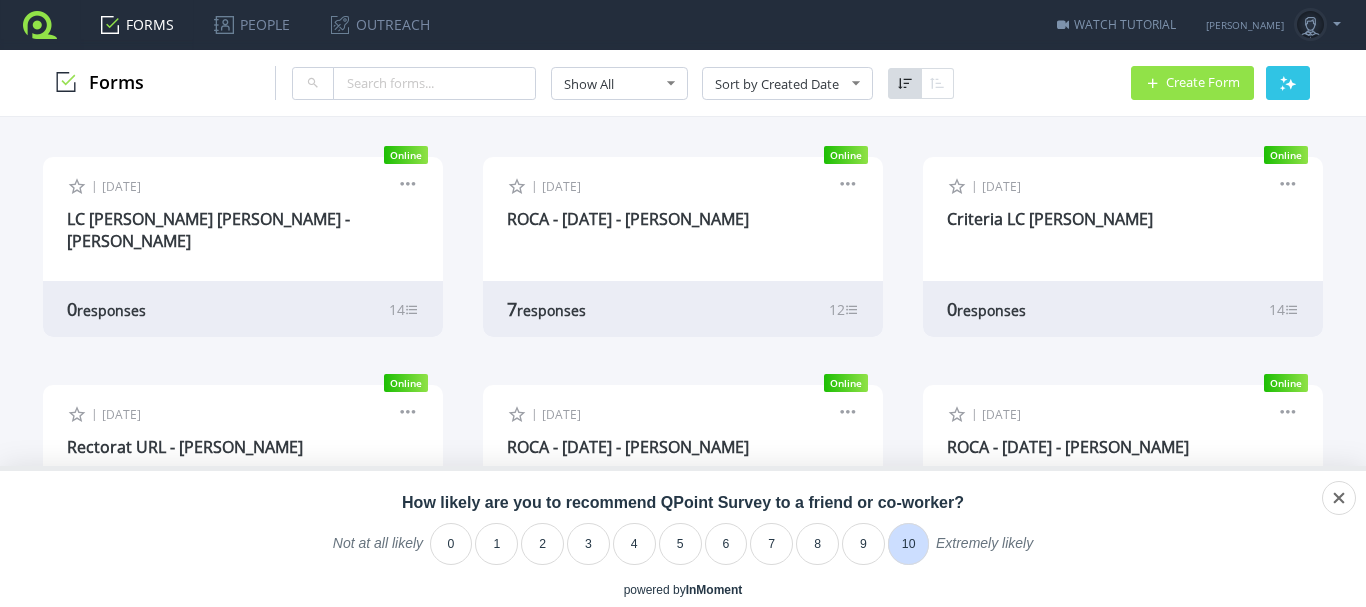 click on "10" at bounding box center (909, 544) 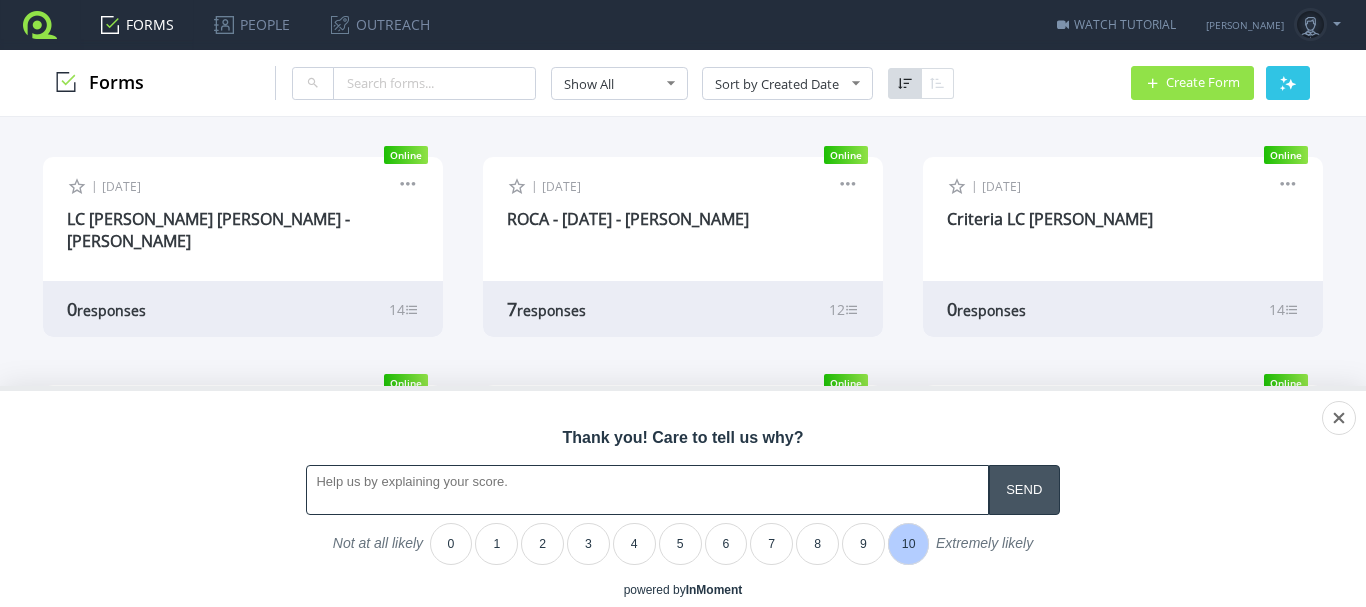 click at bounding box center (1024, 489) 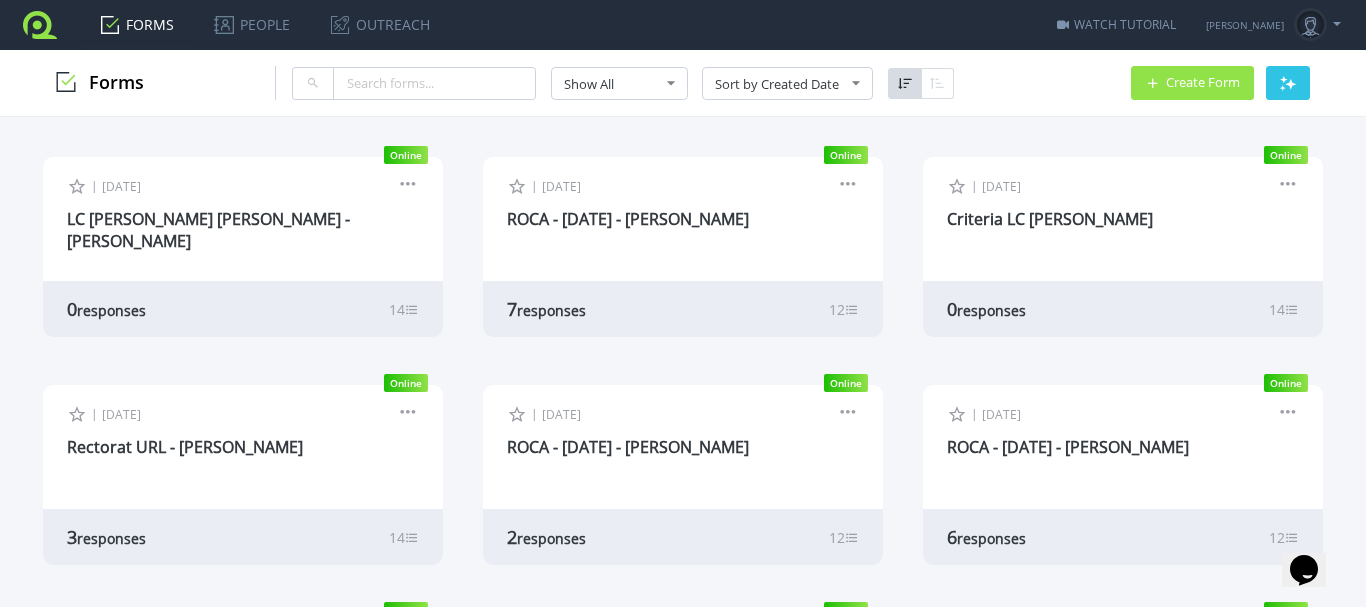 scroll, scrollTop: 100, scrollLeft: 0, axis: vertical 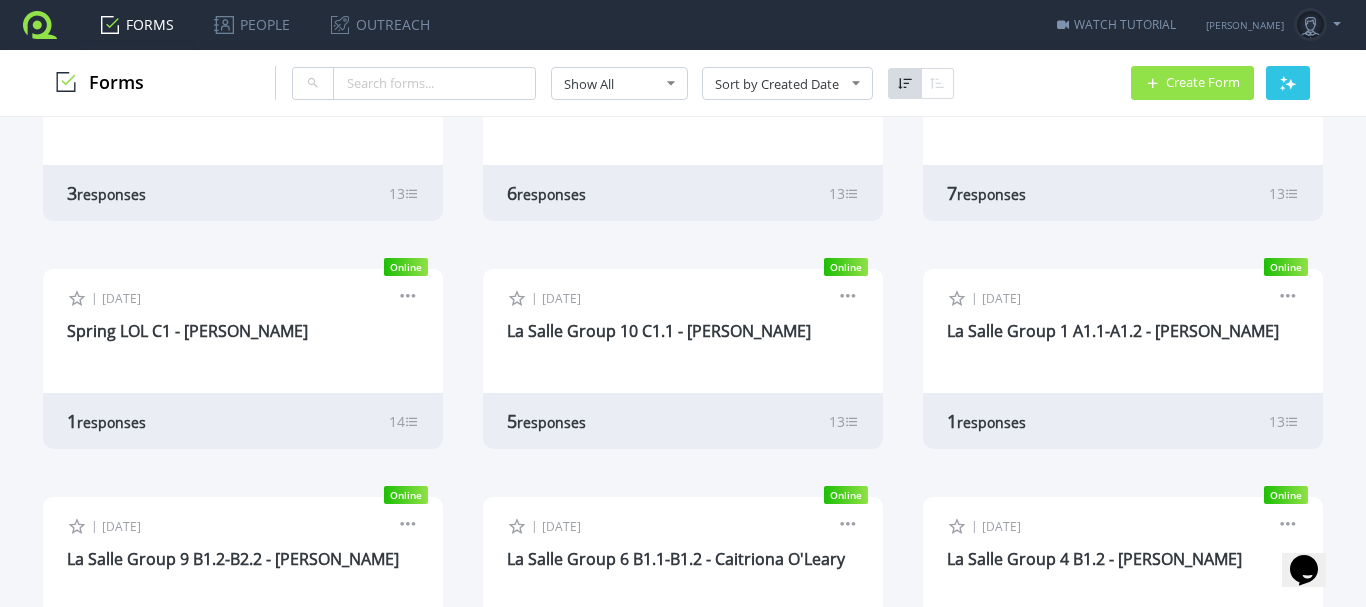click on "1  responses" at bounding box center [177, 421] 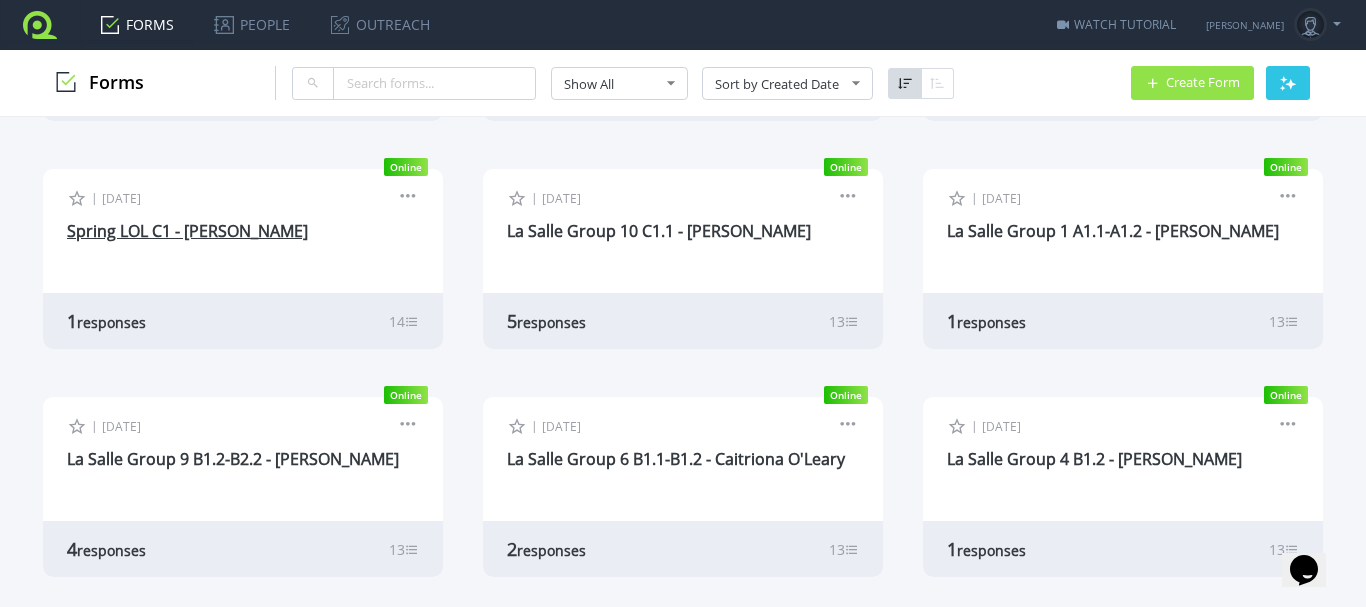click on "Spring LOL C1 - Louise Humphries" at bounding box center (187, 231) 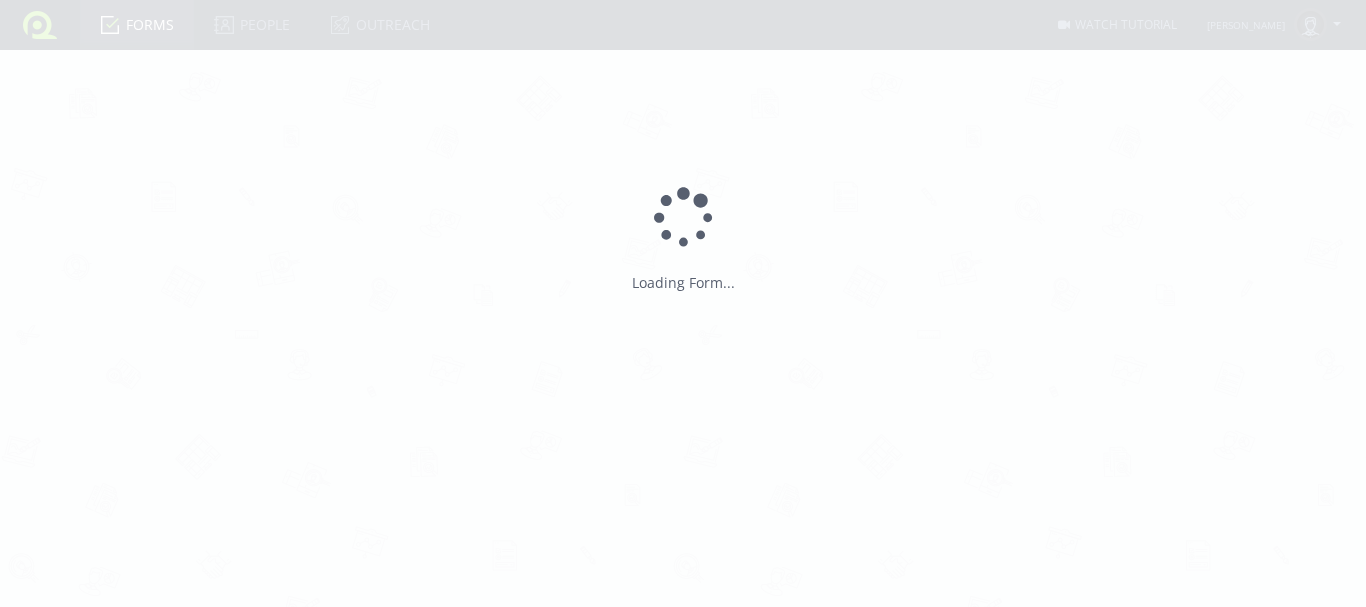 type on "Spring LOL C1 - [PERSON_NAME]" 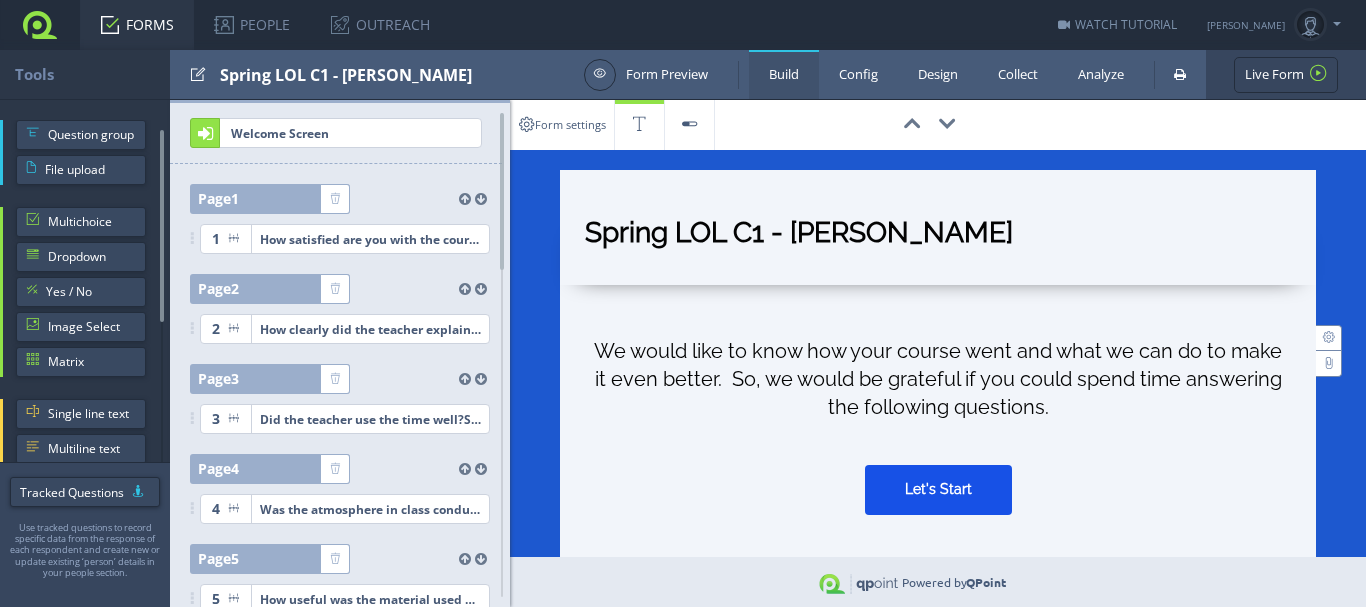 scroll, scrollTop: 0, scrollLeft: 0, axis: both 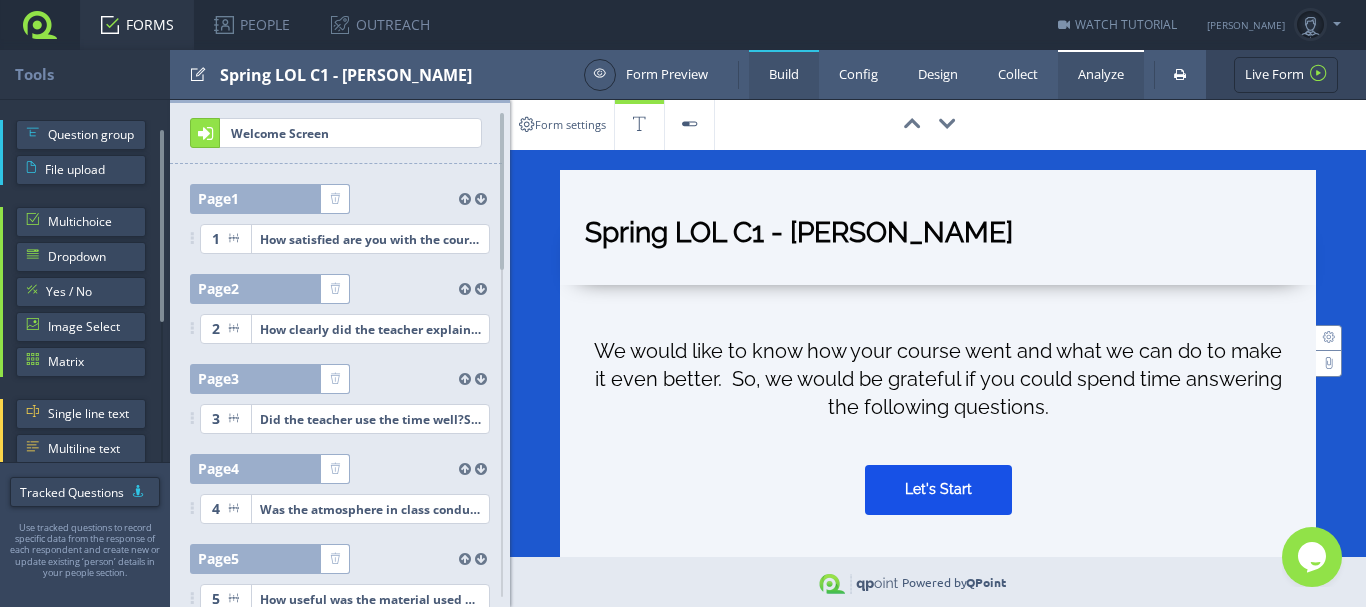 click on "Analyze" at bounding box center (1101, 74) 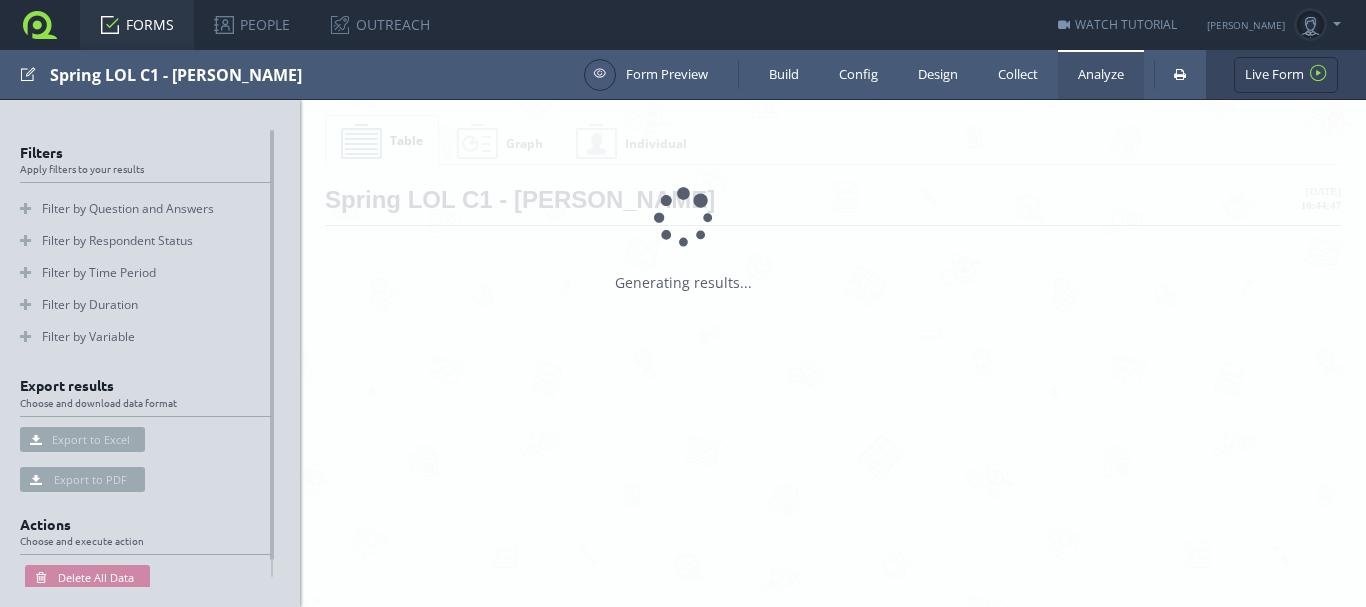 scroll, scrollTop: 0, scrollLeft: 0, axis: both 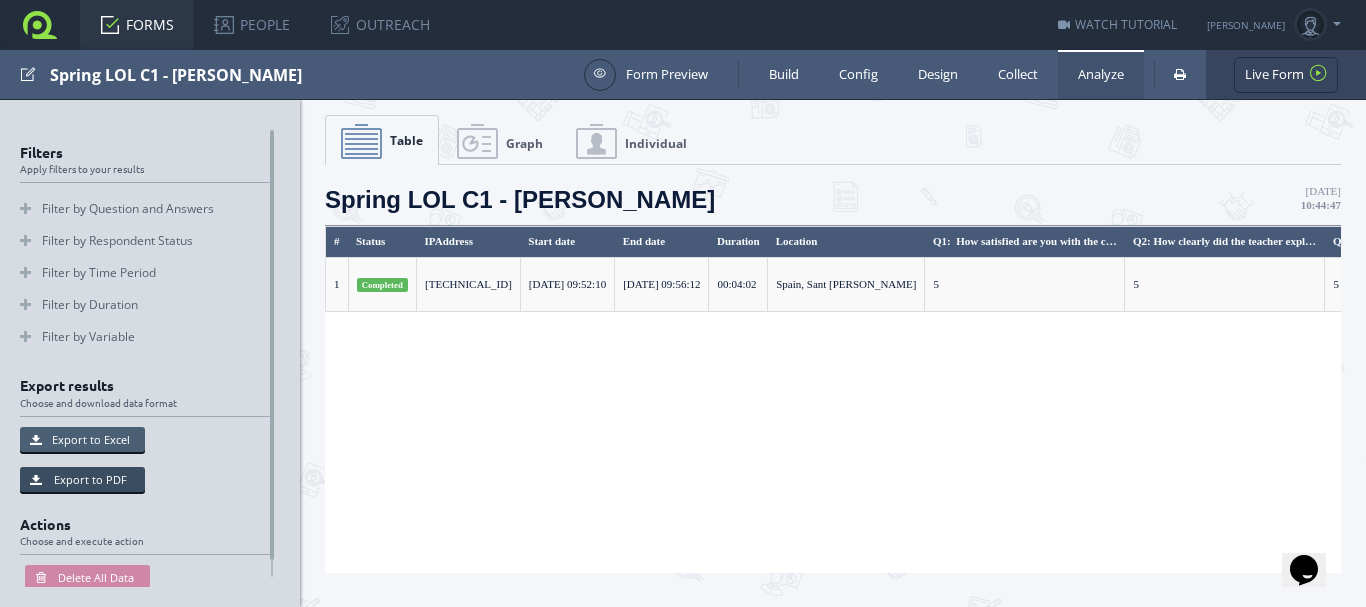 click on "Export to Excel" at bounding box center (82, 439) 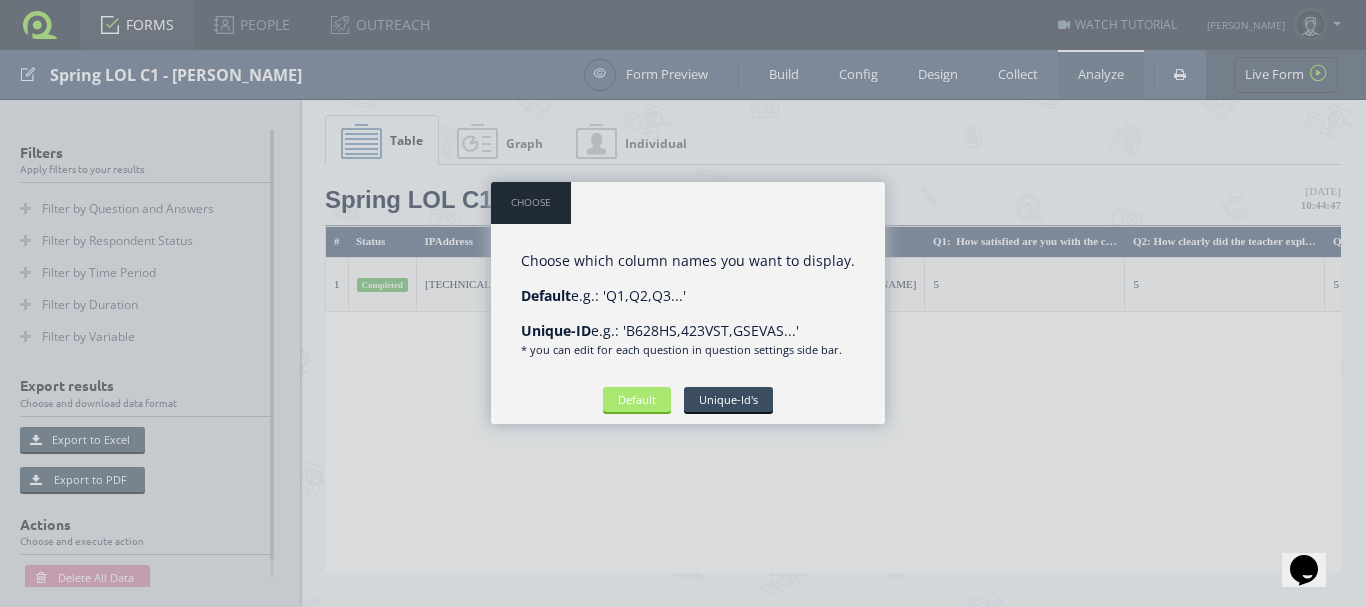 click on "Default" at bounding box center (637, 399) 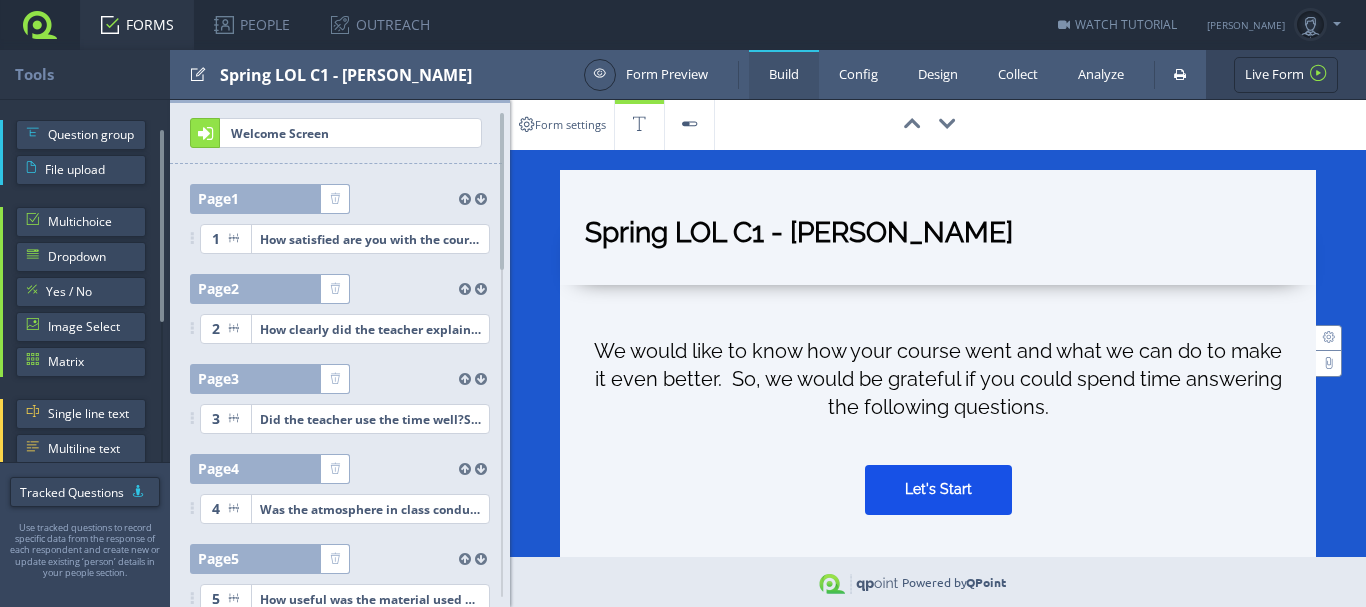 scroll, scrollTop: 0, scrollLeft: 0, axis: both 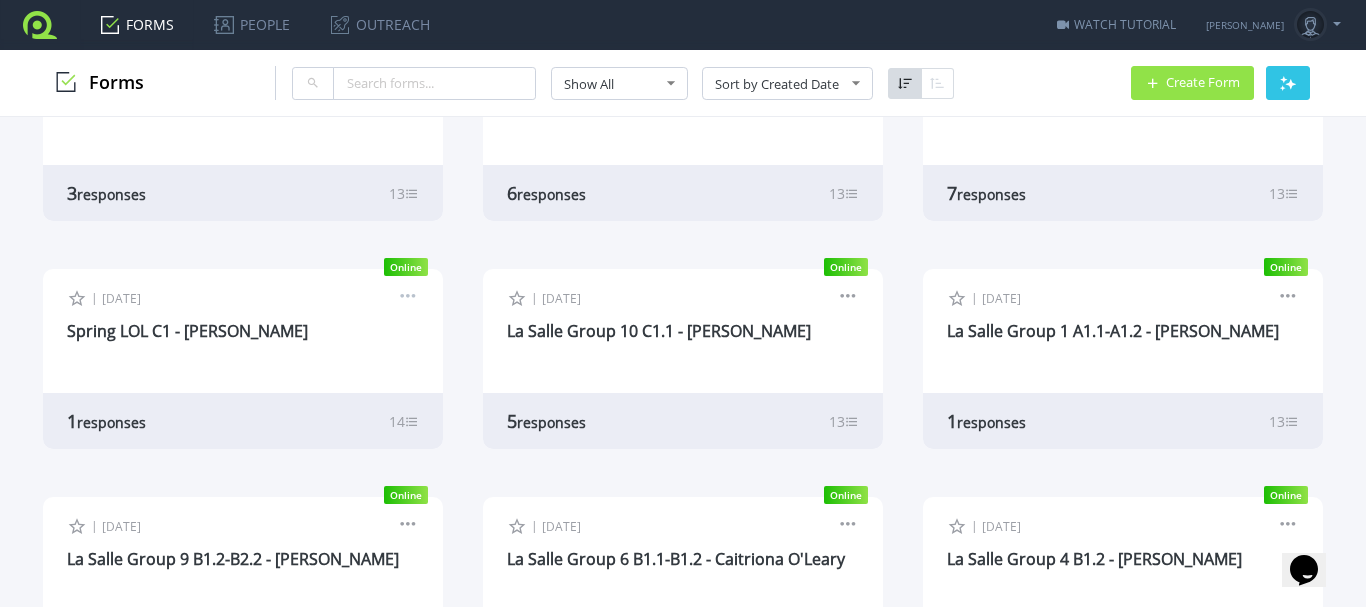 click at bounding box center (408, 299) 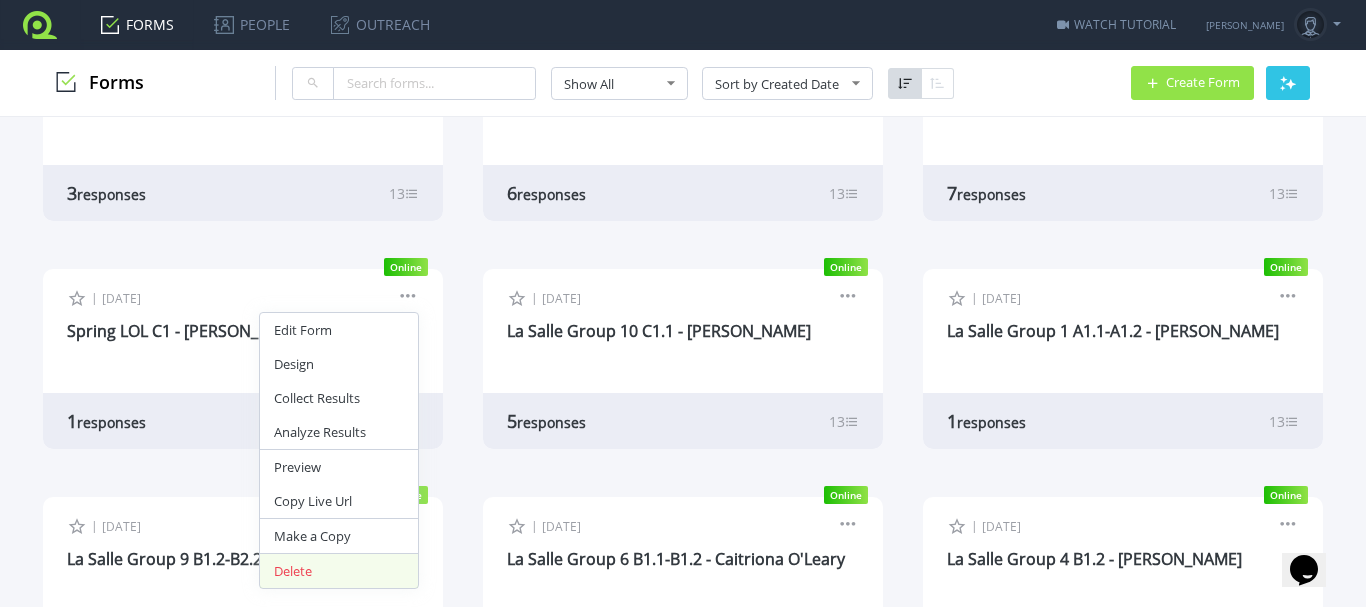 click on "Delete" at bounding box center [339, 571] 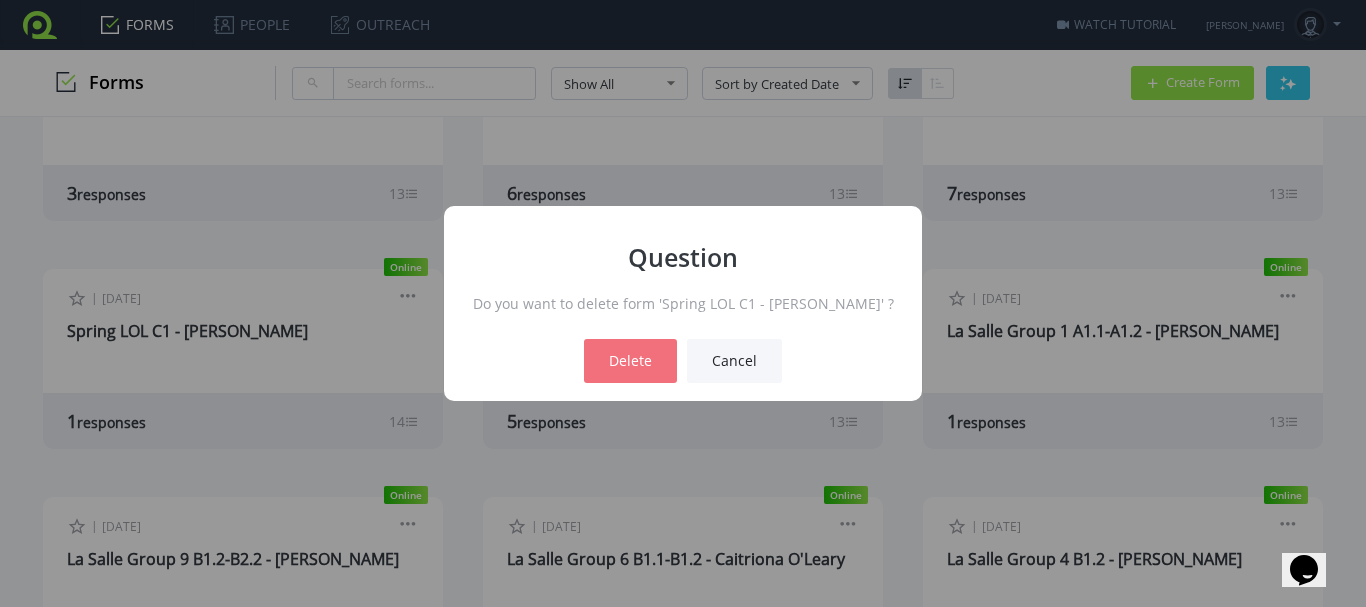 click on "Delete" at bounding box center [630, 361] 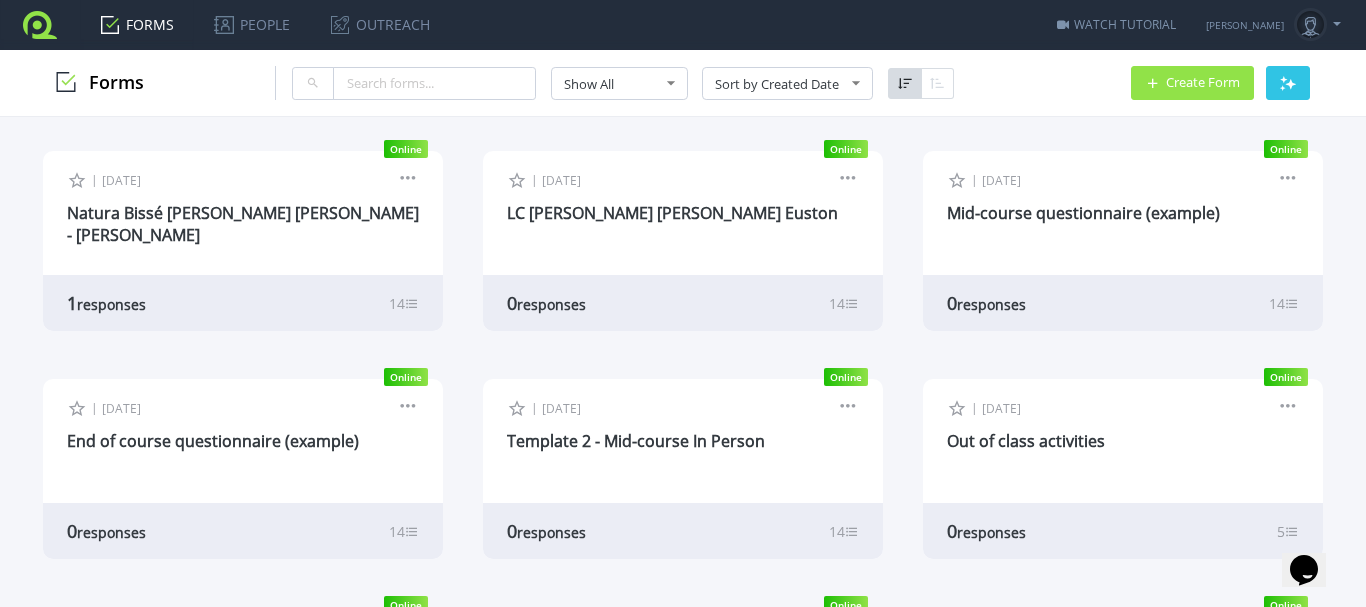 scroll, scrollTop: 3554, scrollLeft: 0, axis: vertical 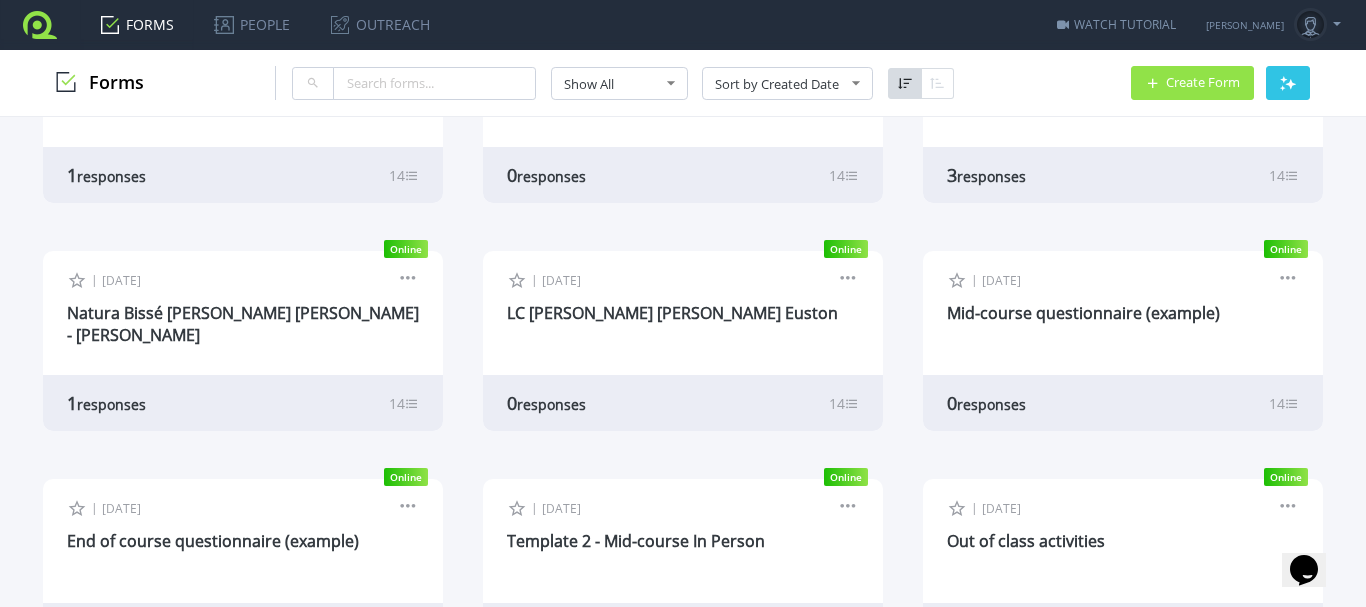 drag, startPoint x: 400, startPoint y: 275, endPoint x: 280, endPoint y: 326, distance: 130.38788 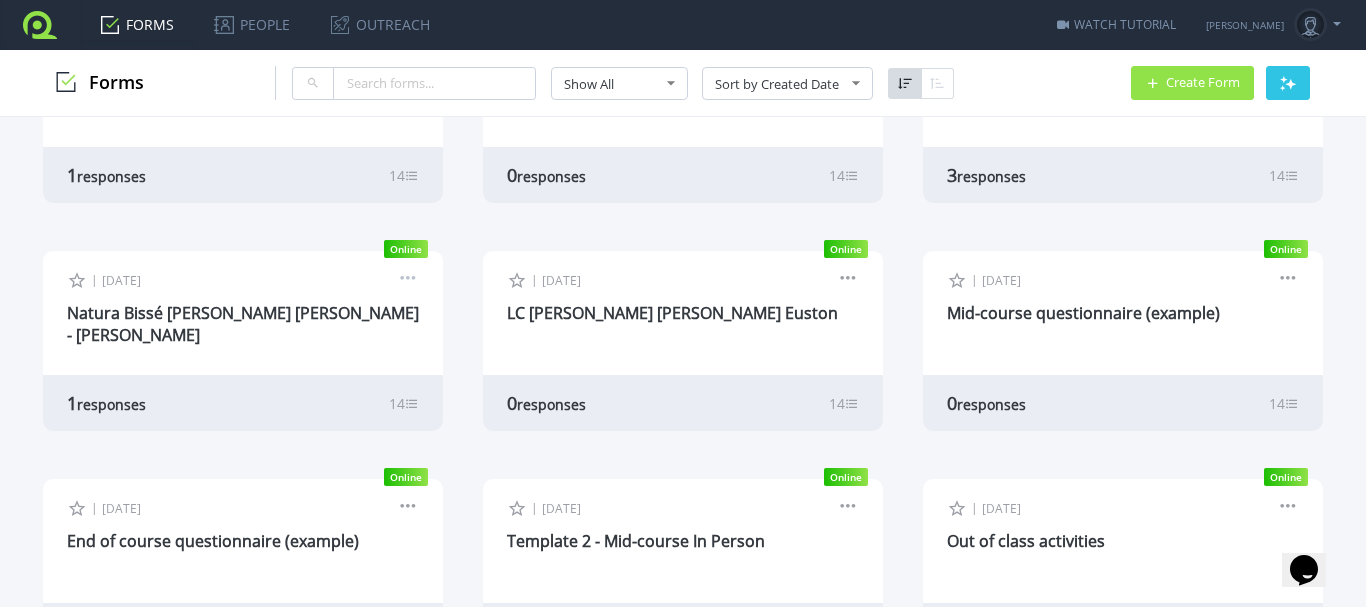 click at bounding box center (408, 281) 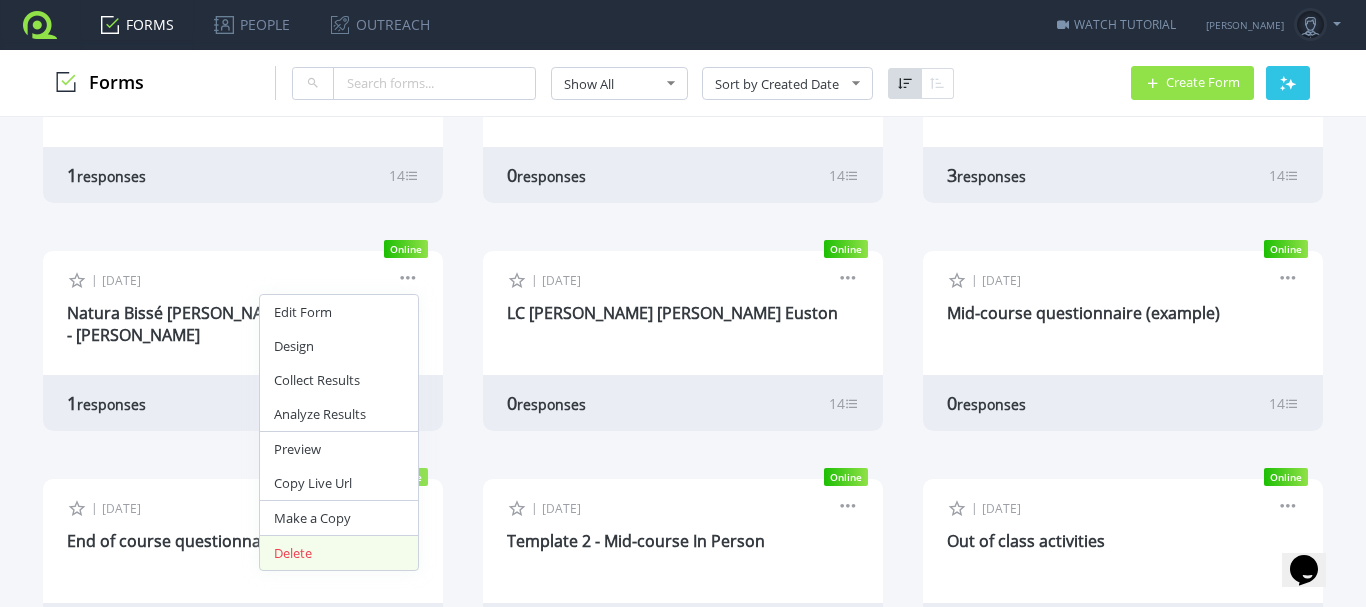 click on "Delete" at bounding box center [339, 553] 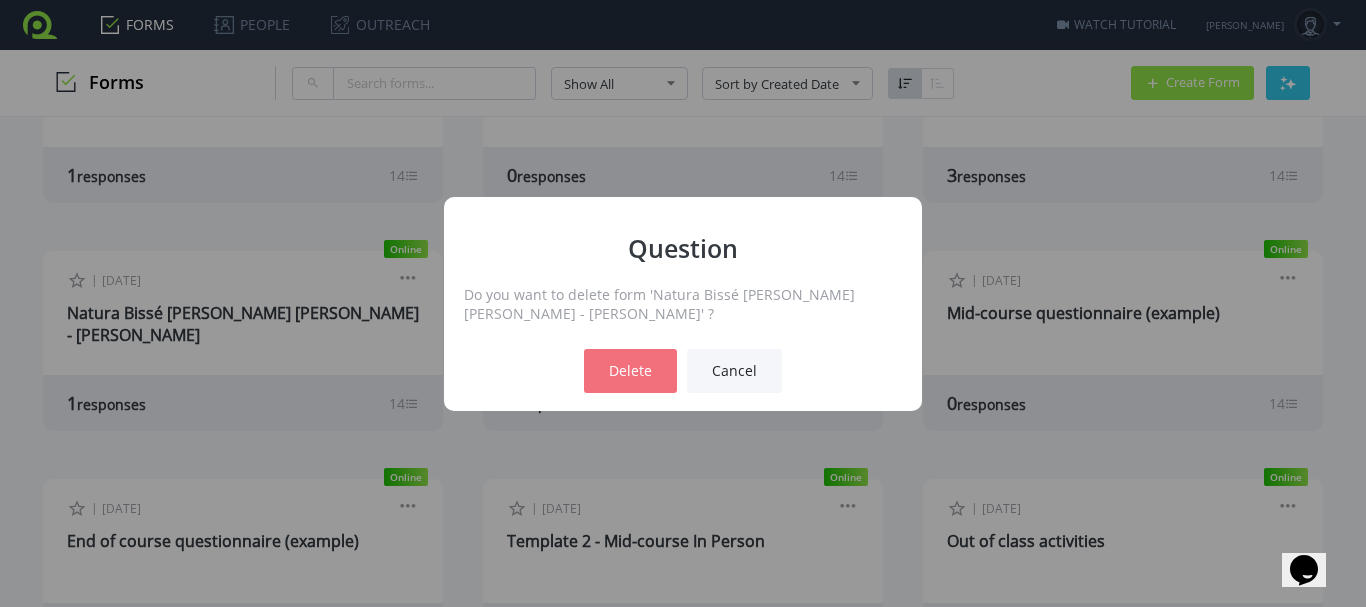 click on "Delete" at bounding box center [630, 371] 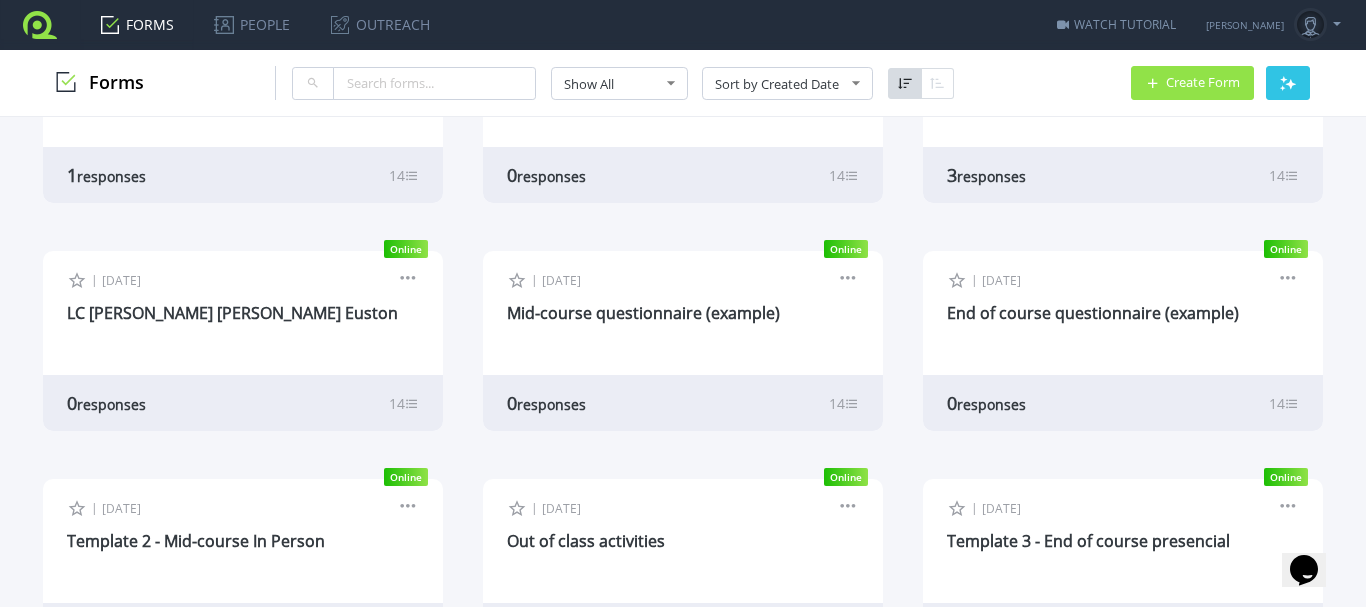 scroll, scrollTop: 3454, scrollLeft: 0, axis: vertical 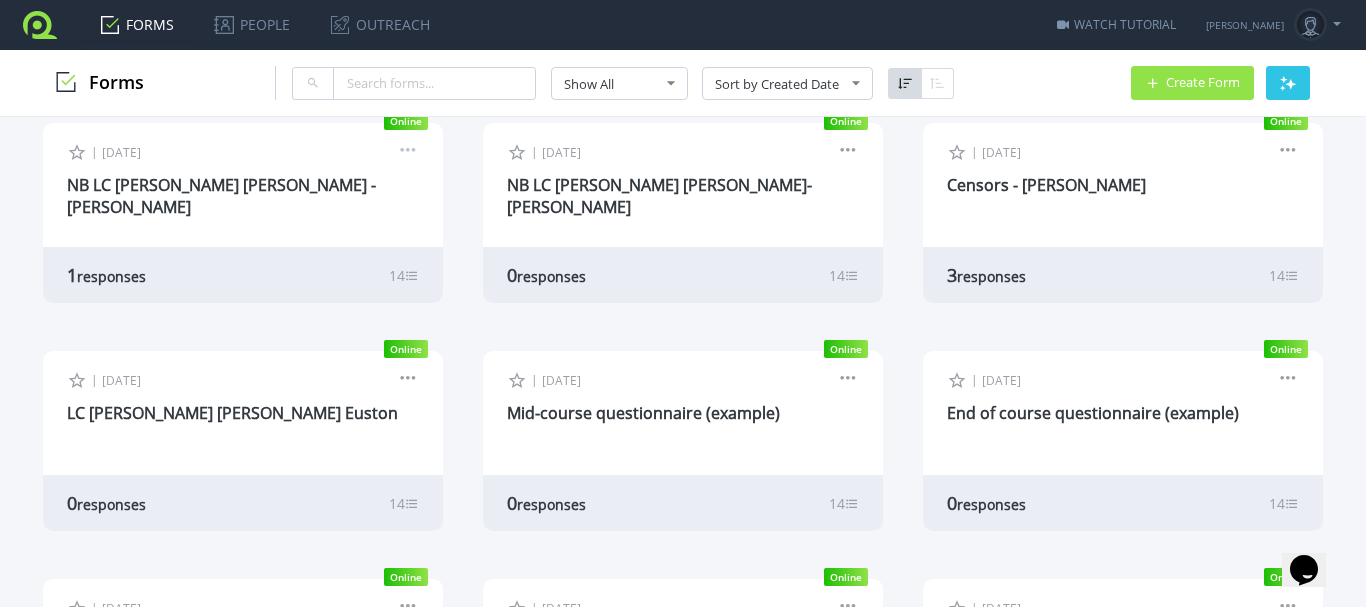 click at bounding box center (408, 153) 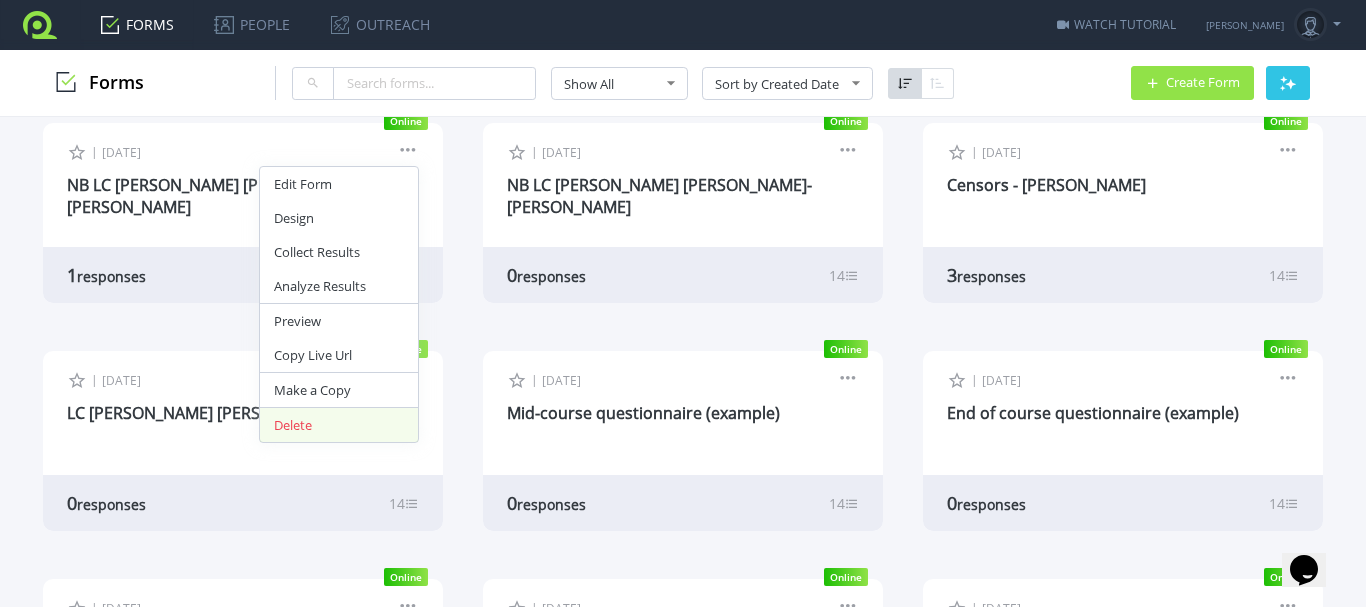 click on "Delete" at bounding box center [339, 425] 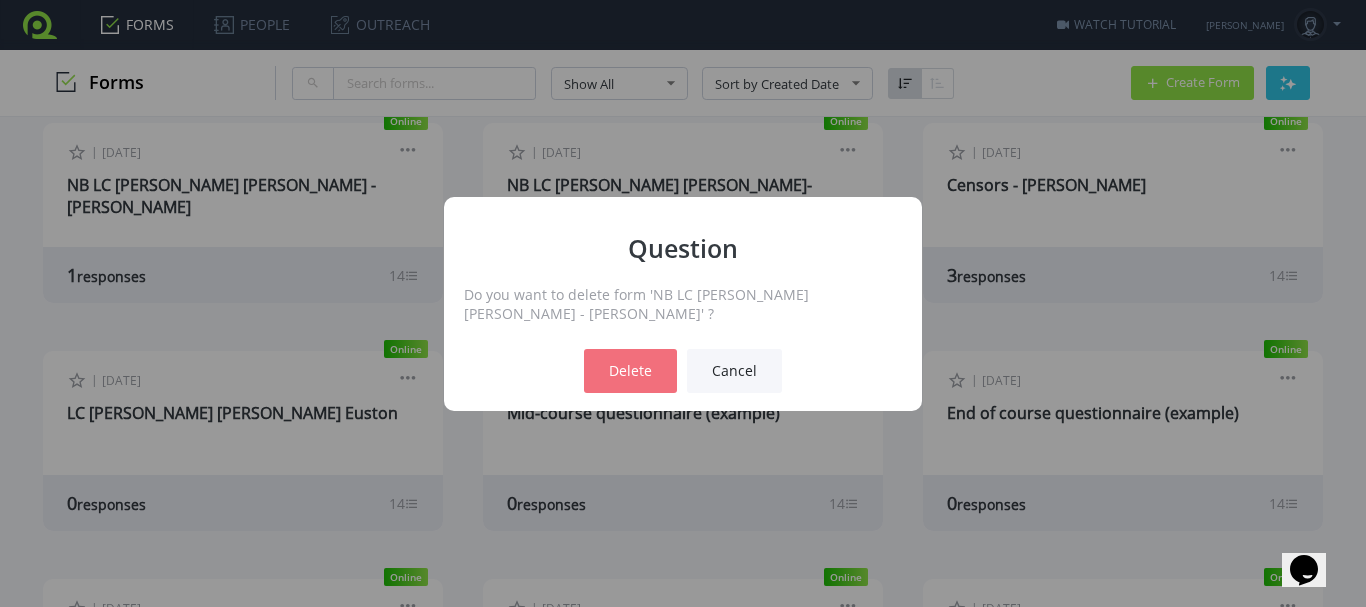 click on "Delete" at bounding box center [630, 371] 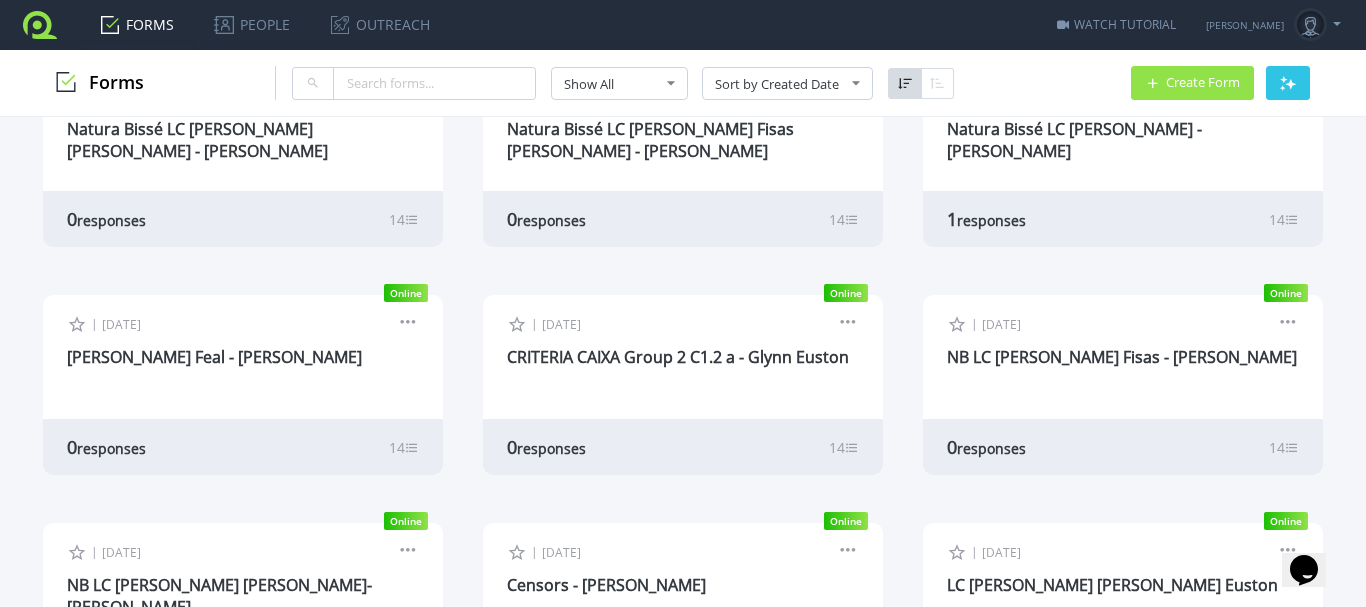 scroll, scrollTop: 2954, scrollLeft: 0, axis: vertical 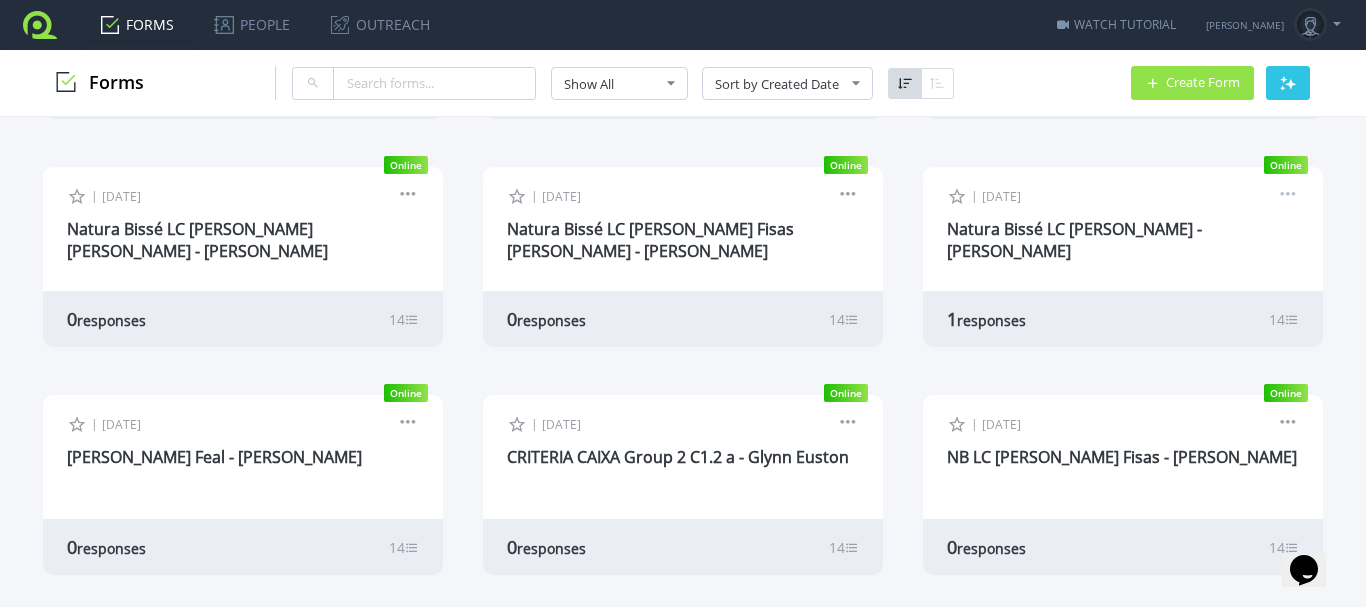 click at bounding box center [1288, 197] 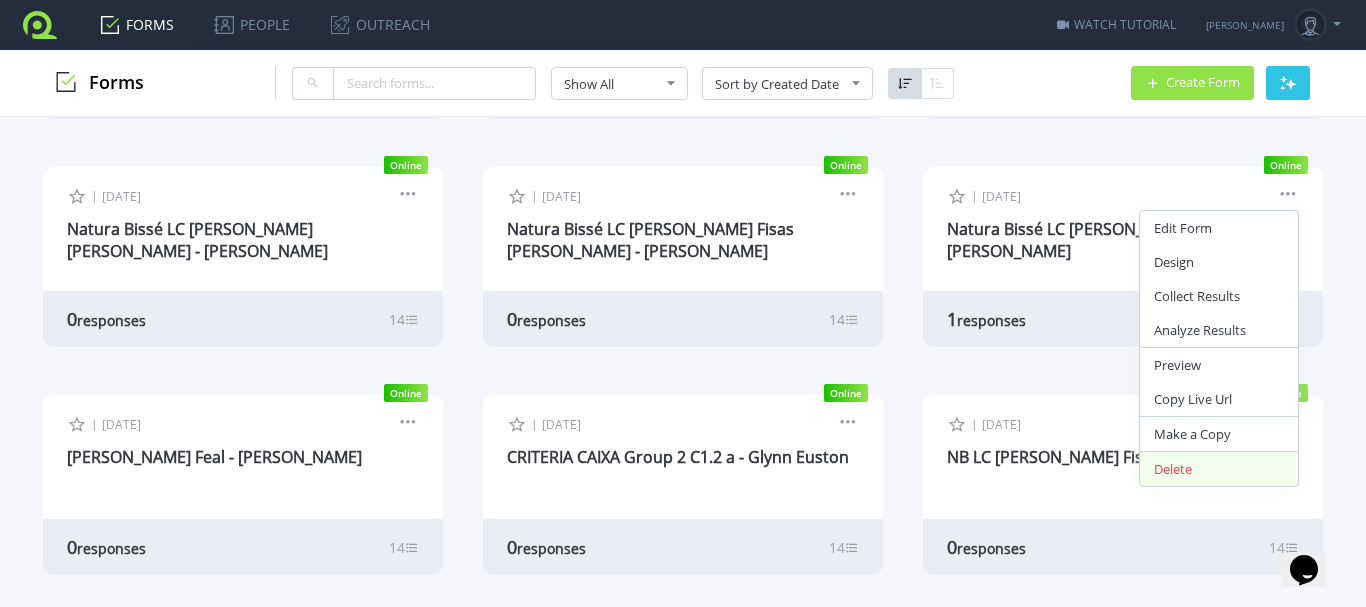 click on "Delete" at bounding box center [1219, 469] 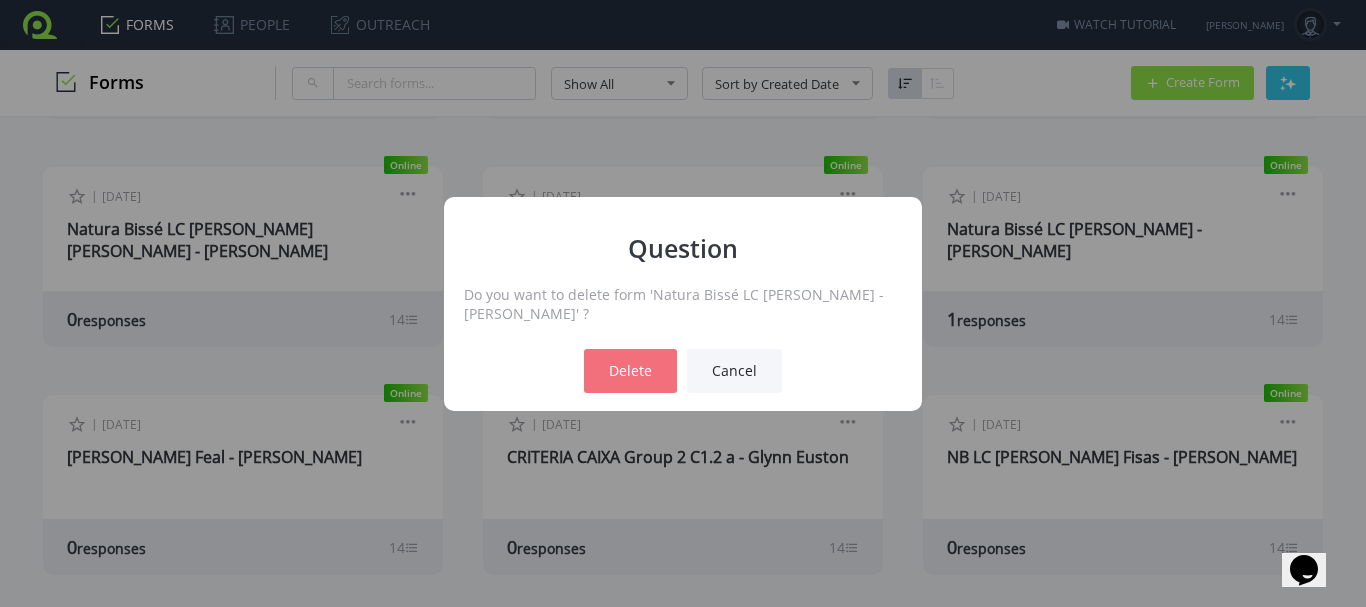 click on "Delete" at bounding box center [630, 371] 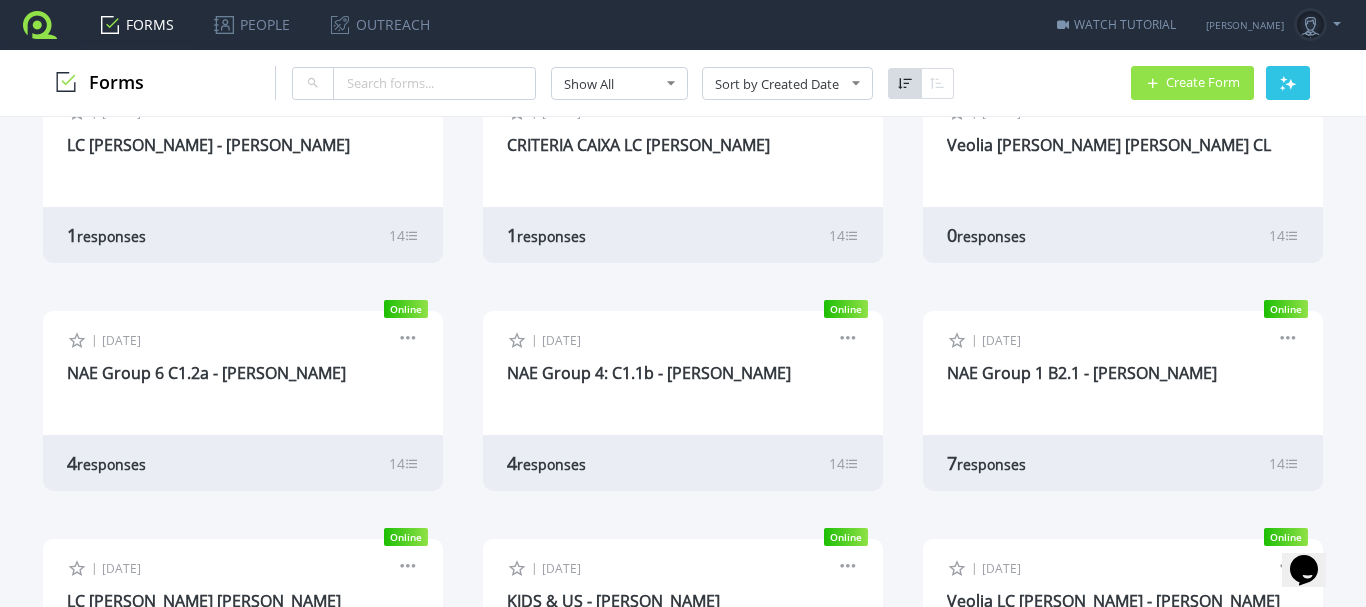 scroll, scrollTop: 2254, scrollLeft: 0, axis: vertical 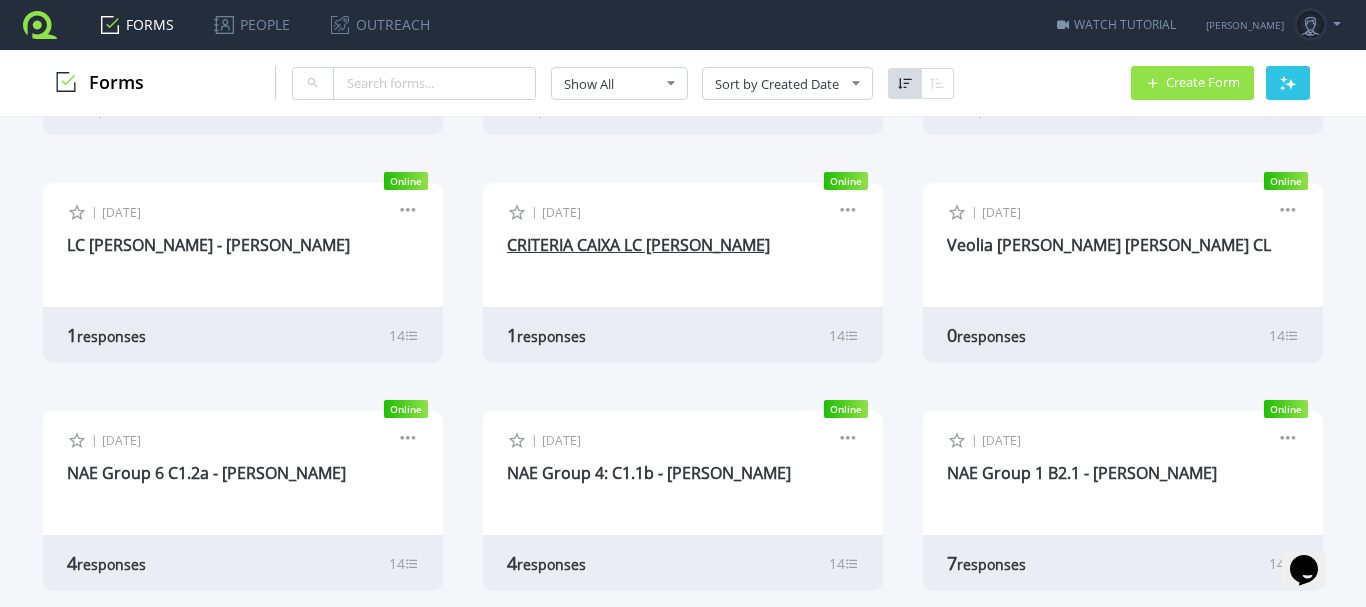 click on "CRITERIA CAIXA LC  Mª Angeles Calvo - Morgan C" at bounding box center [638, 245] 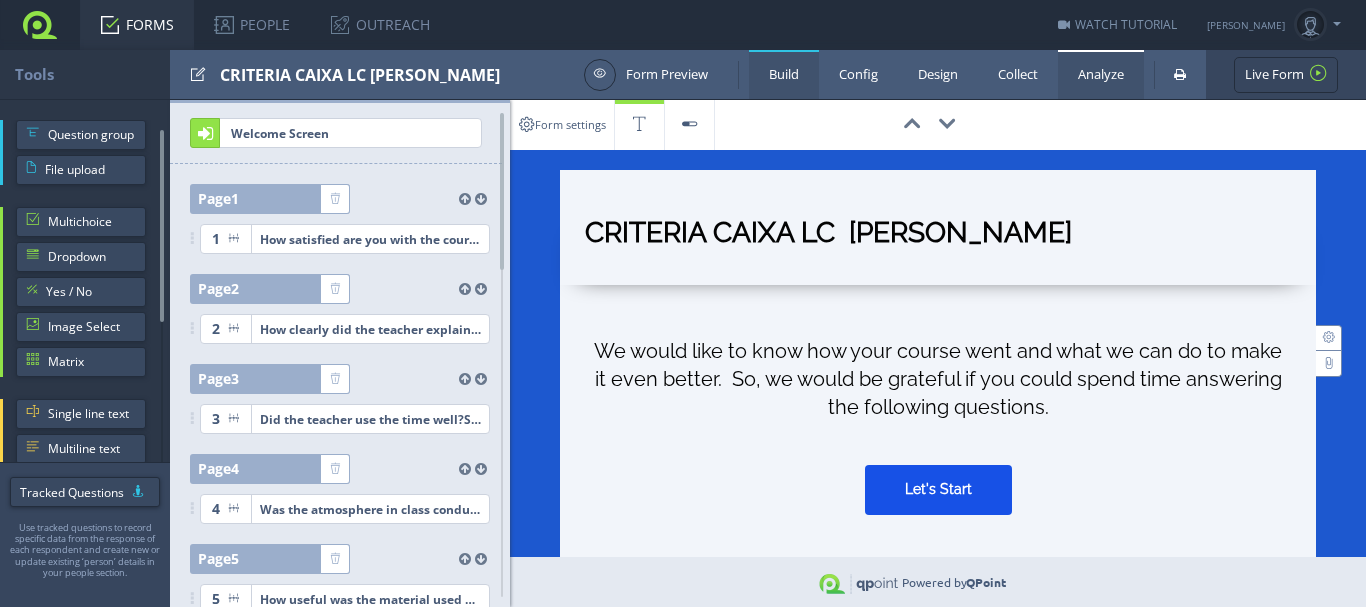 click on "Analyze" at bounding box center [1101, 74] 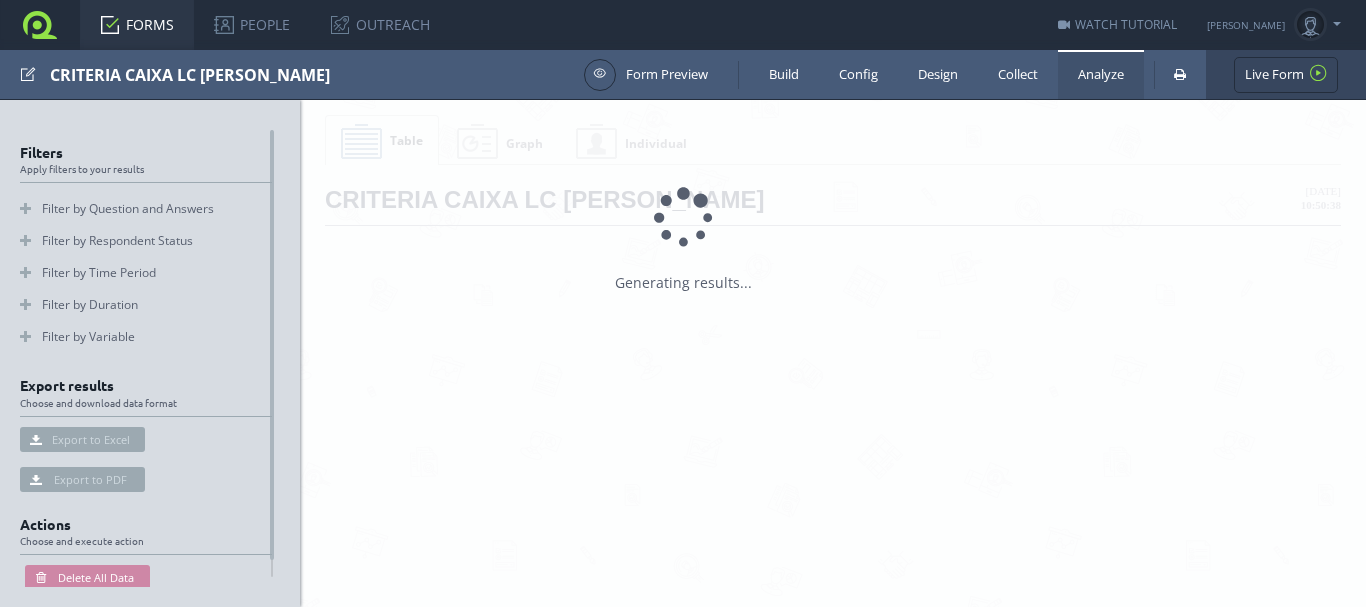 scroll, scrollTop: 0, scrollLeft: 0, axis: both 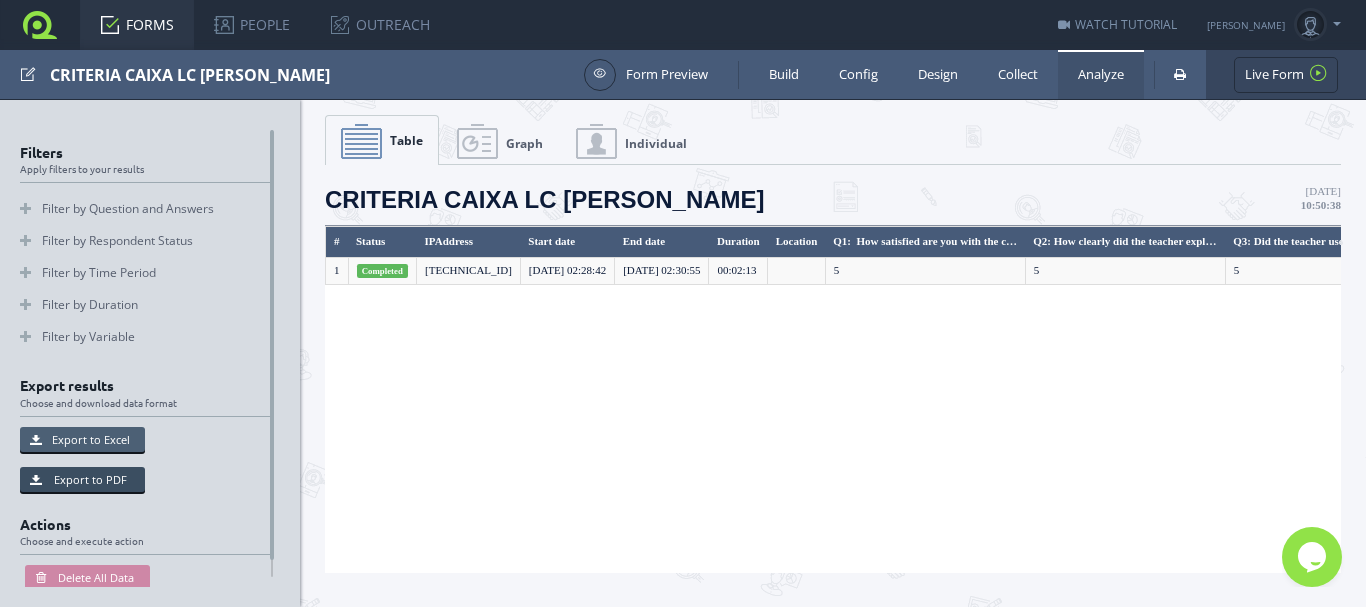 click on "Export to Excel" at bounding box center [82, 439] 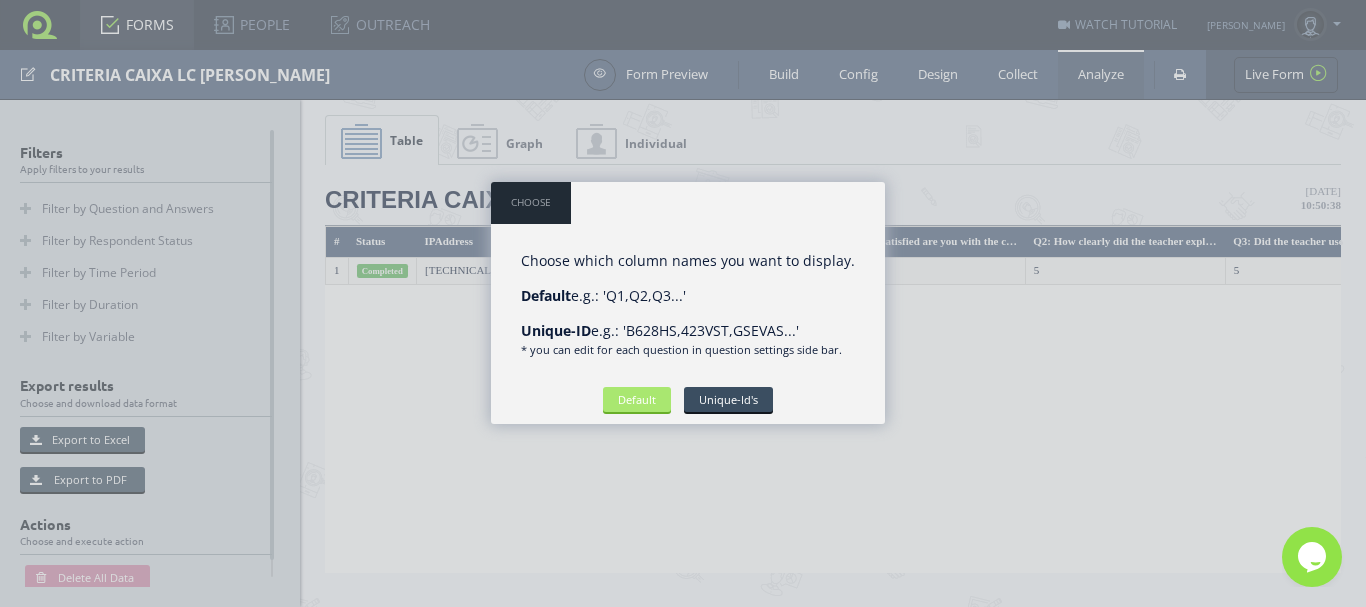 click on "Default" at bounding box center [637, 399] 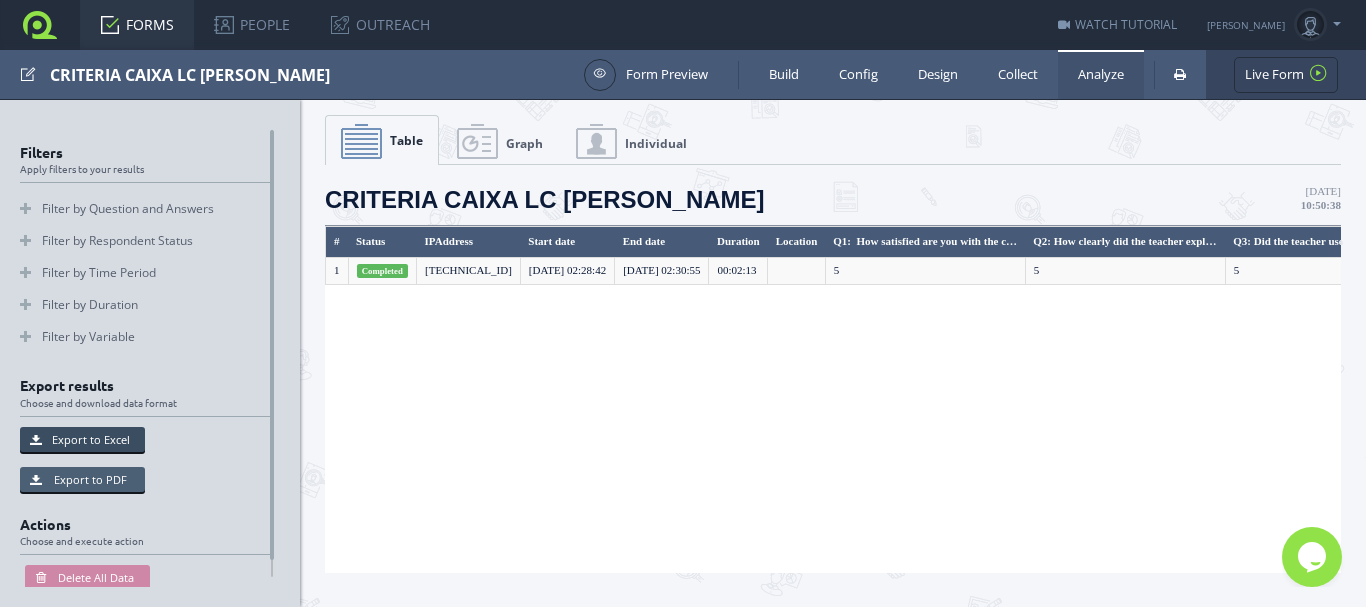 click on "Export to PDF" at bounding box center [82, 479] 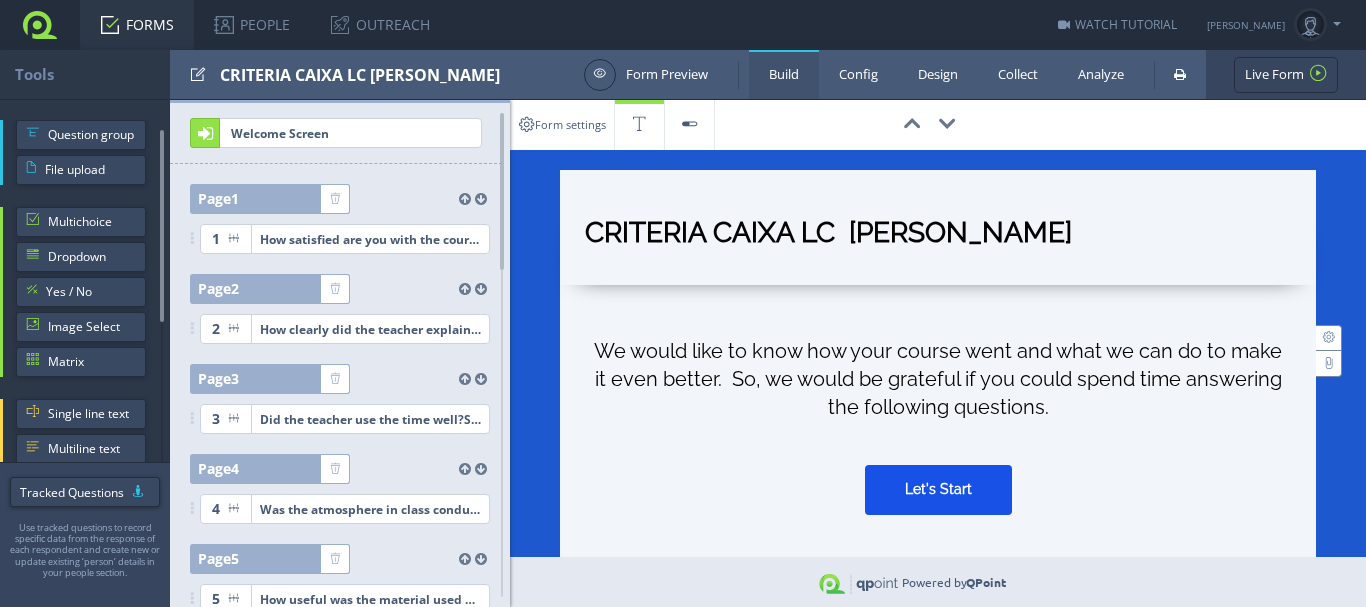 scroll, scrollTop: 0, scrollLeft: 0, axis: both 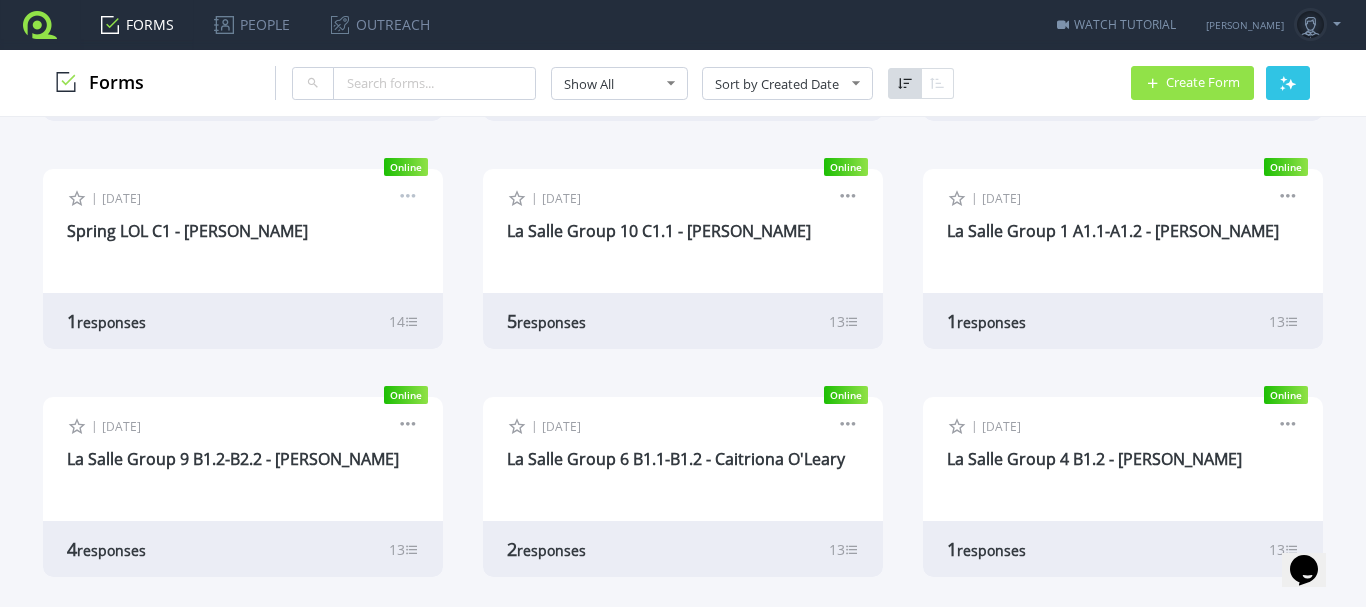 click at bounding box center (408, 199) 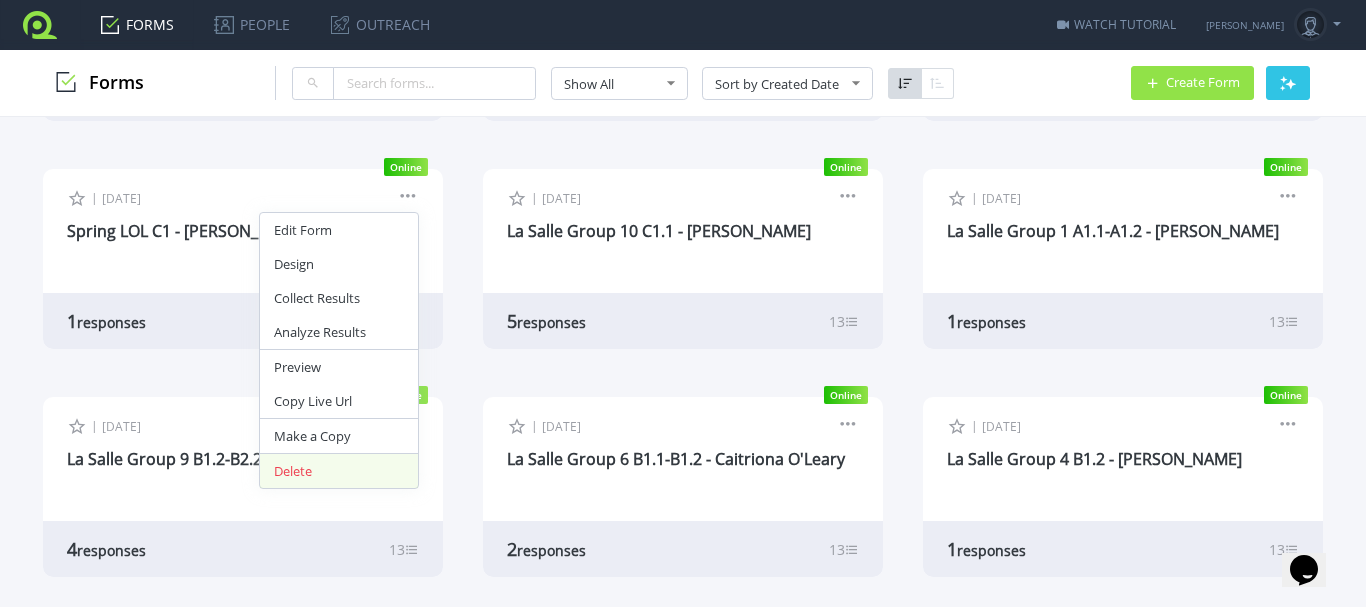 click on "Delete" at bounding box center [339, 471] 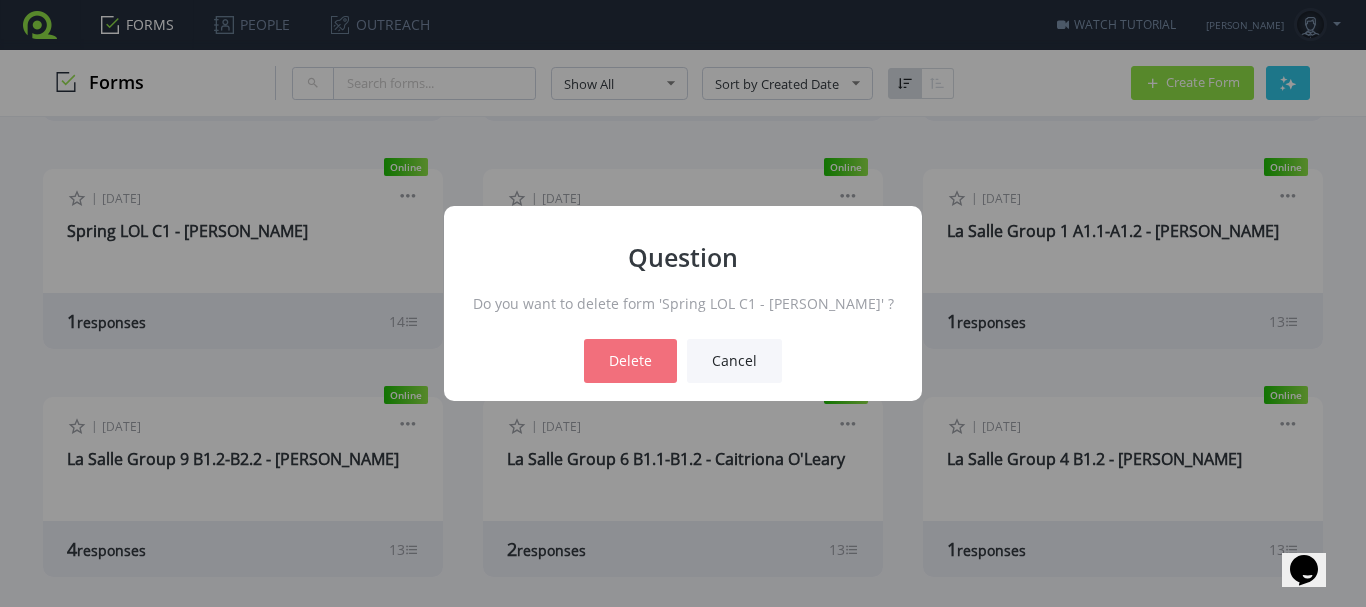 click on "Delete" at bounding box center [630, 361] 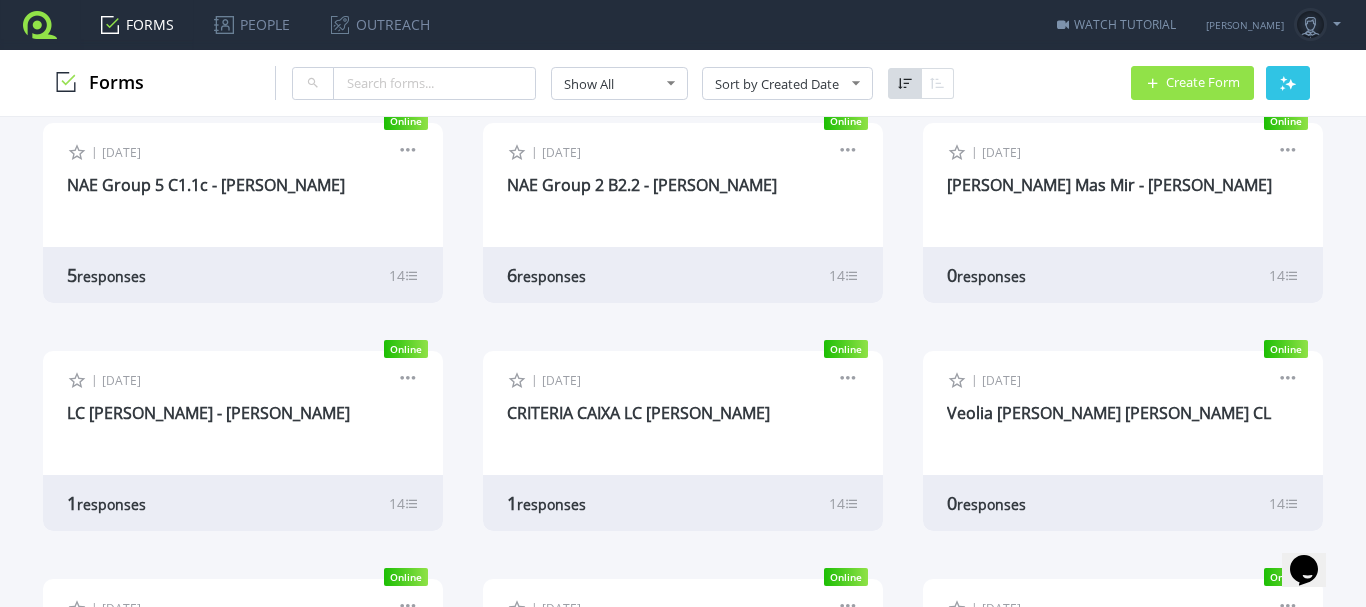 scroll, scrollTop: 2186, scrollLeft: 0, axis: vertical 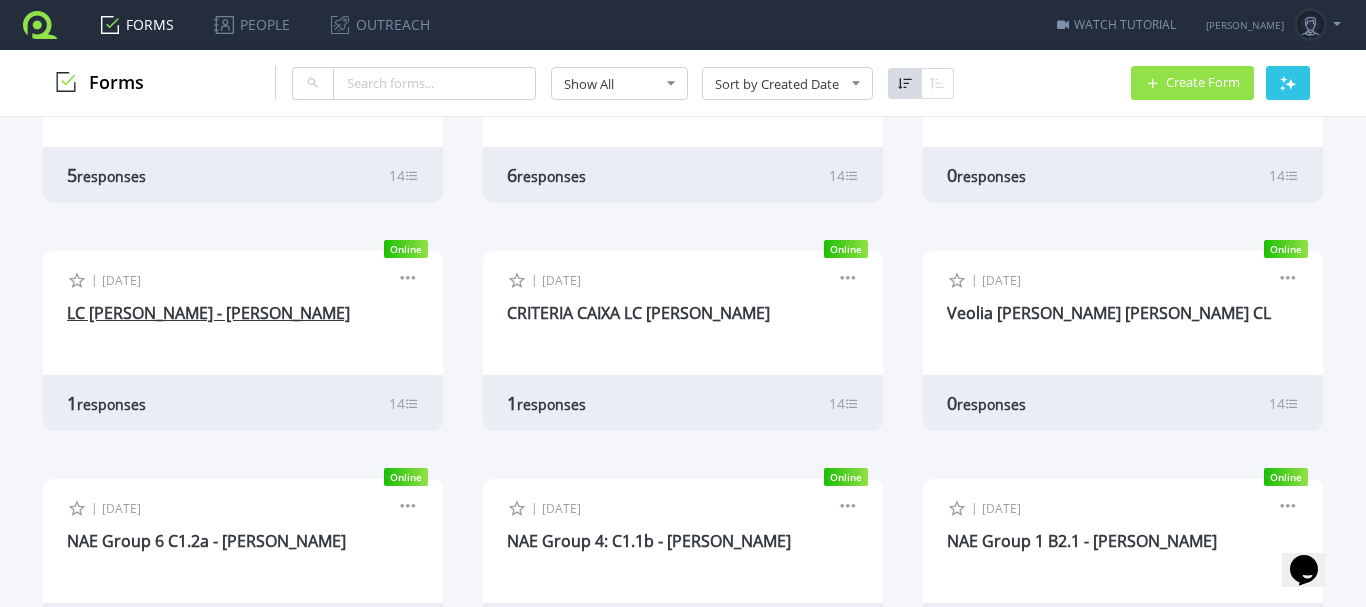 click on "LC [PERSON_NAME] - [PERSON_NAME]" at bounding box center [208, 313] 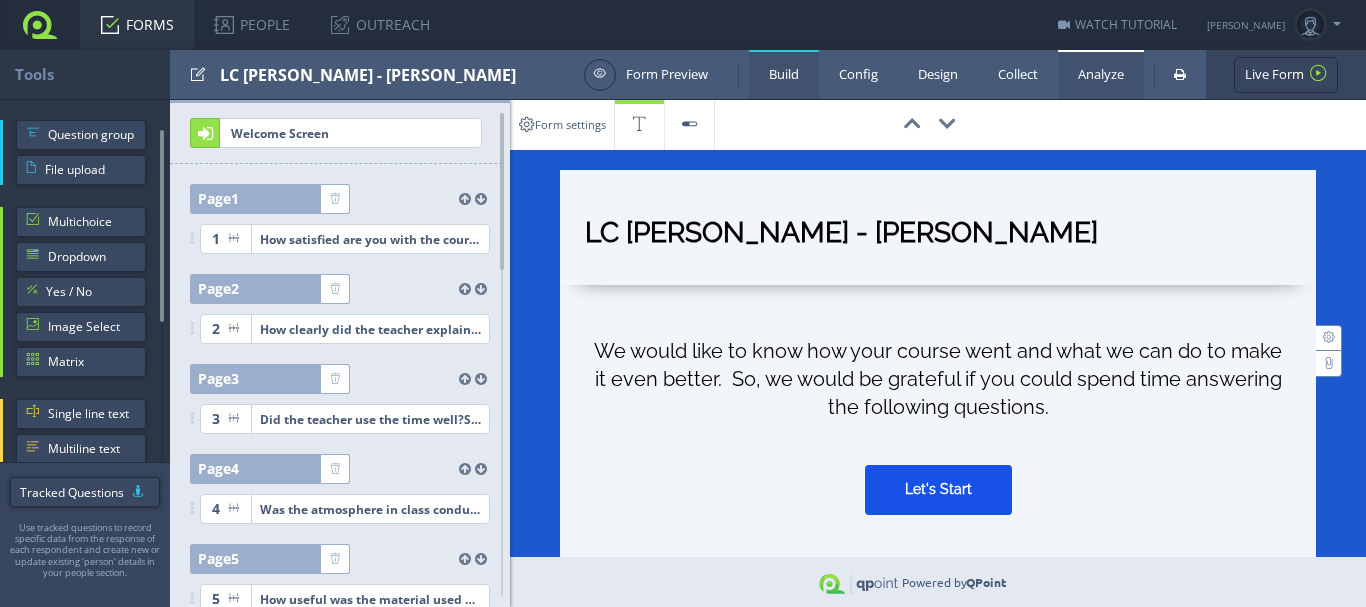 click on "Analyze" at bounding box center (1101, 74) 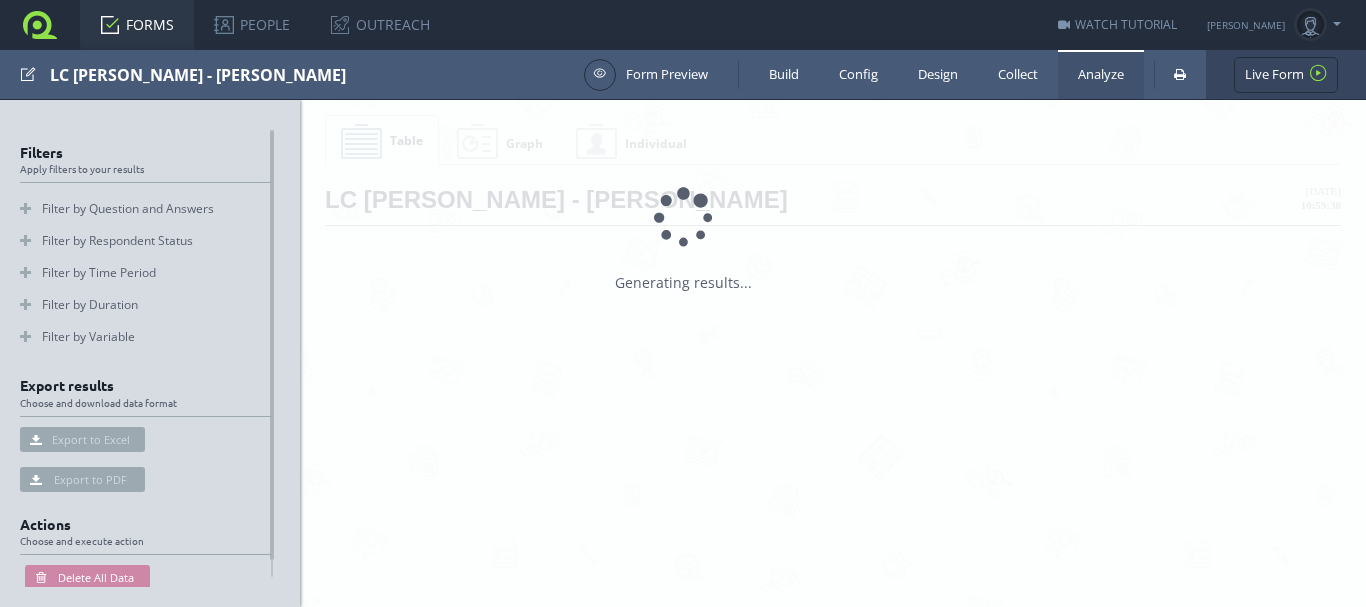 scroll, scrollTop: 0, scrollLeft: 0, axis: both 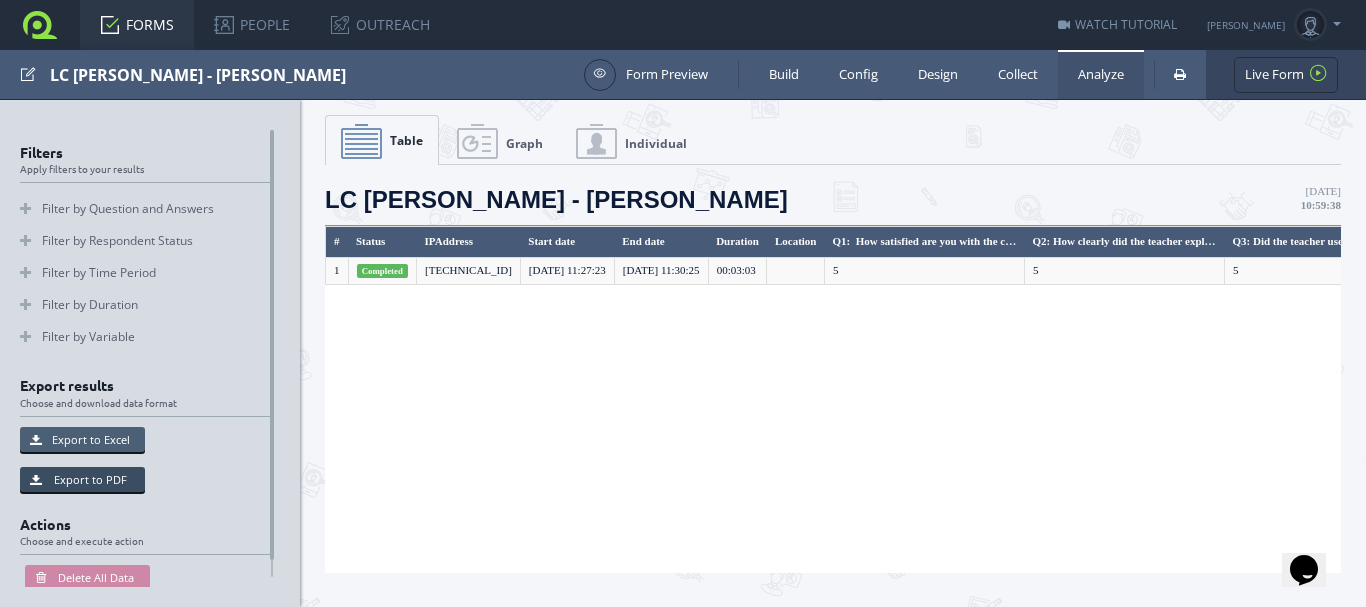 click on "Export to Excel" at bounding box center [82, 439] 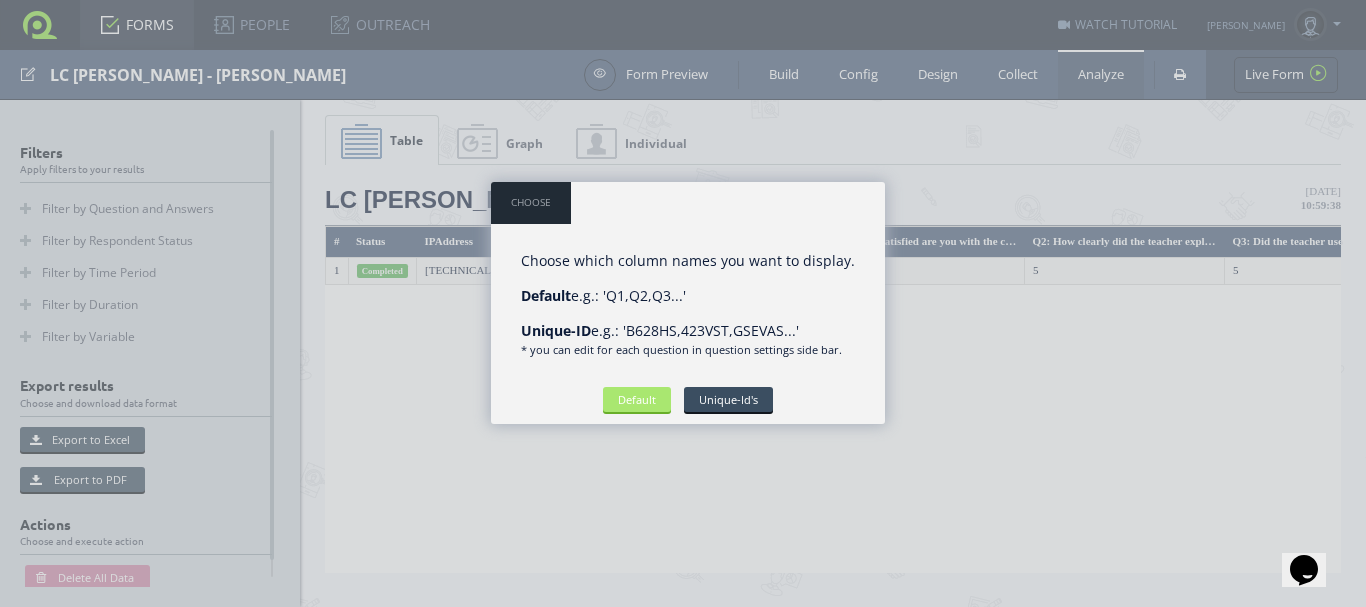 click on "Default" at bounding box center (637, 399) 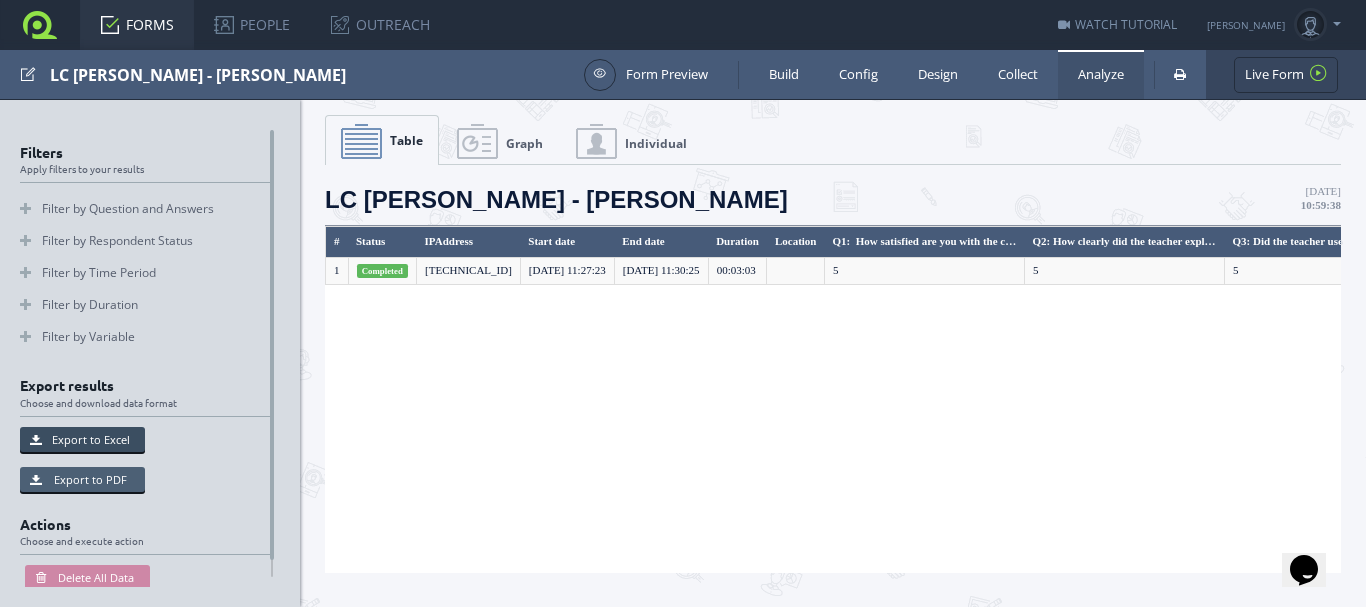 click on "Export to PDF" at bounding box center (82, 479) 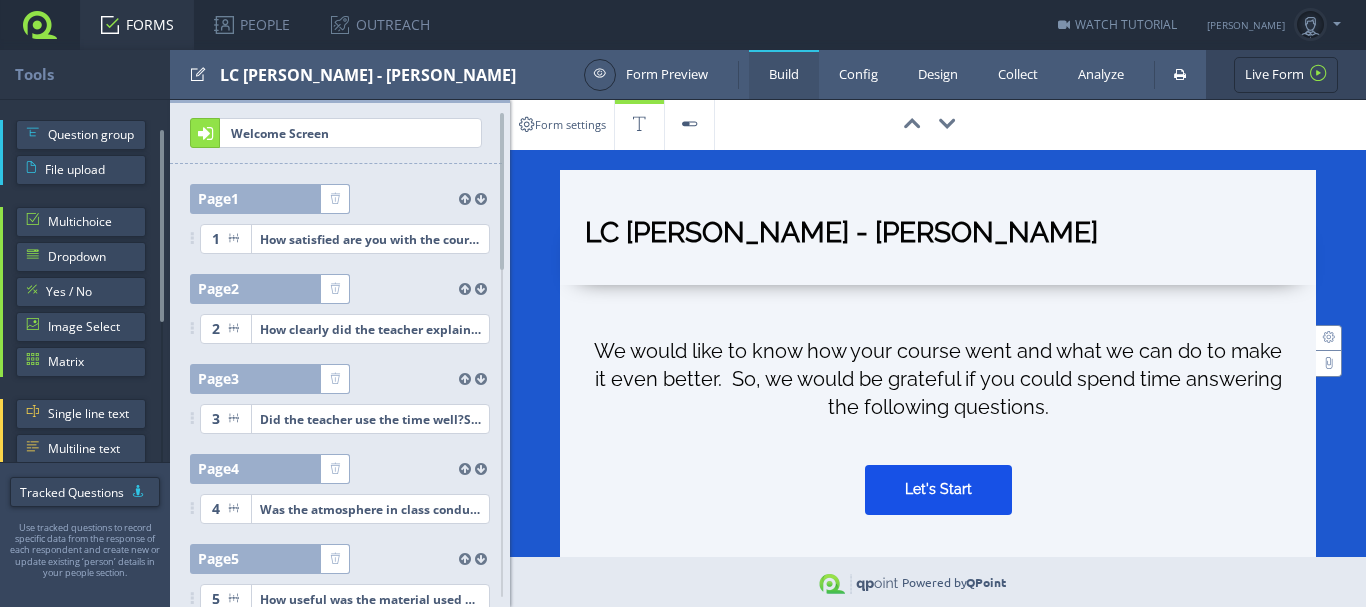 scroll, scrollTop: 0, scrollLeft: 0, axis: both 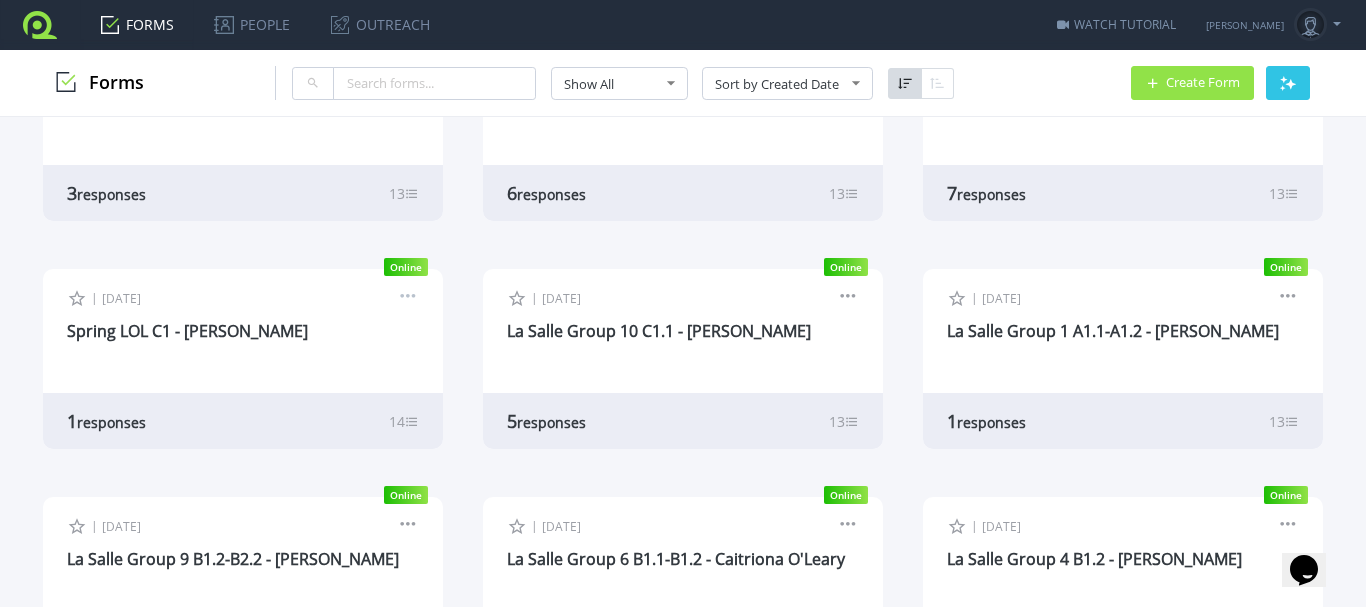 click at bounding box center [408, 299] 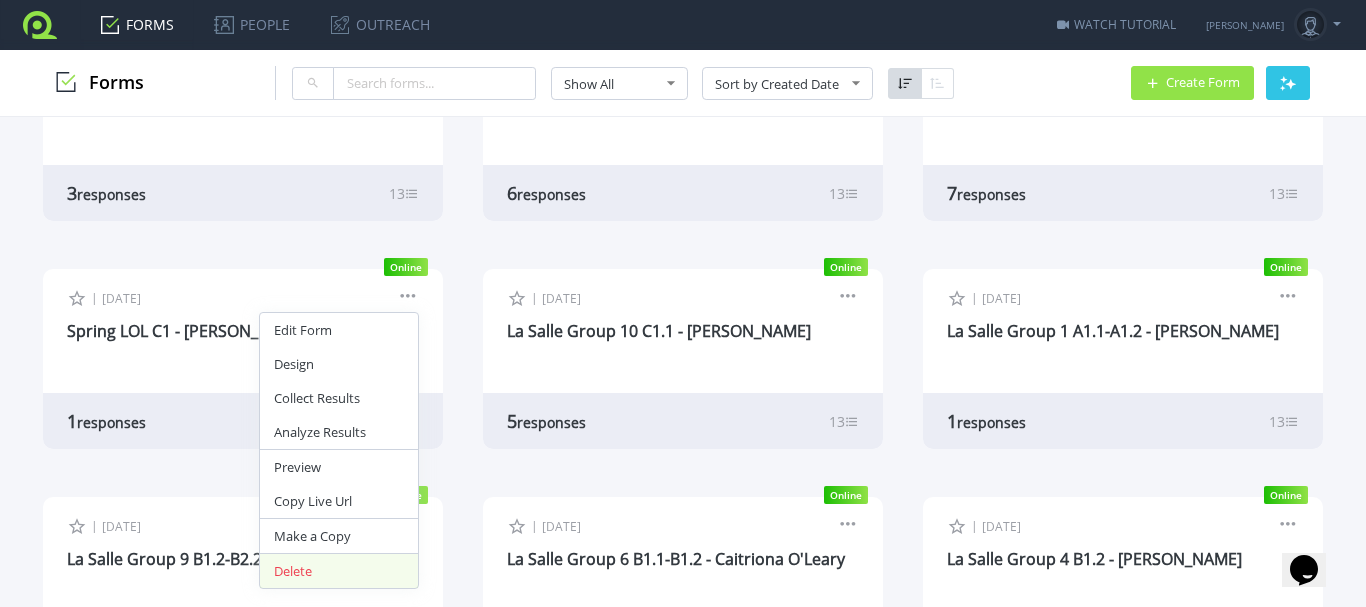 click on "Delete" at bounding box center [339, 571] 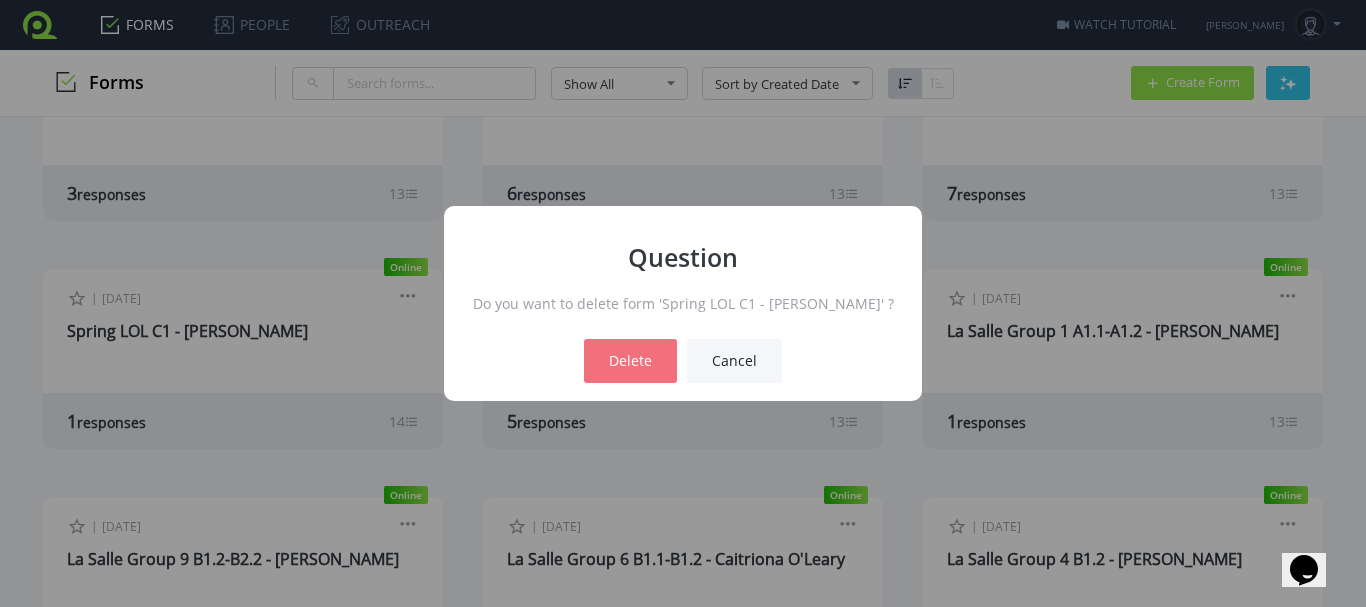 click on "Delete" at bounding box center [630, 361] 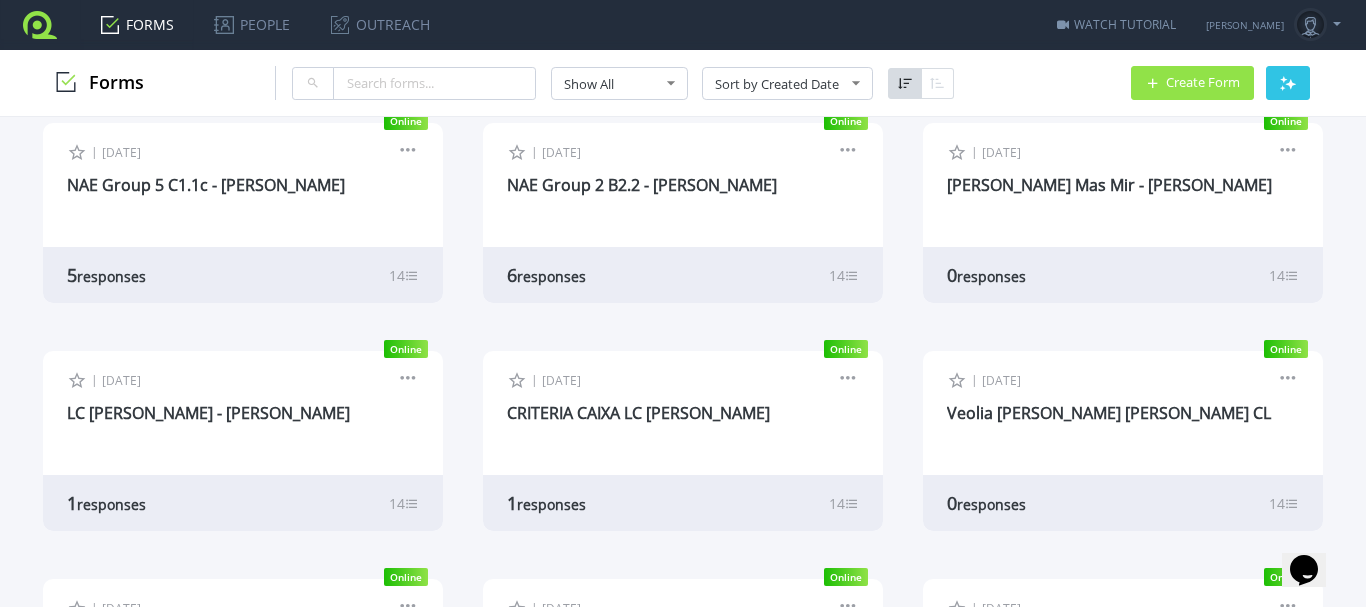 scroll, scrollTop: 2186, scrollLeft: 0, axis: vertical 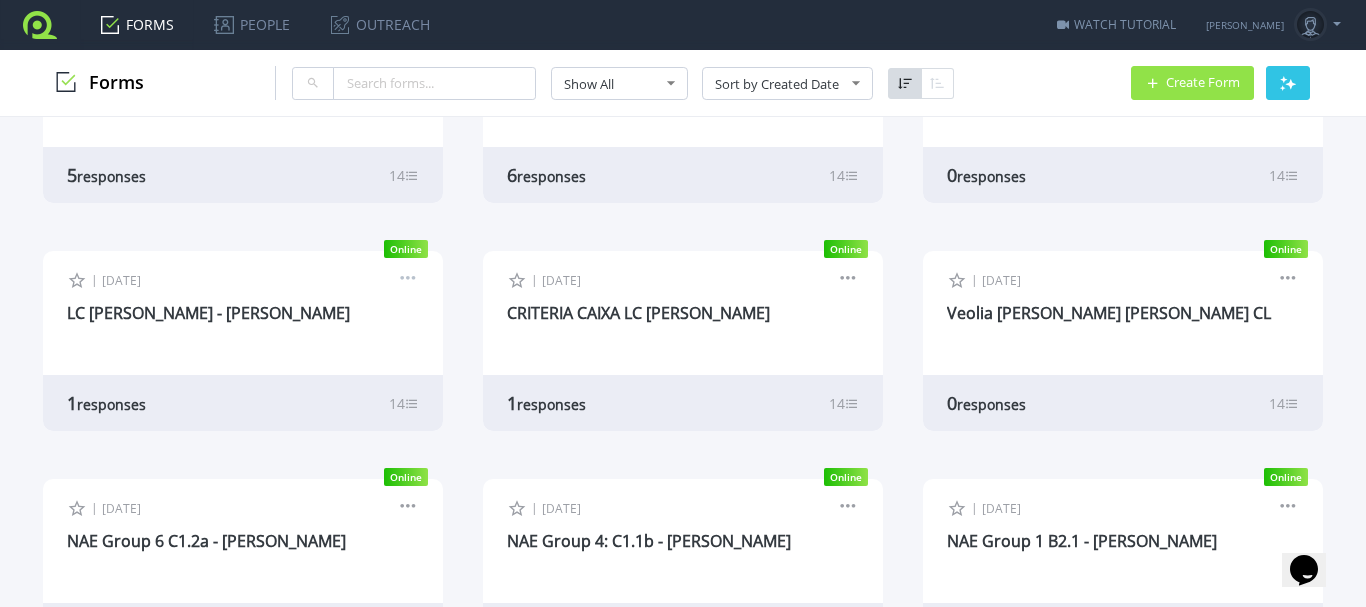 click at bounding box center [408, 281] 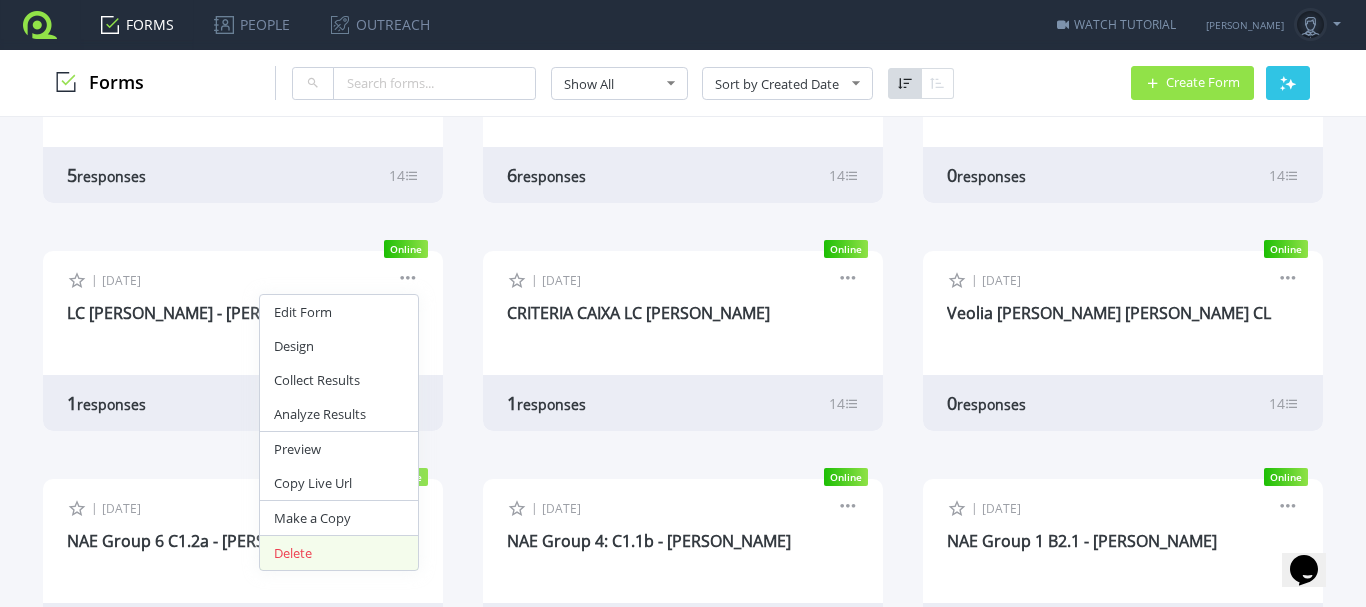 click on "Delete" at bounding box center [339, 553] 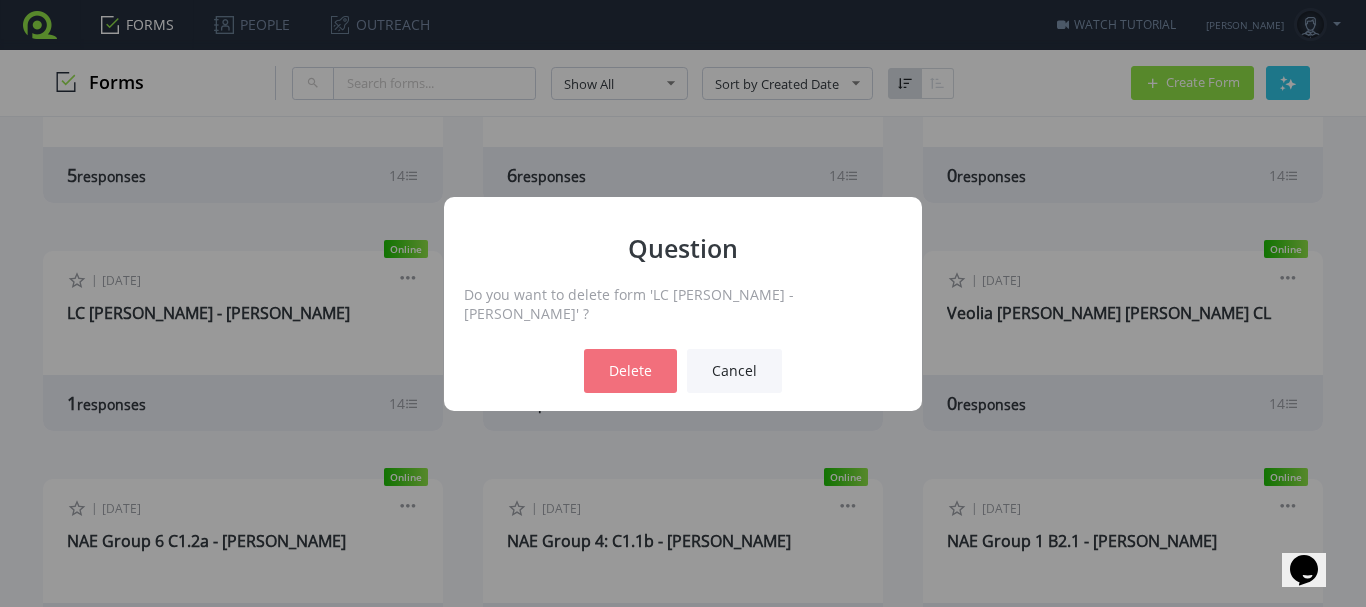 click on "Delete" at bounding box center (630, 371) 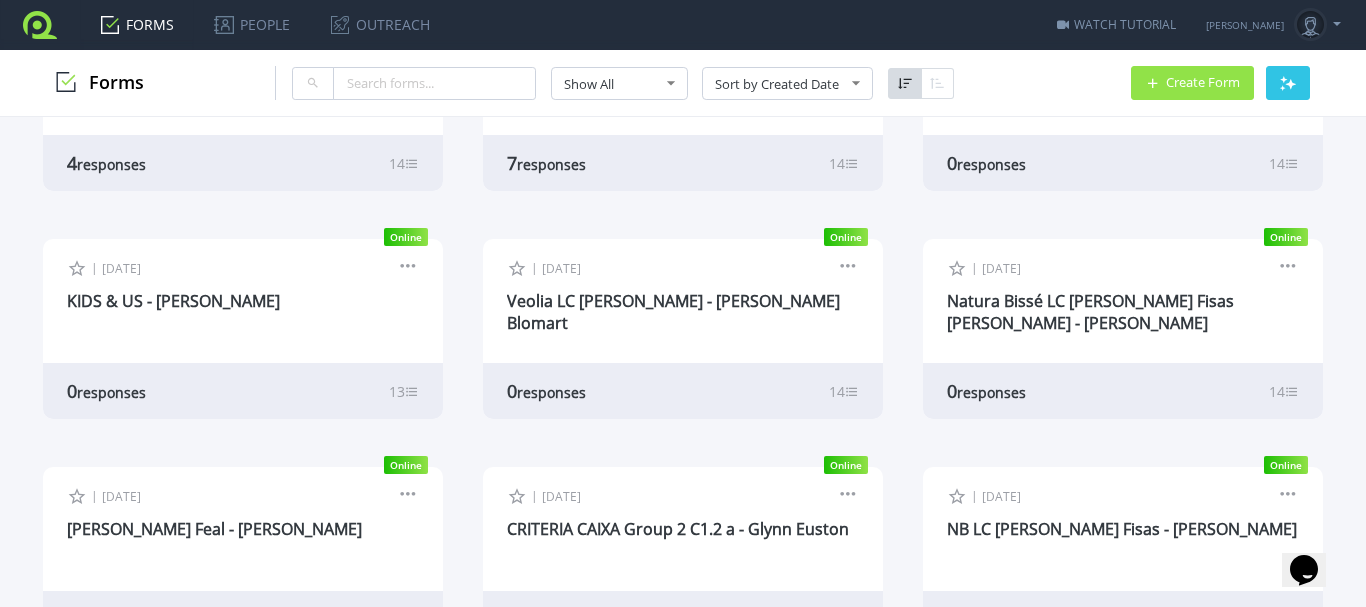 scroll, scrollTop: 2454, scrollLeft: 0, axis: vertical 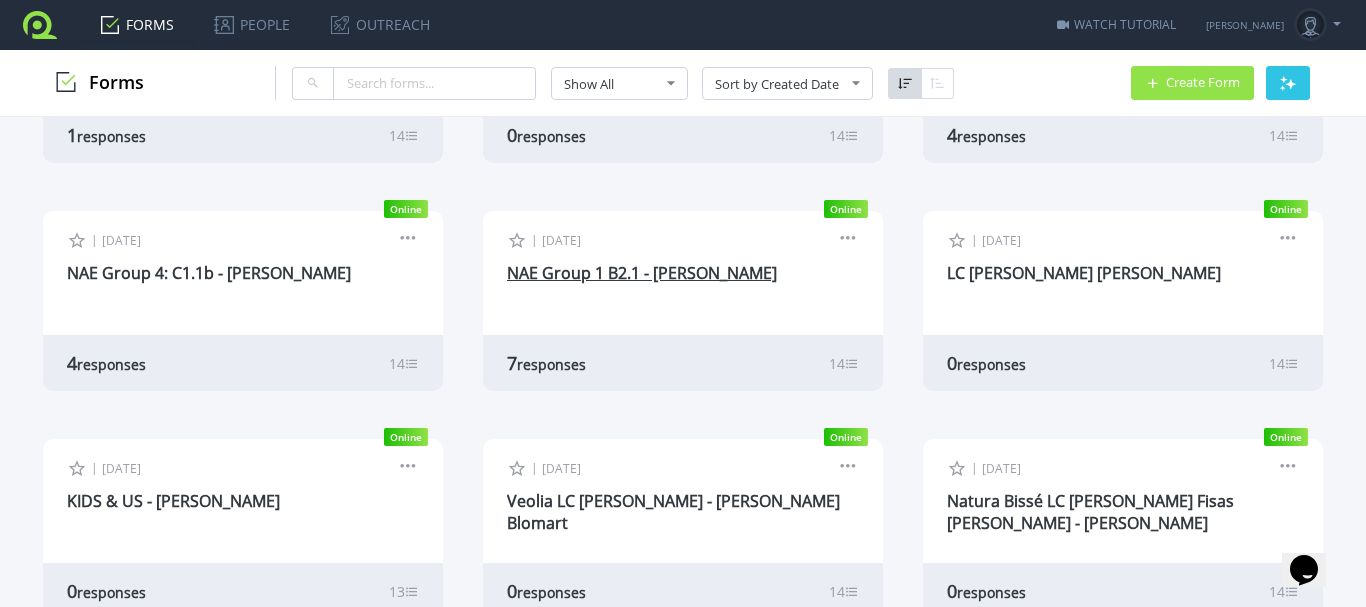 click on "NAE Group 1 B2.1	- Simon Courtney" at bounding box center (642, 273) 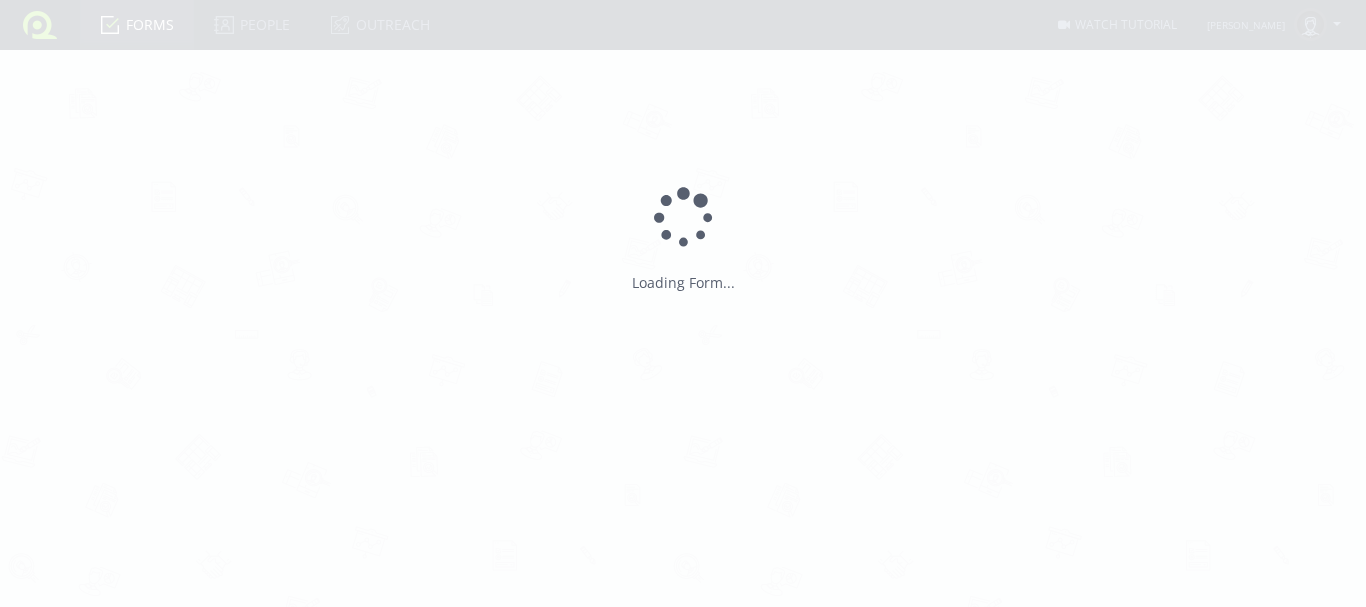 scroll, scrollTop: 0, scrollLeft: 0, axis: both 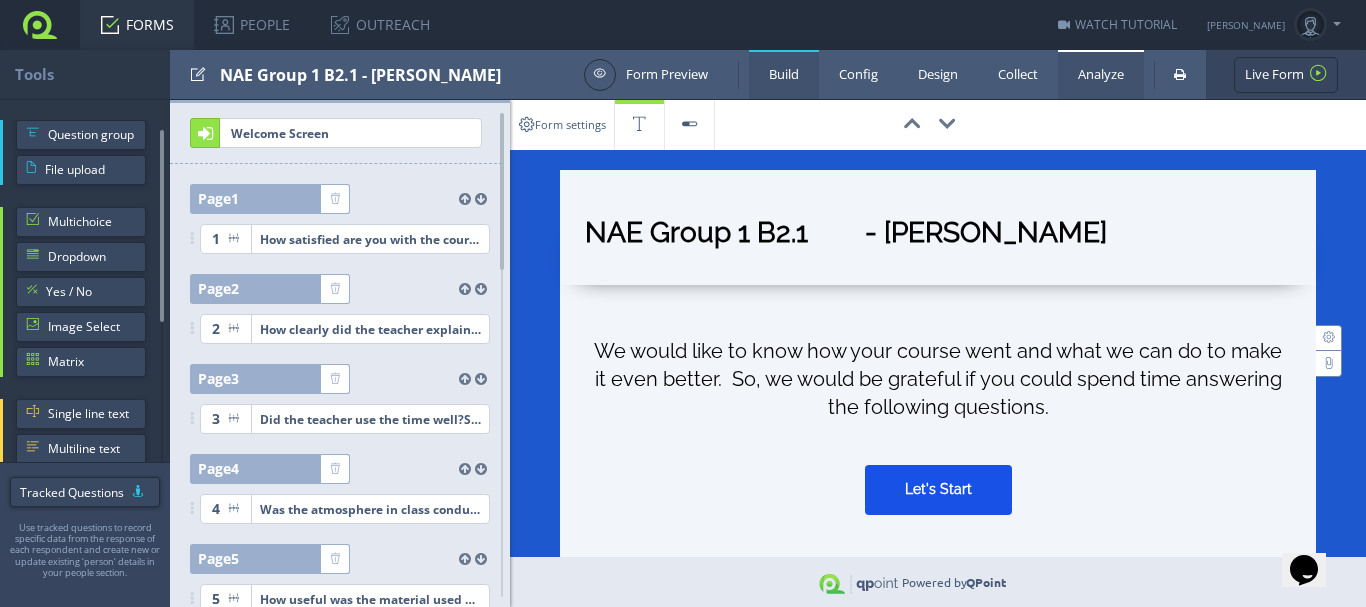 click on "Analyze" at bounding box center (1101, 74) 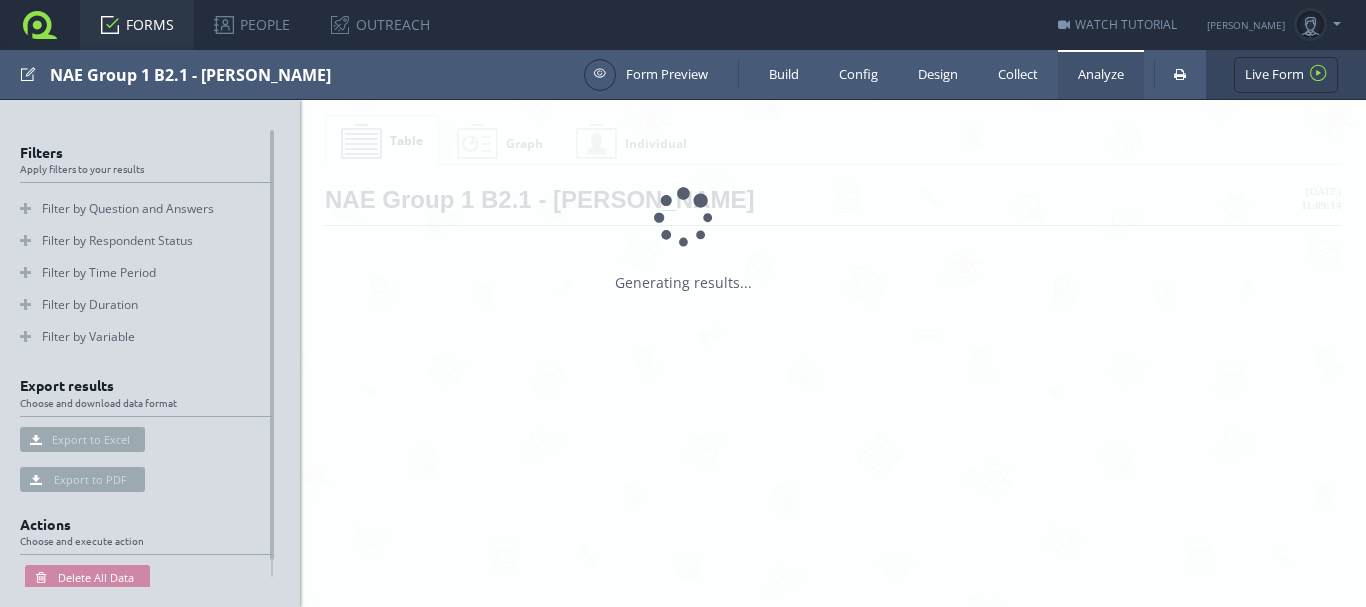 scroll, scrollTop: 0, scrollLeft: 0, axis: both 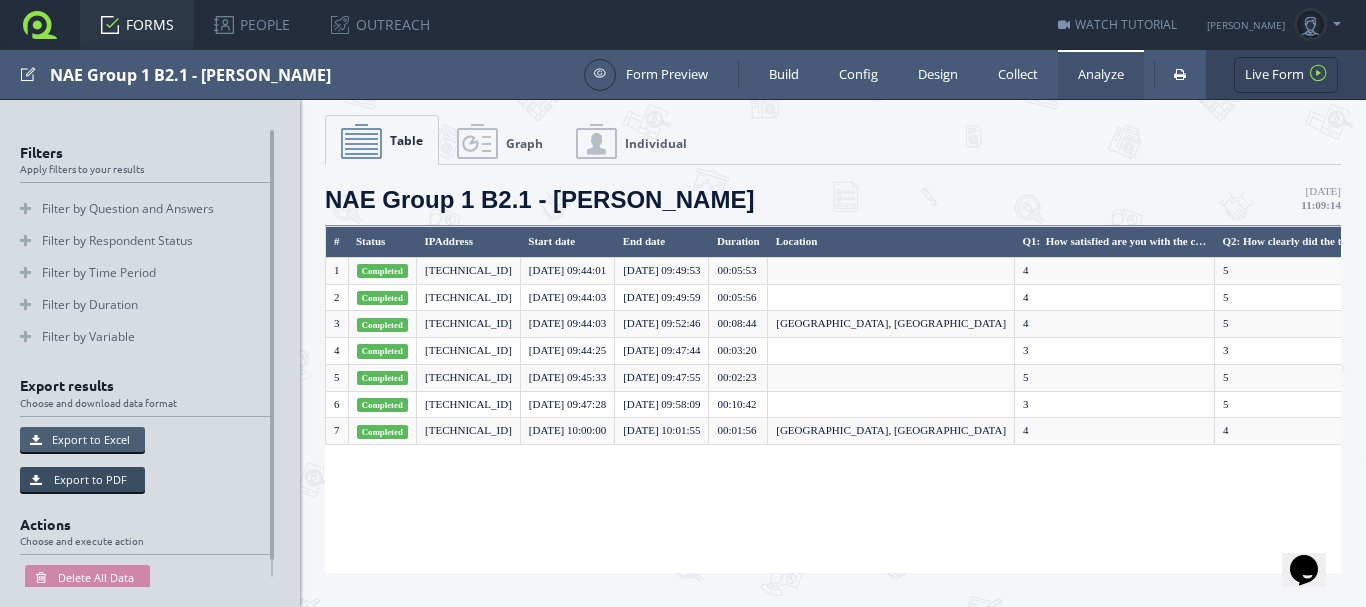 click on "Export to Excel" at bounding box center [82, 439] 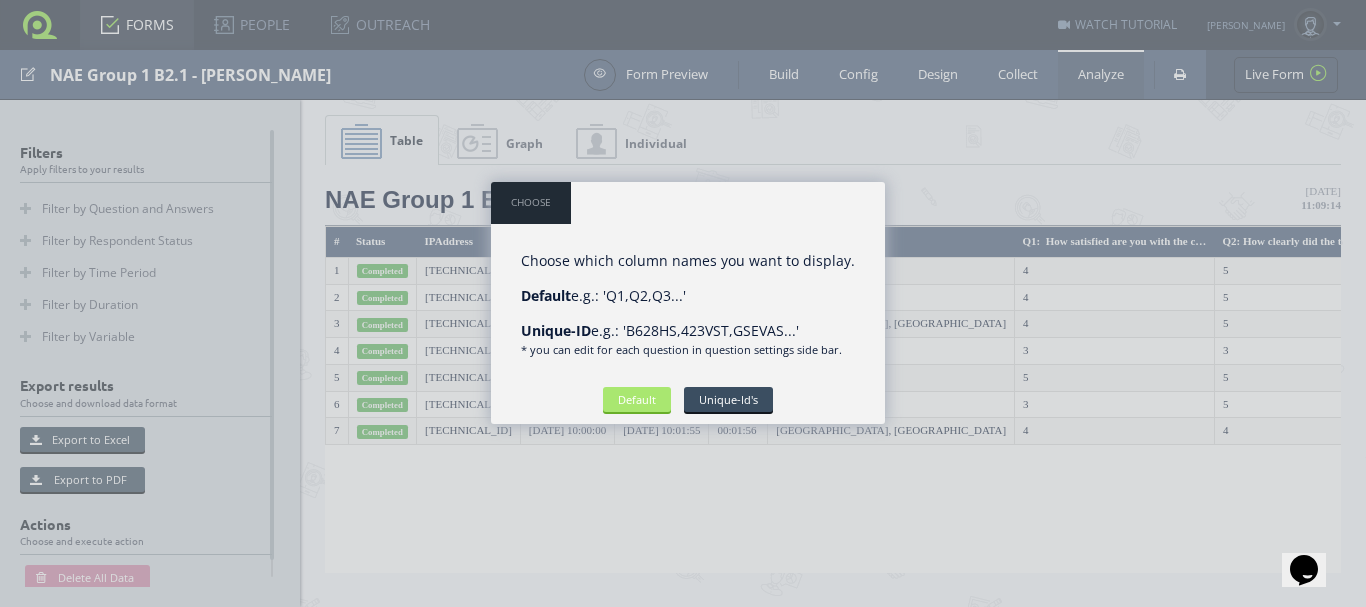 click on "Default" at bounding box center [637, 399] 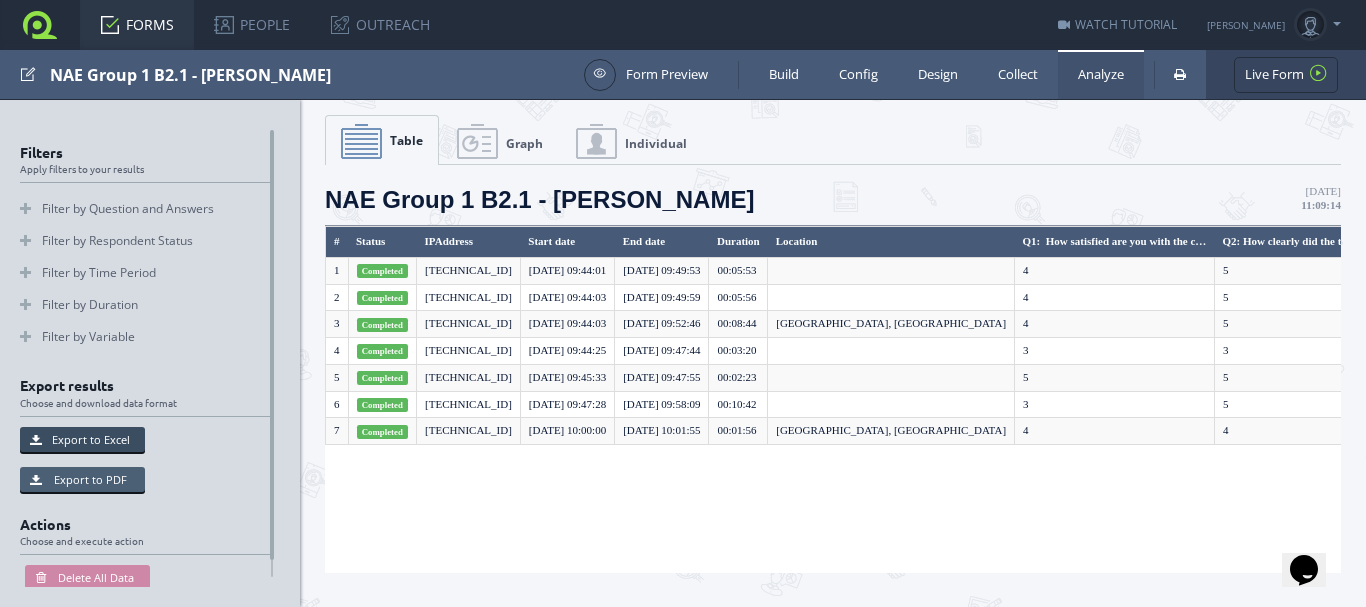 click on "Export to PDF" at bounding box center (82, 479) 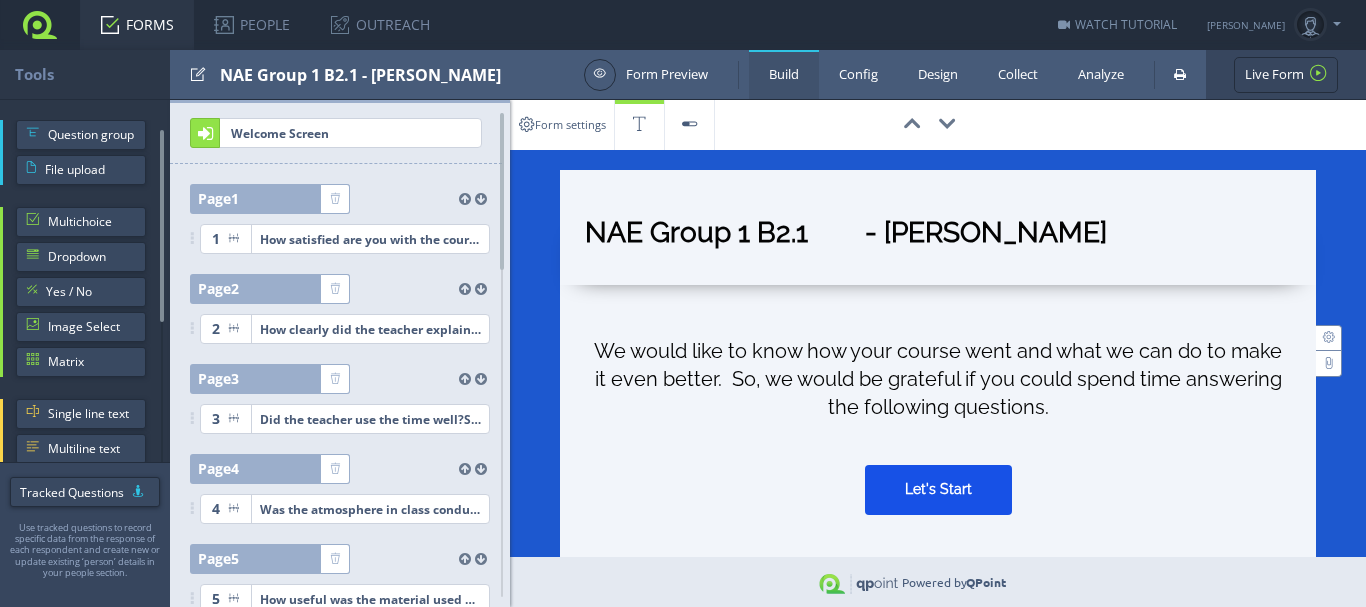 scroll, scrollTop: 0, scrollLeft: 0, axis: both 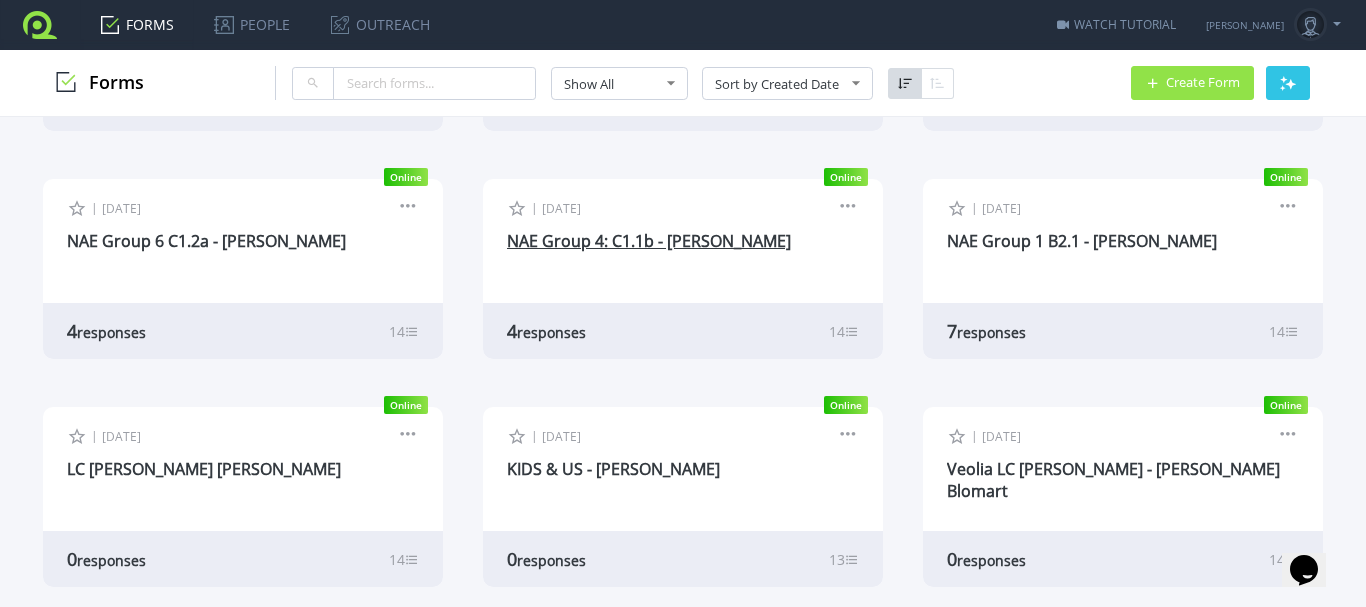 click on "NAE Group 4: C1.1b - [PERSON_NAME]" at bounding box center (649, 241) 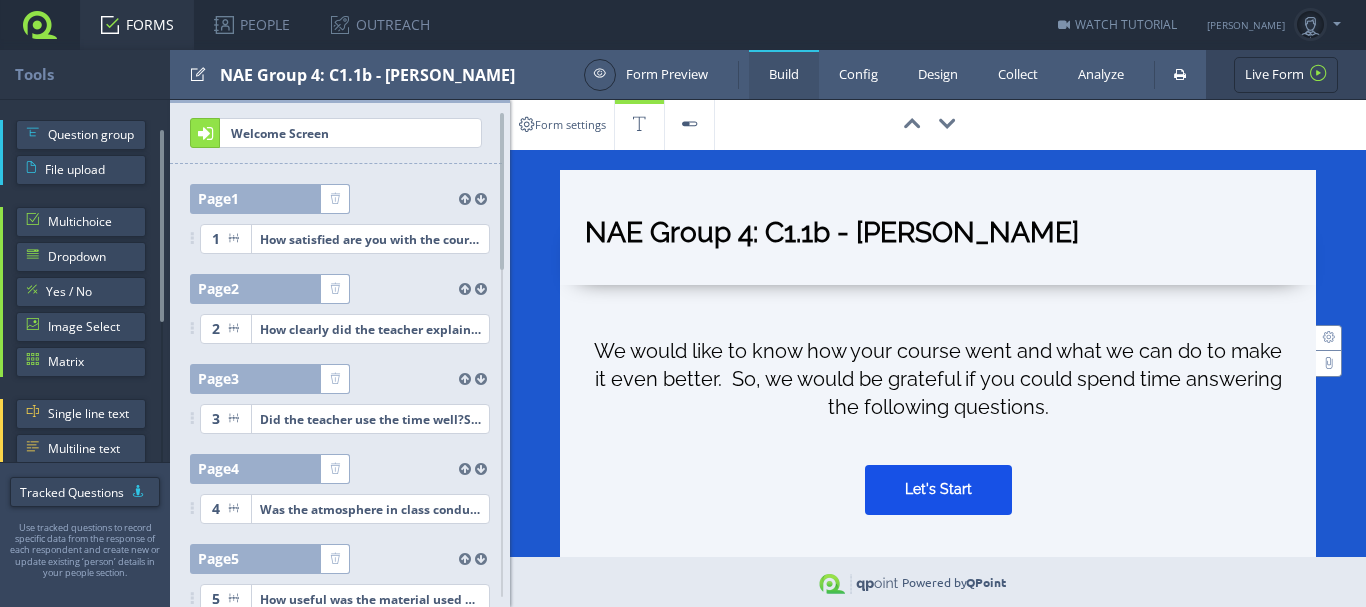 scroll, scrollTop: 0, scrollLeft: 0, axis: both 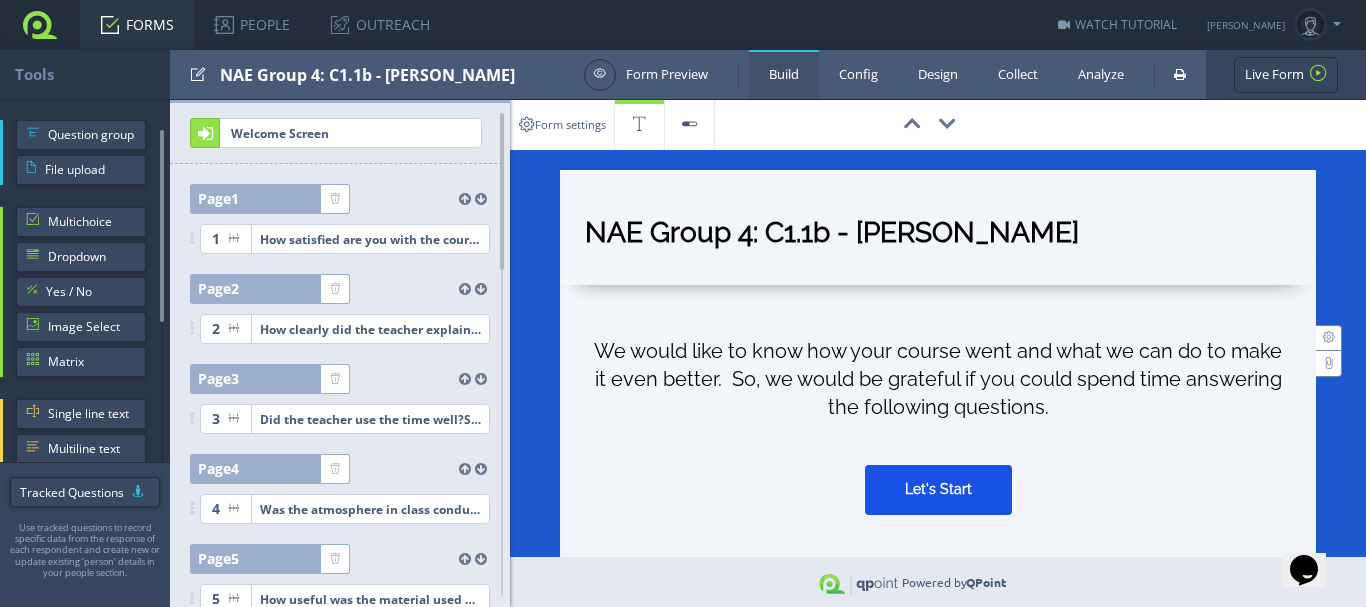 click on "Analyze" at bounding box center (1101, 74) 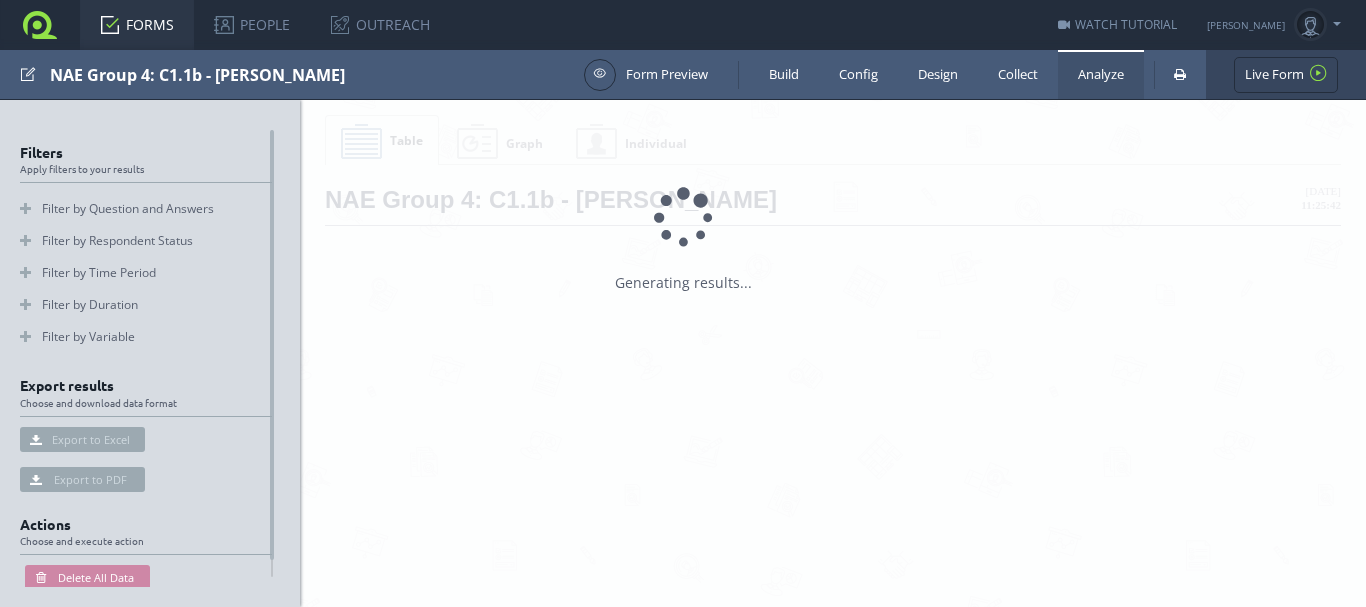 scroll, scrollTop: 0, scrollLeft: 0, axis: both 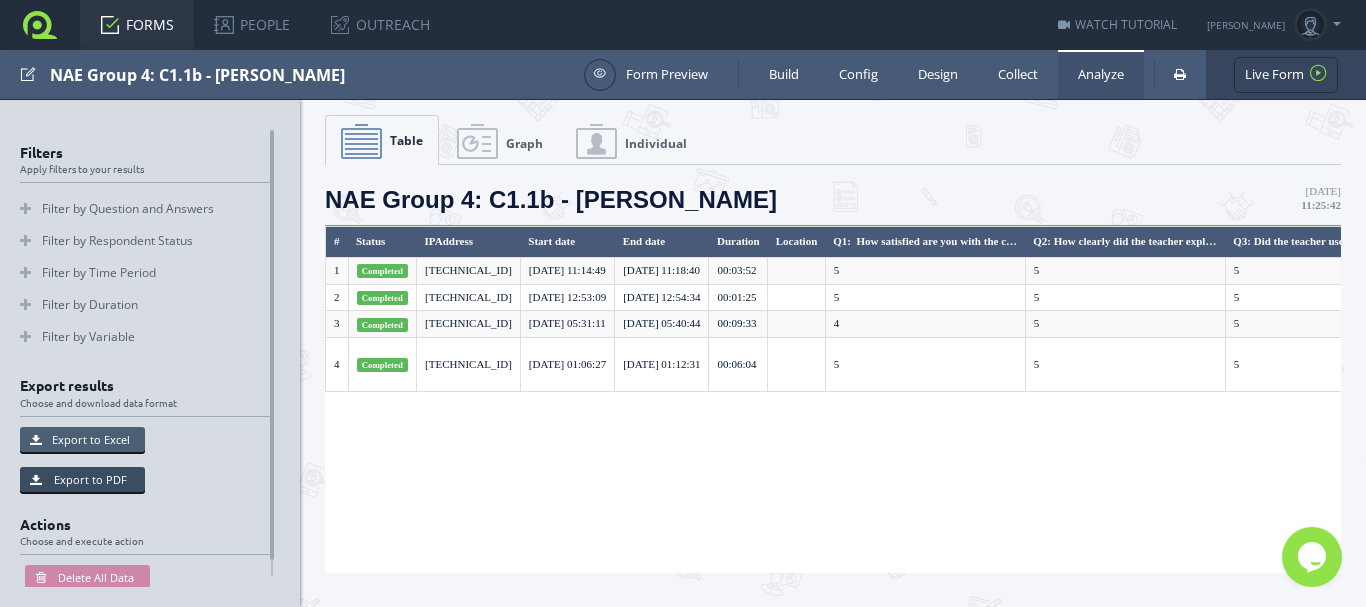 click on "Export to Excel" at bounding box center (82, 439) 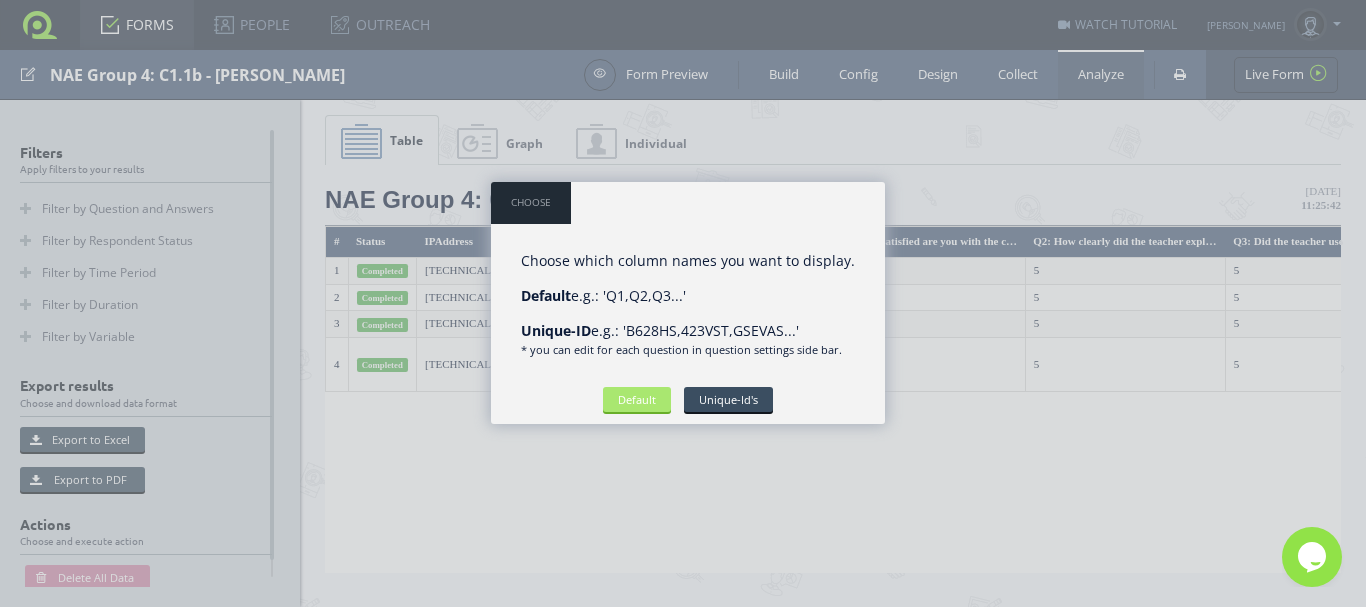click on "Default" at bounding box center [637, 399] 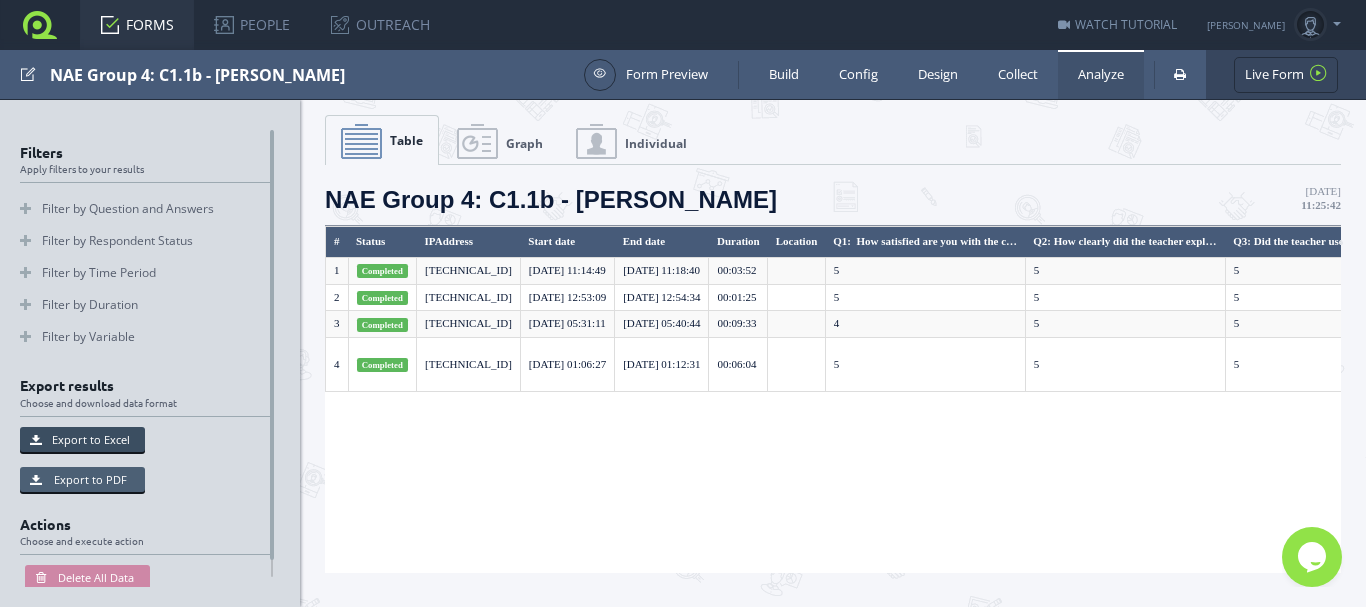 click on "Export to PDF" at bounding box center [82, 479] 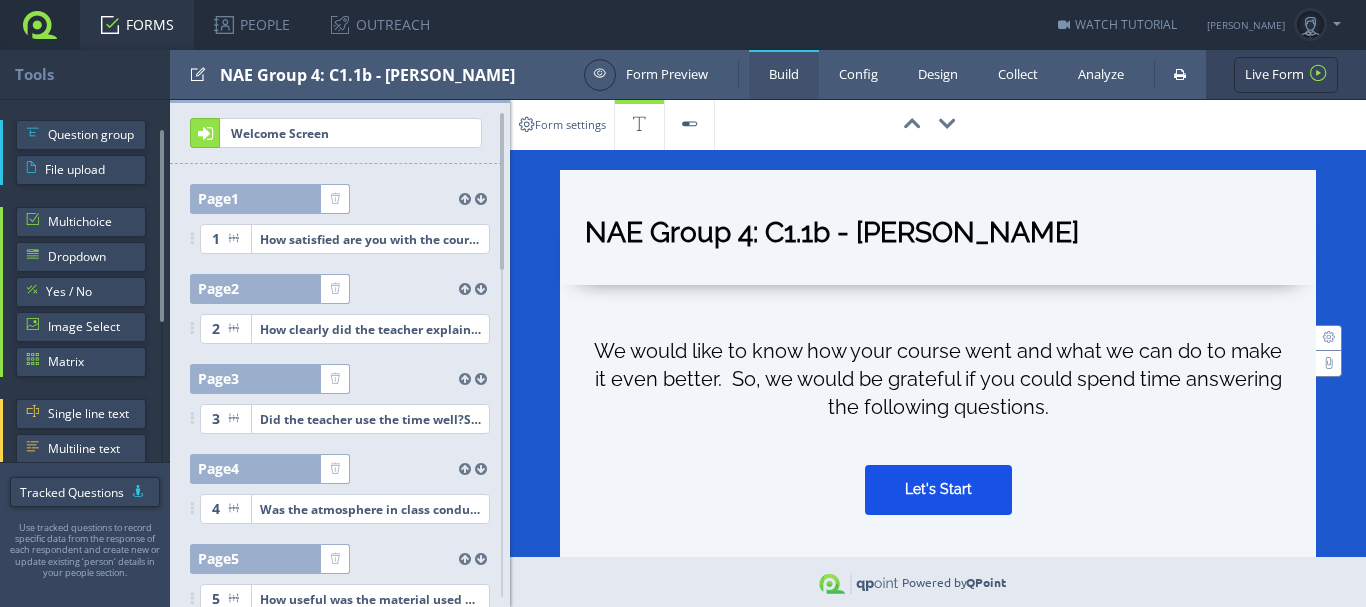 scroll, scrollTop: 0, scrollLeft: 0, axis: both 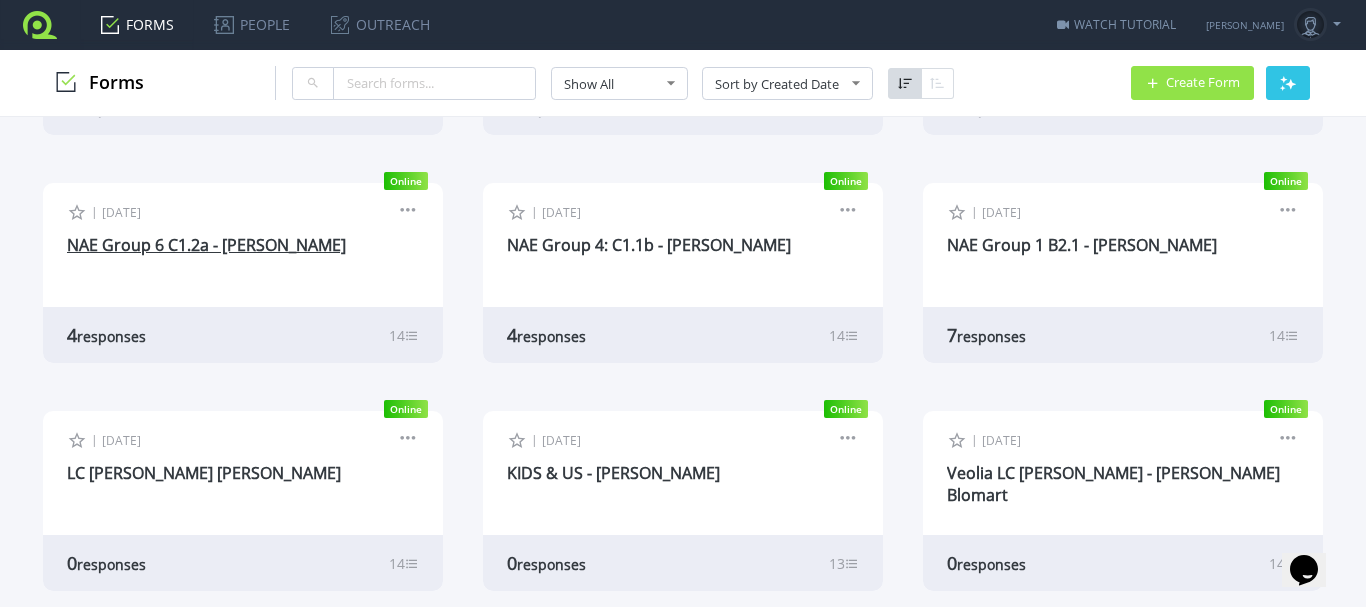 click on "NAE Group 6 C1.2a - Brian Fowlis" at bounding box center [206, 245] 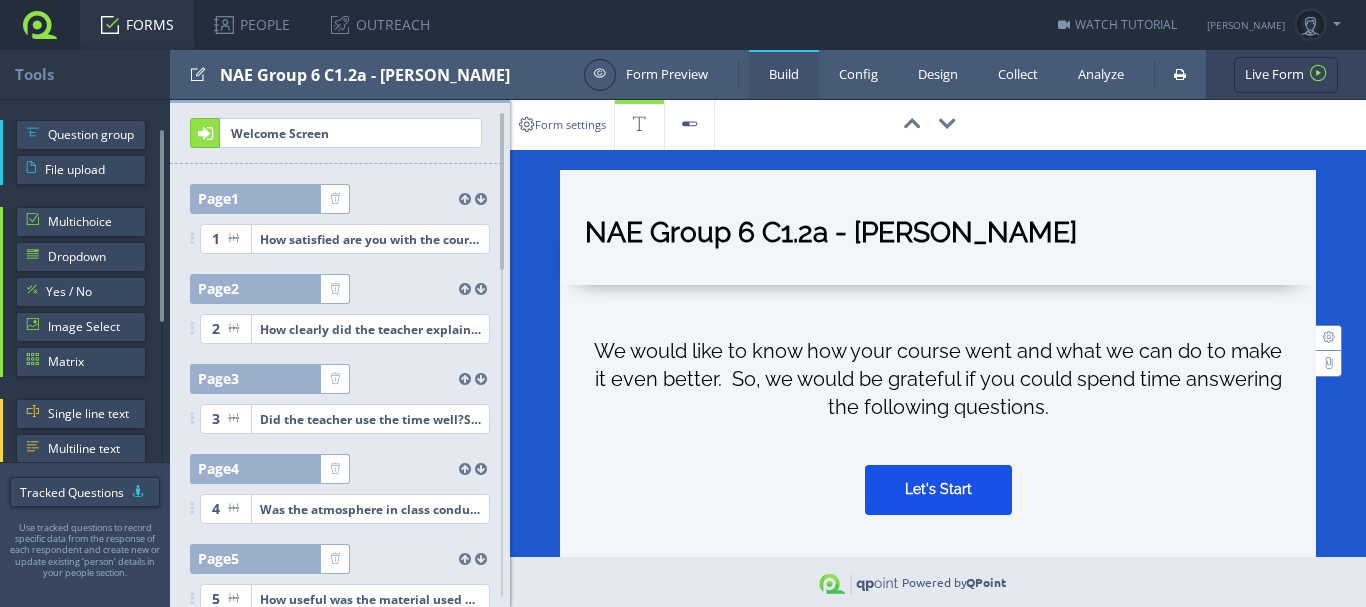 scroll, scrollTop: 0, scrollLeft: 0, axis: both 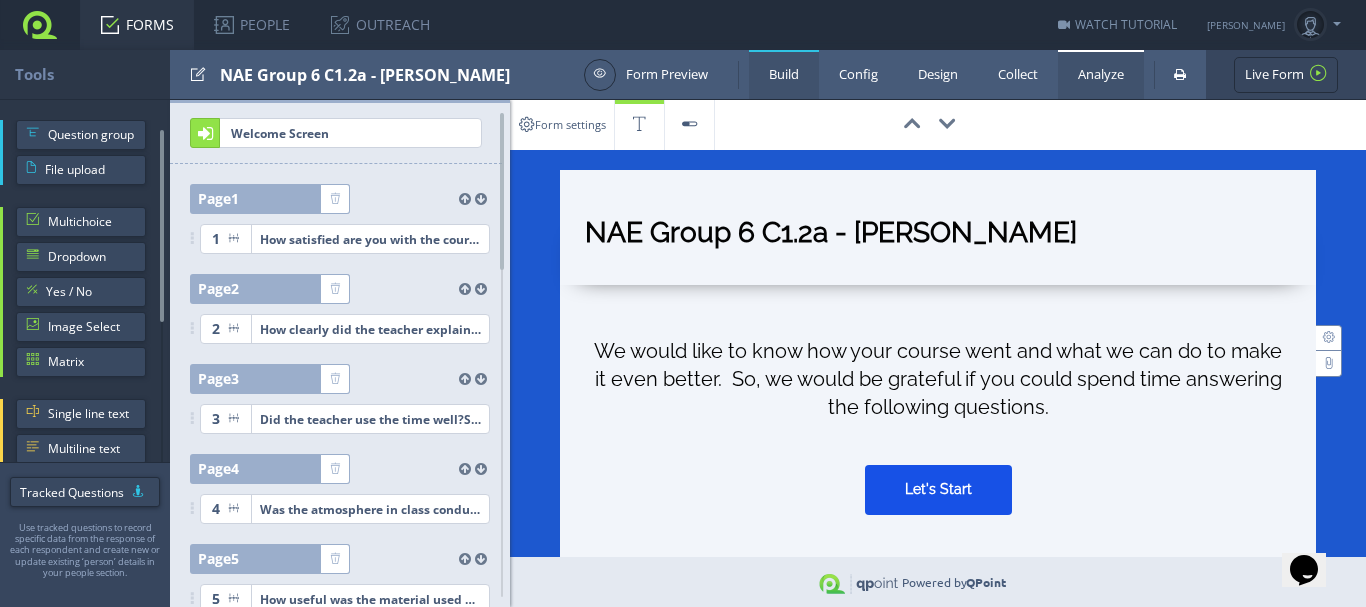 click on "Analyze" at bounding box center [1101, 74] 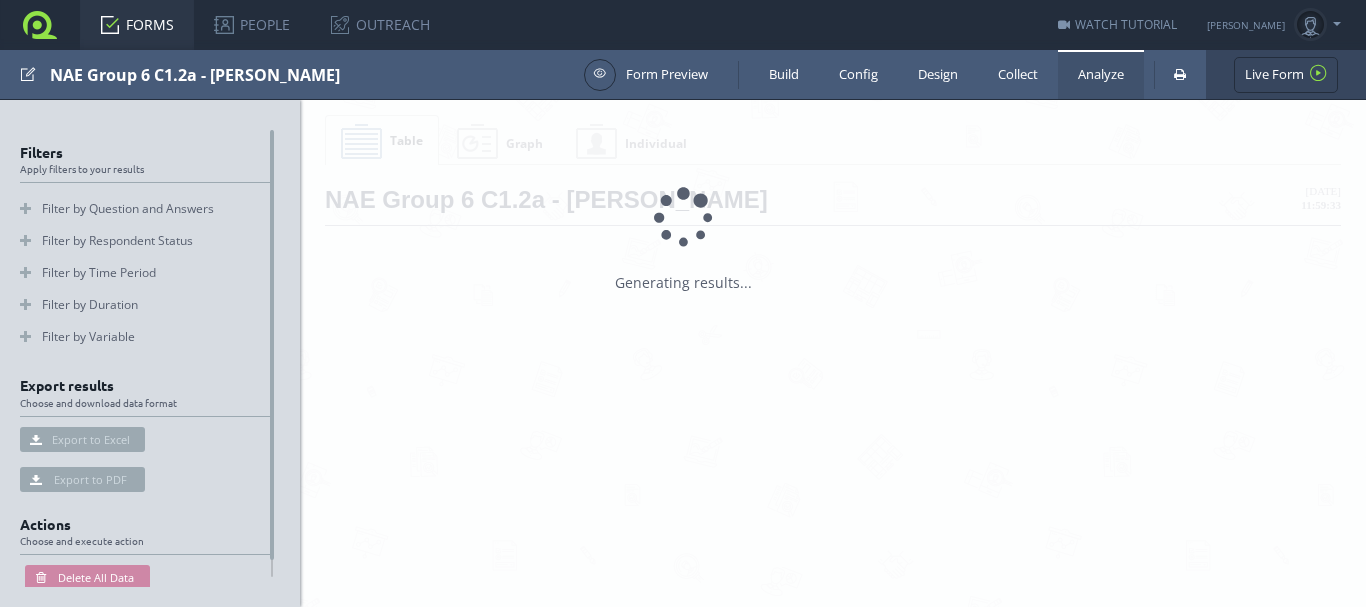 scroll, scrollTop: 0, scrollLeft: 0, axis: both 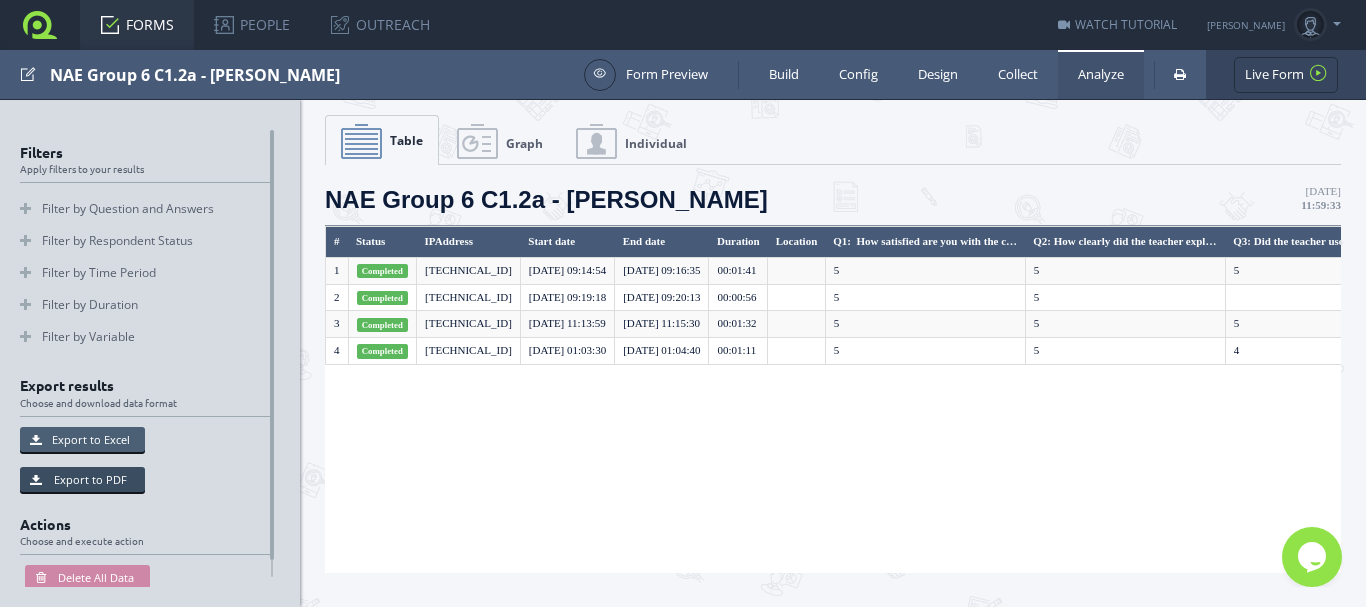 click on "Export to Excel" at bounding box center [82, 439] 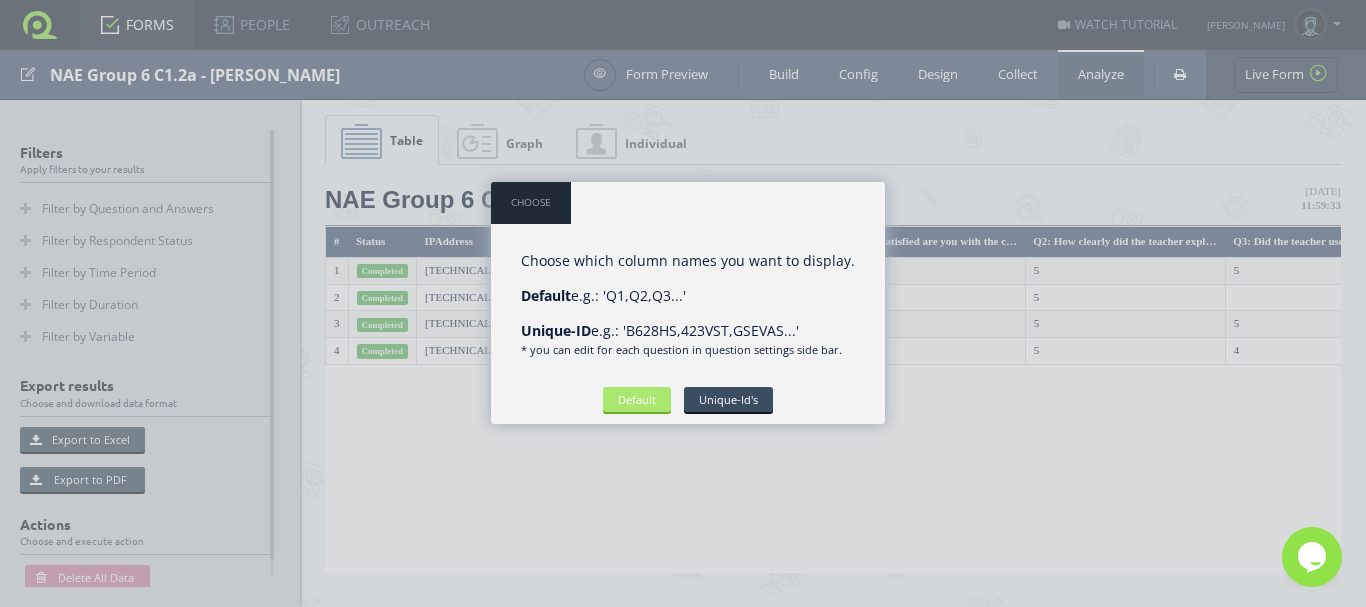 click on "Default" at bounding box center (637, 399) 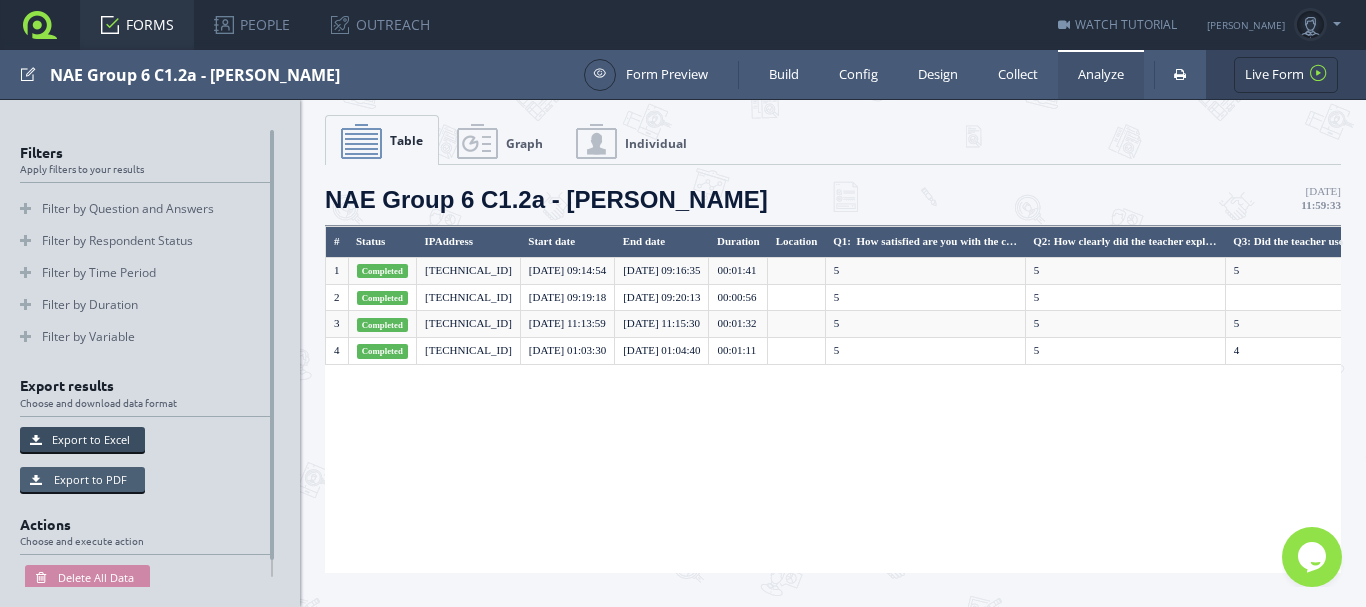 click on "Export to PDF" at bounding box center [82, 479] 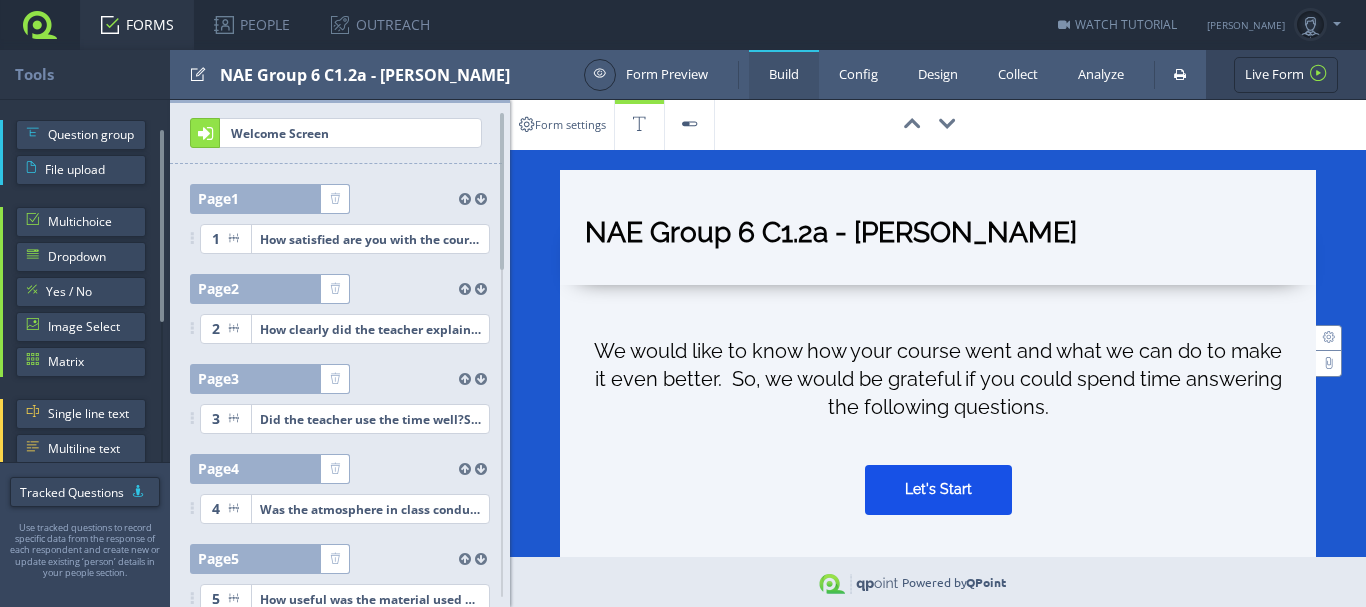 scroll, scrollTop: 0, scrollLeft: 0, axis: both 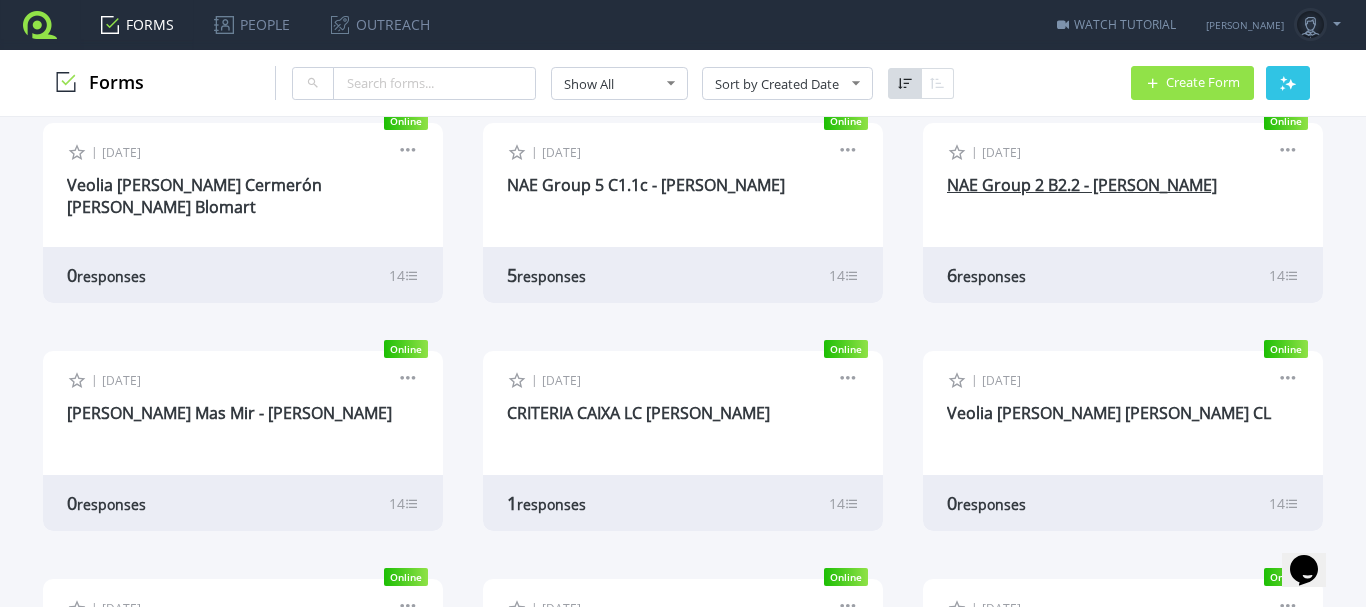 click on "NAE Group 2 B2.2 - [PERSON_NAME]" at bounding box center (1082, 185) 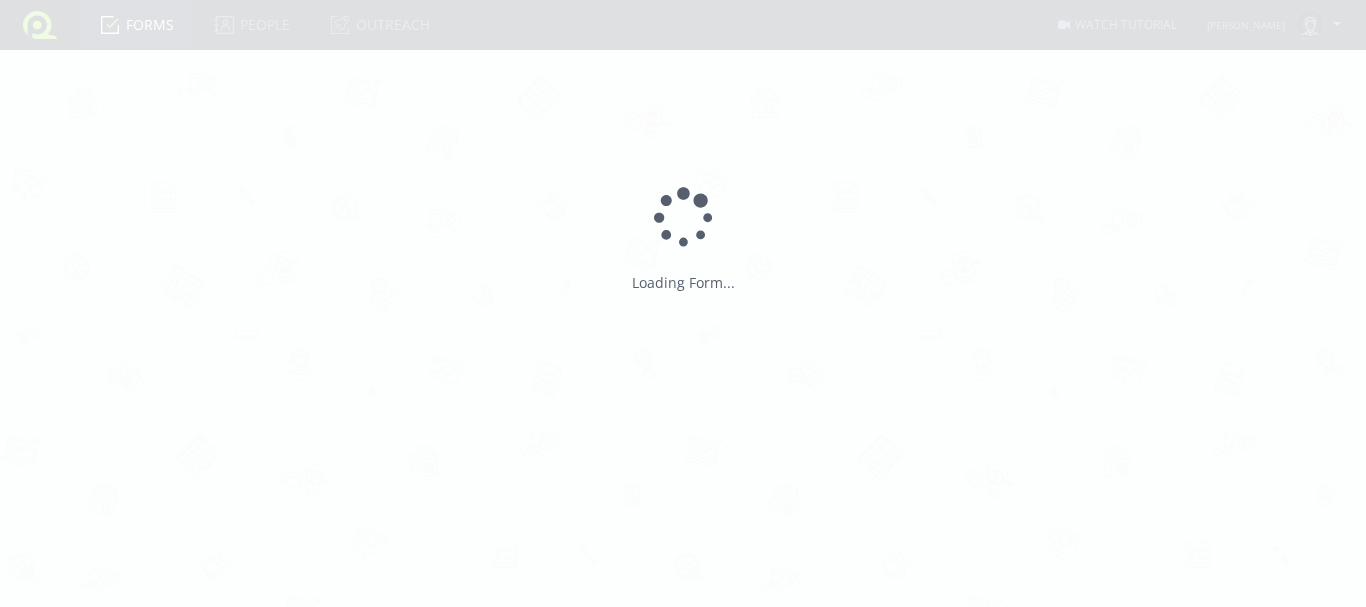 type on "NAE Group 2 B2.2 - [PERSON_NAME]" 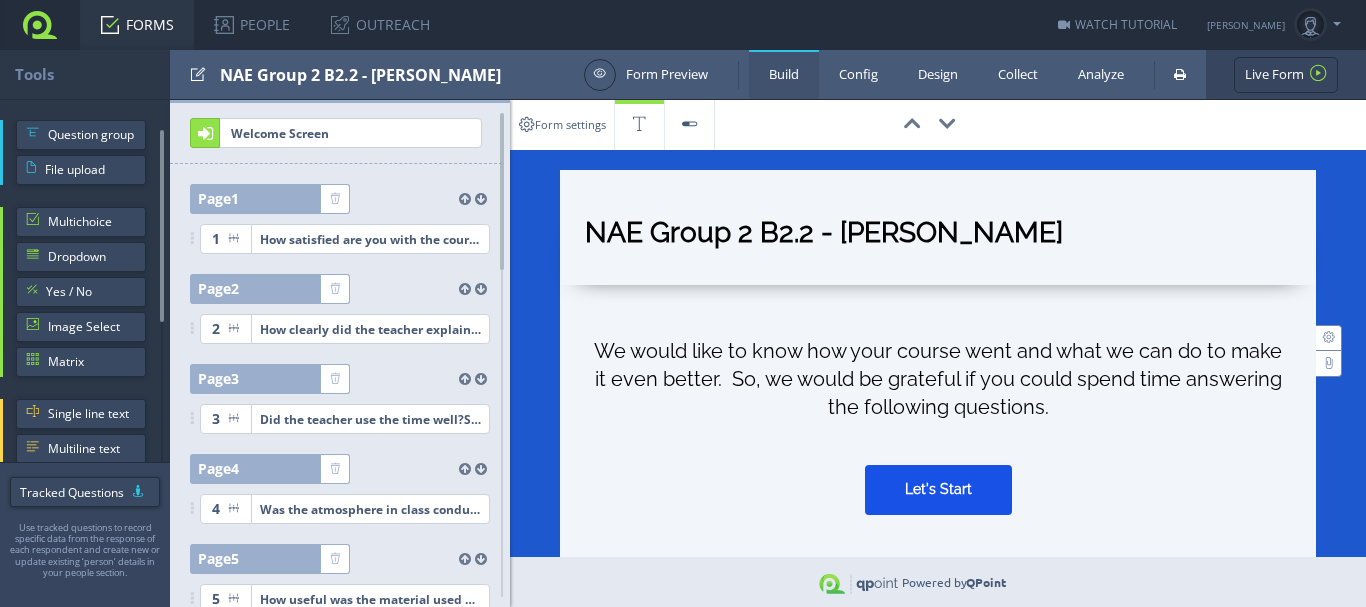 scroll, scrollTop: 0, scrollLeft: 0, axis: both 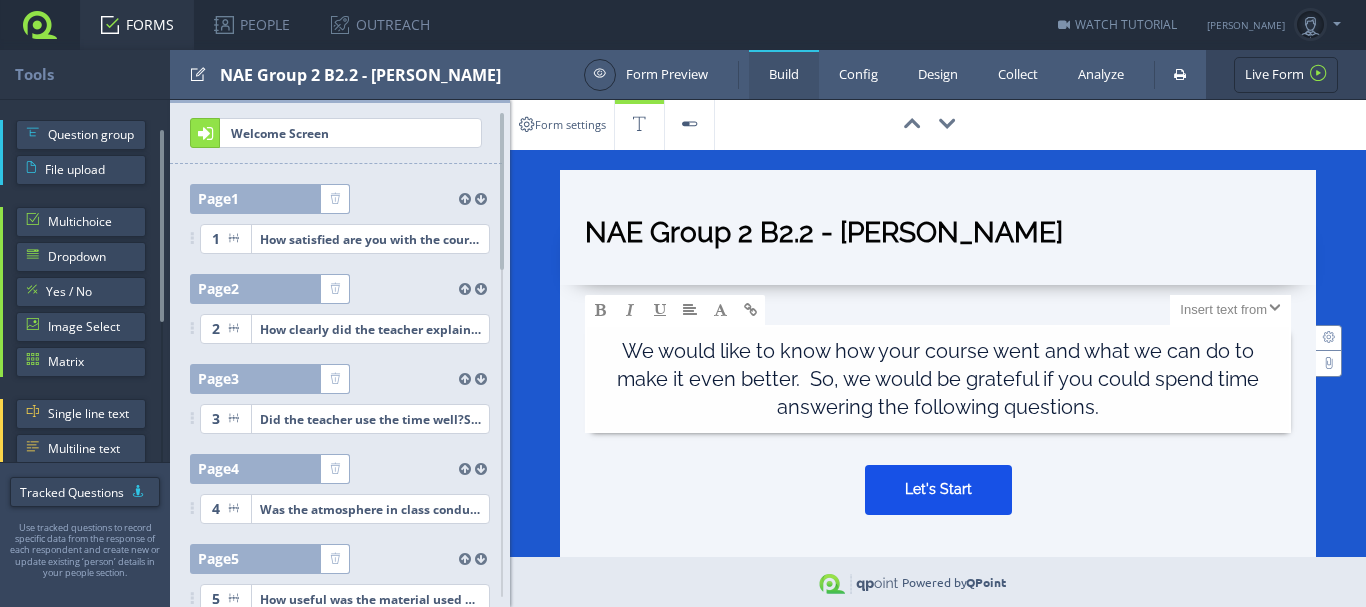 click on "Analyze" at bounding box center (1101, 74) 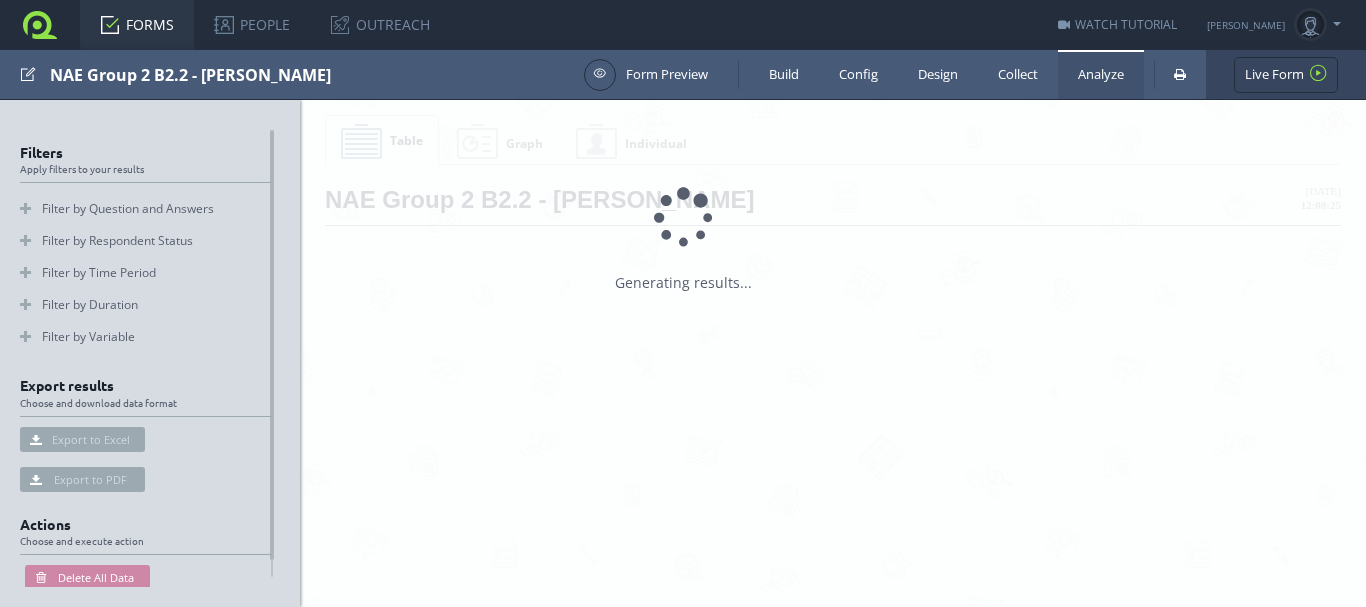 scroll, scrollTop: 0, scrollLeft: 0, axis: both 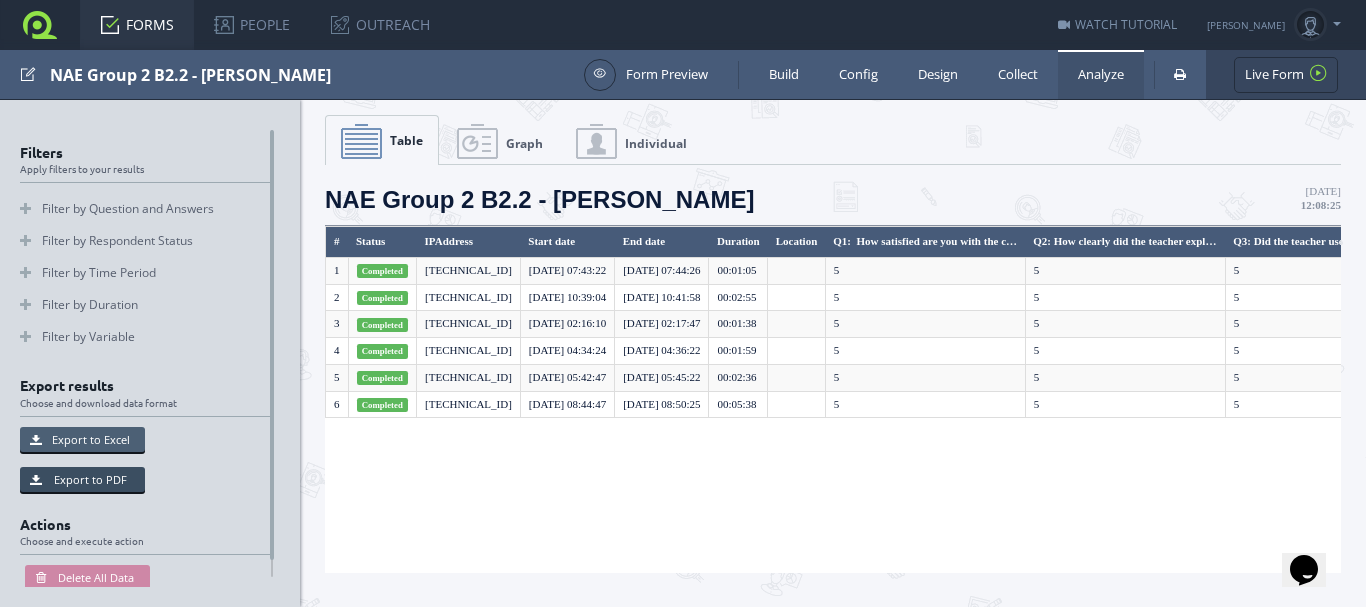 click on "Export to Excel" at bounding box center (82, 439) 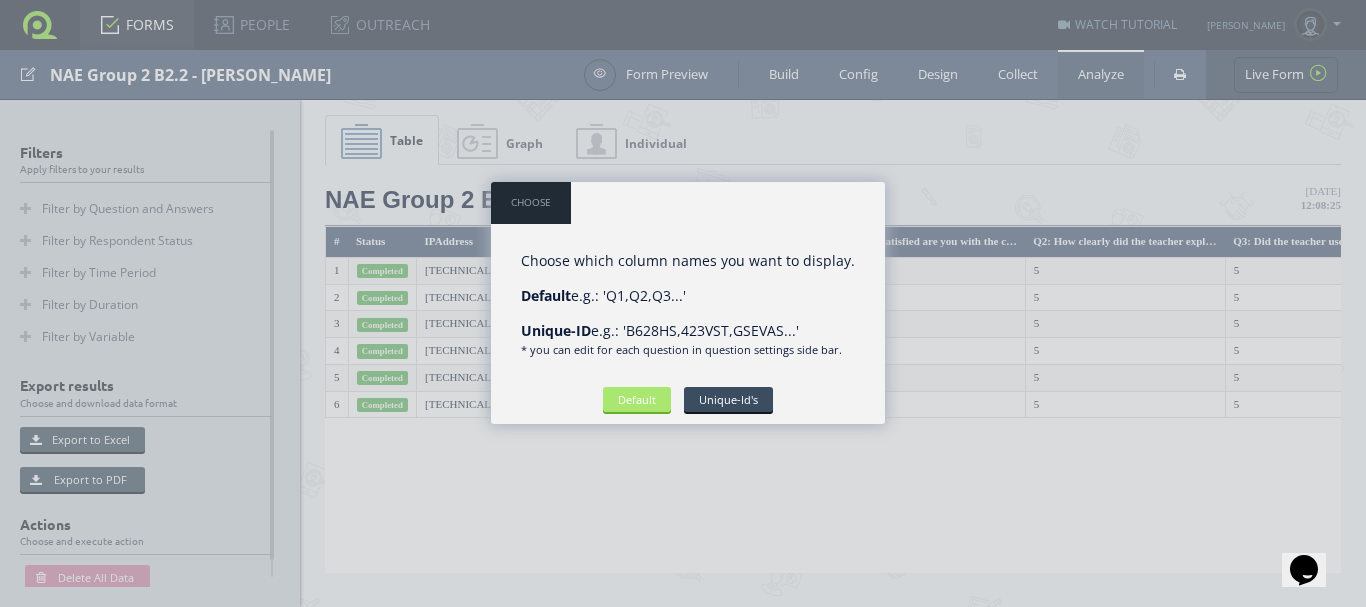 click on "Default" at bounding box center [637, 399] 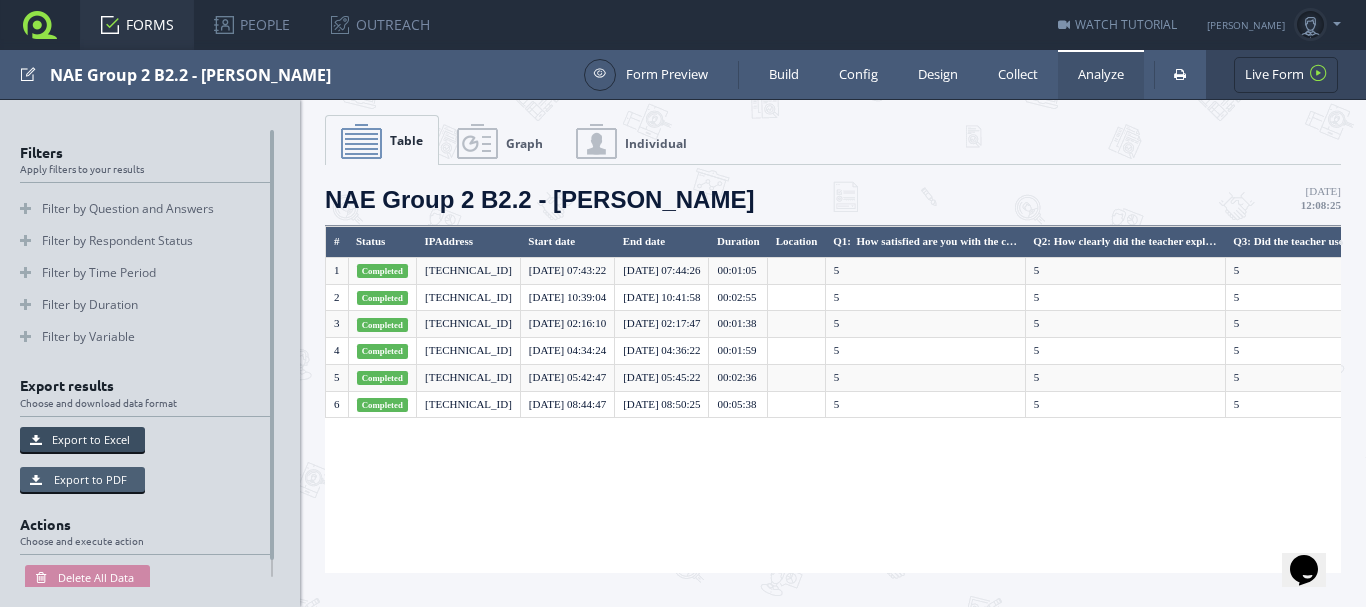 click on "Export to PDF" at bounding box center (82, 479) 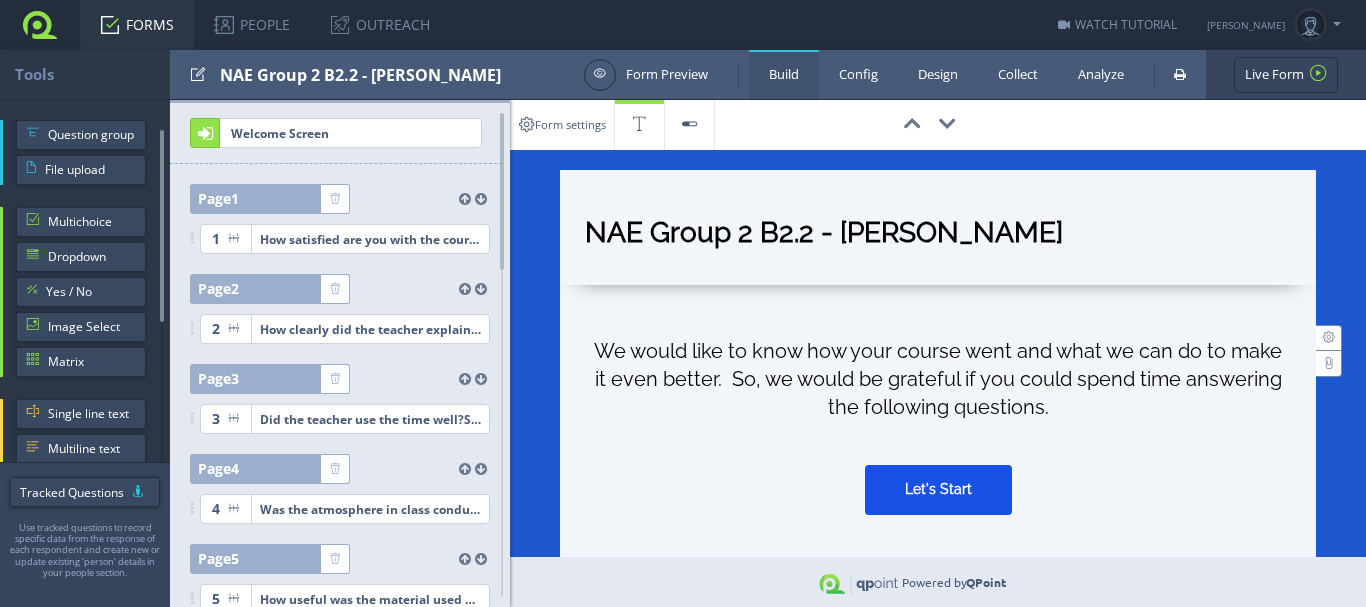 scroll, scrollTop: 0, scrollLeft: 0, axis: both 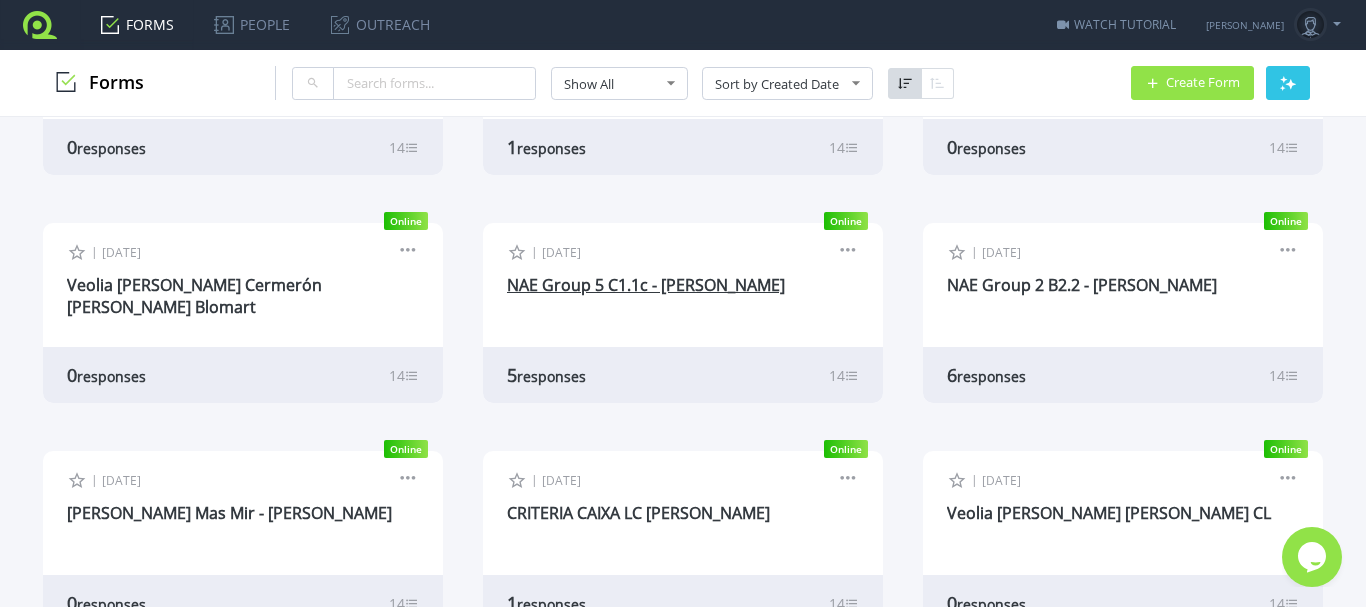 click on "NAE Group 5 C1.1c - [PERSON_NAME]" at bounding box center (646, 285) 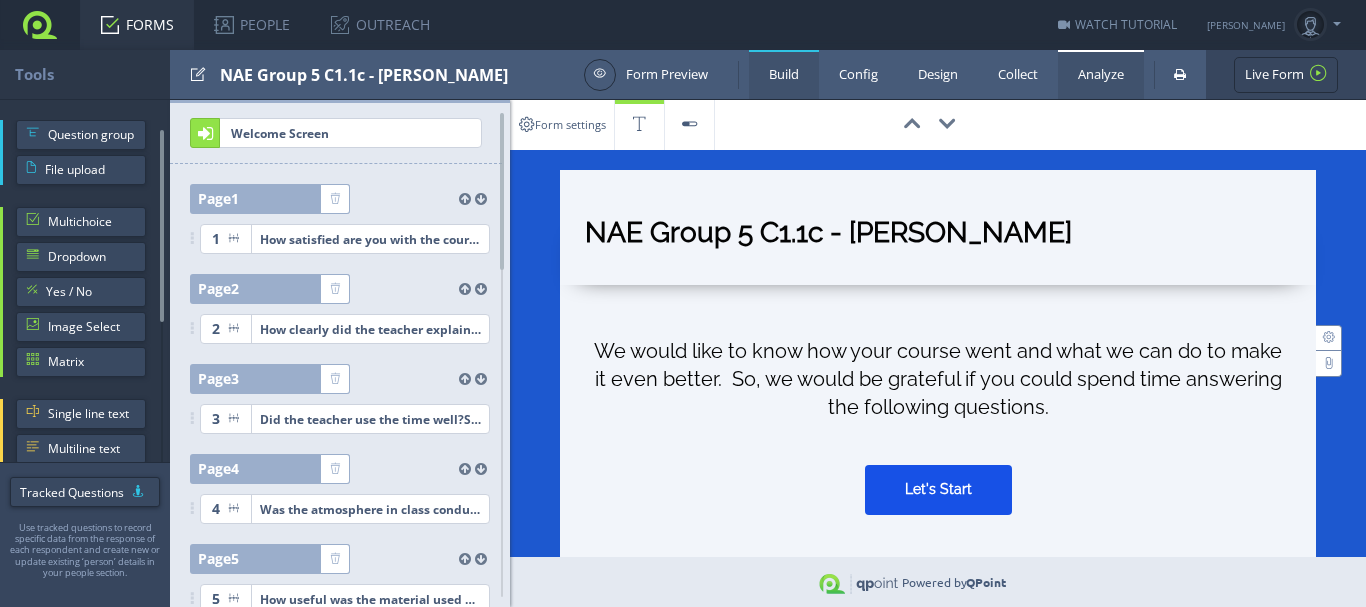 click on "Analyze" at bounding box center [1101, 74] 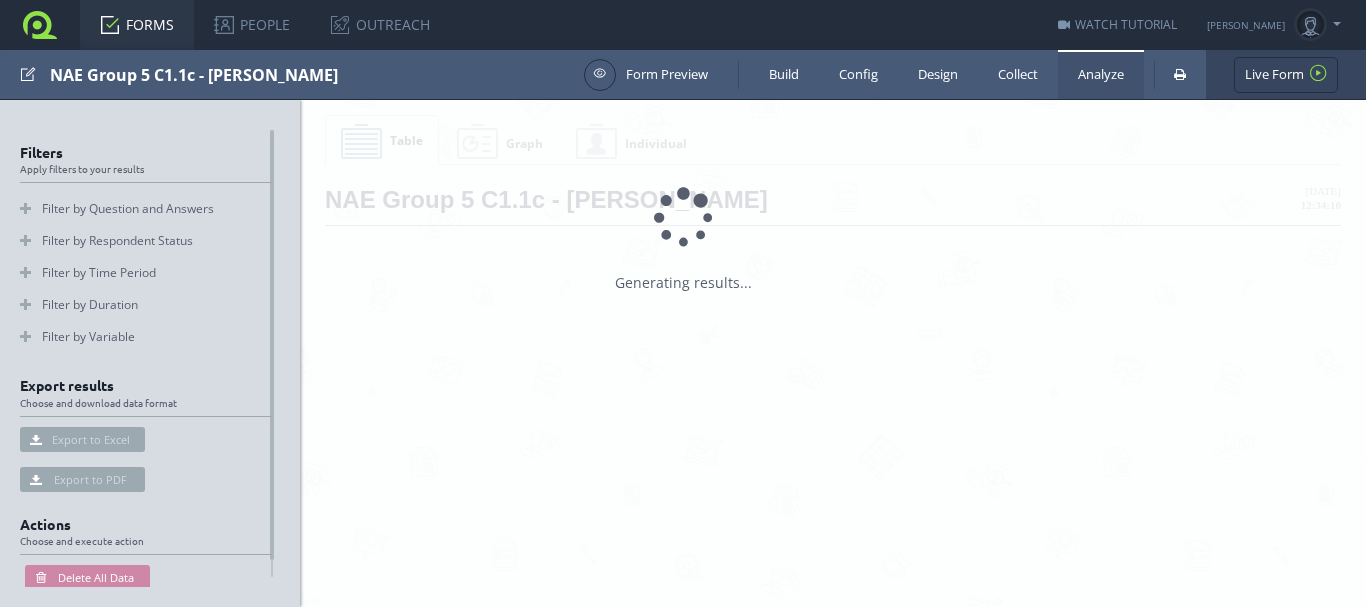 scroll, scrollTop: 0, scrollLeft: 0, axis: both 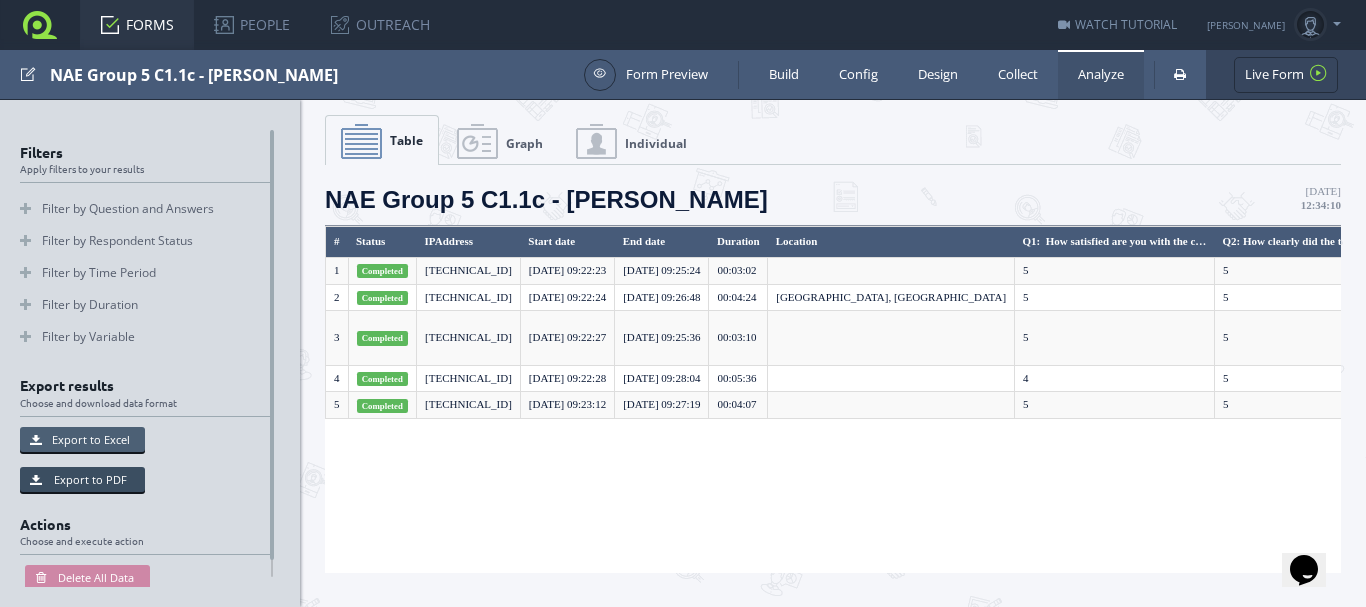 click on "Export to Excel" at bounding box center [82, 439] 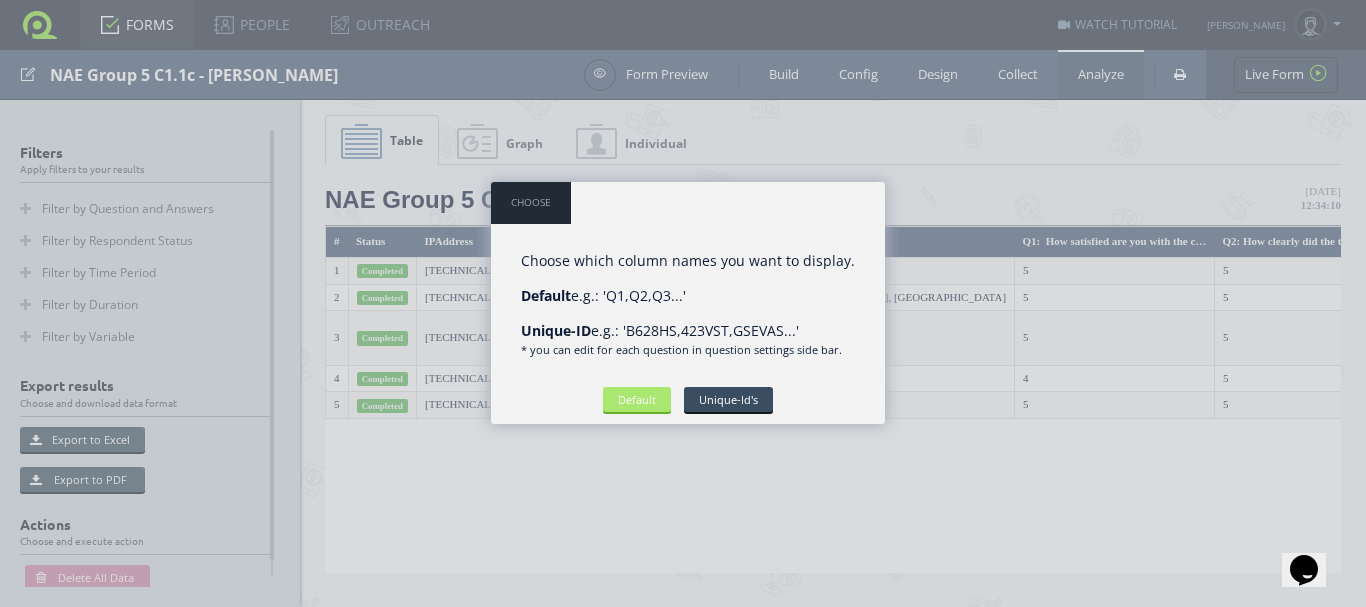 click on "Default" at bounding box center [637, 399] 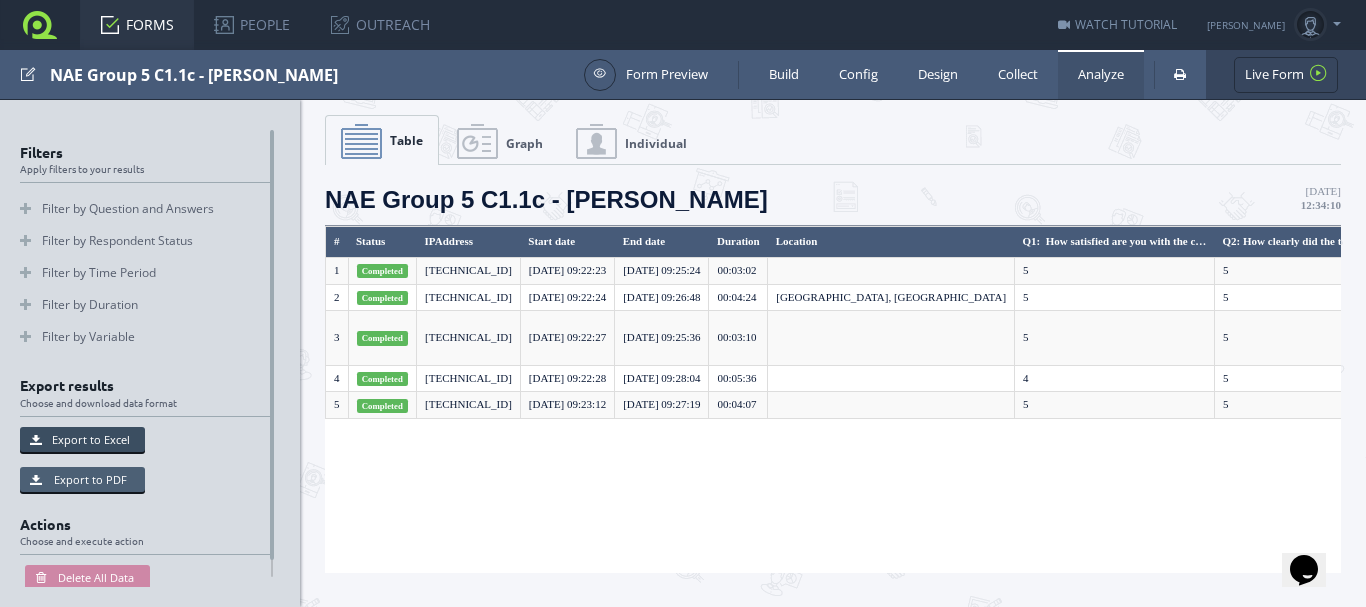 click on "Export to PDF" at bounding box center (82, 479) 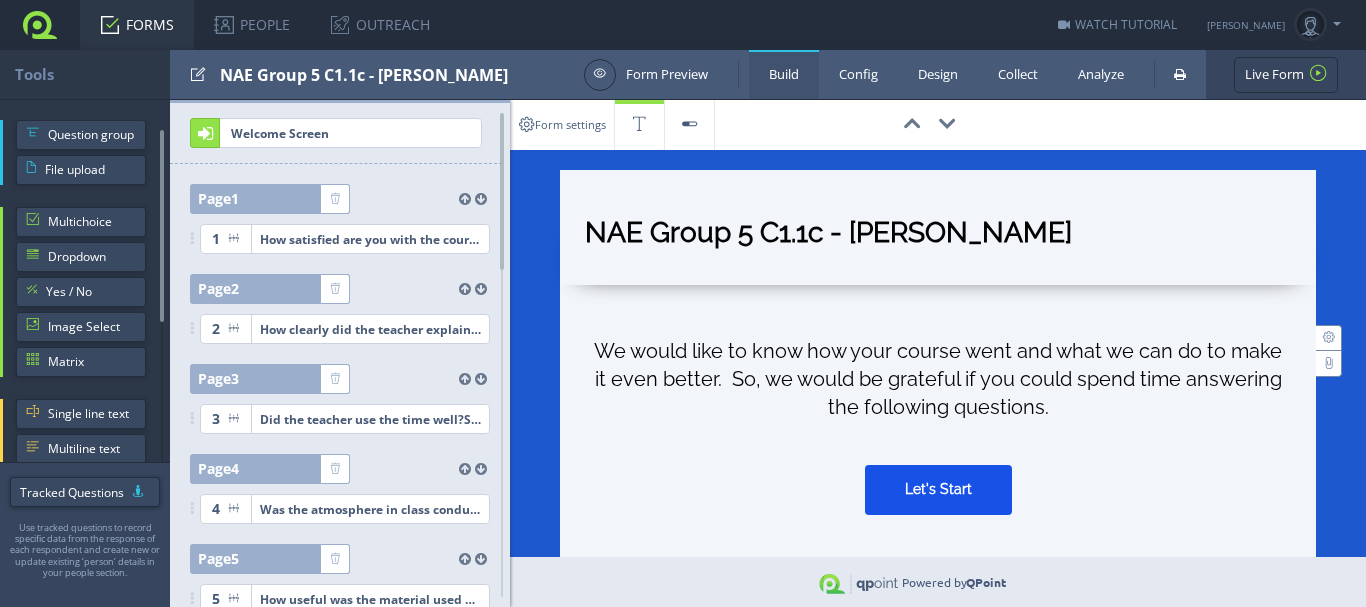 scroll, scrollTop: 0, scrollLeft: 0, axis: both 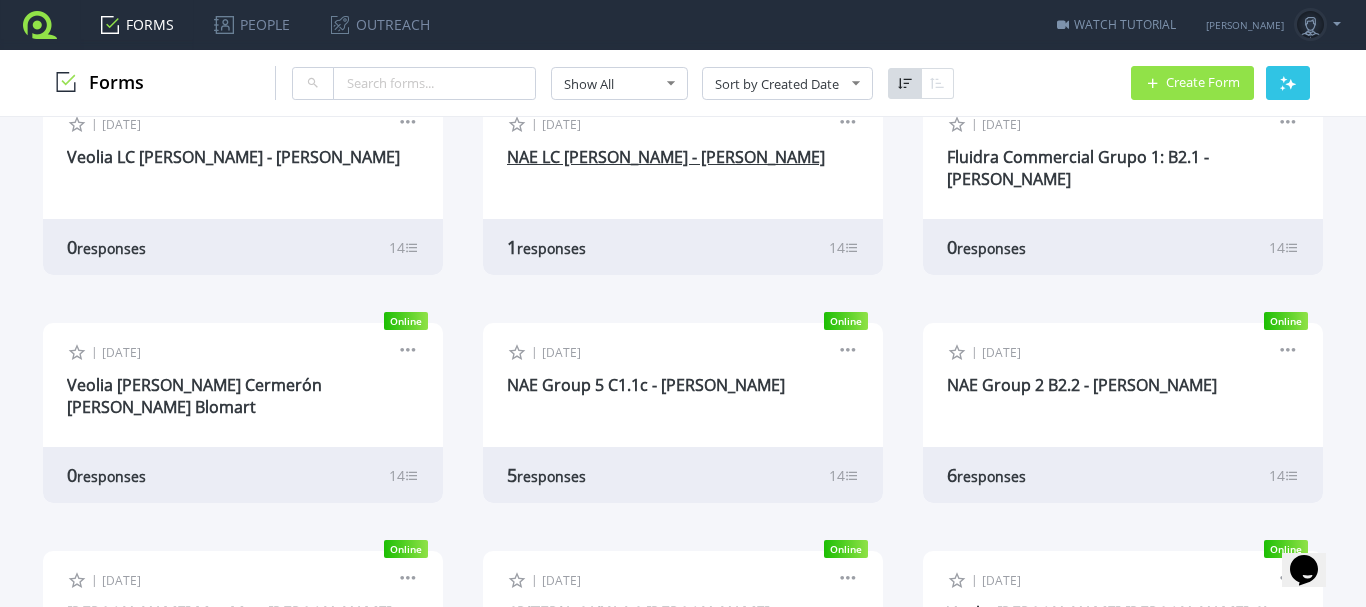 click on "NAE LC [PERSON_NAME] - [PERSON_NAME]" at bounding box center [666, 157] 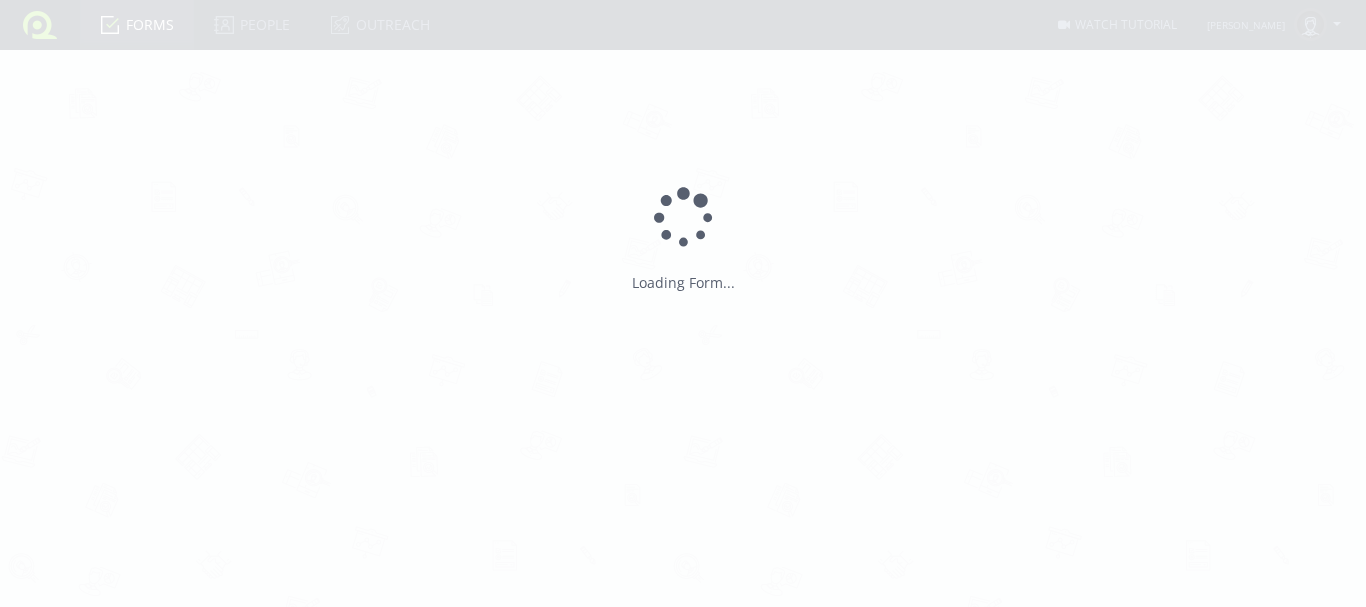 scroll, scrollTop: 0, scrollLeft: 0, axis: both 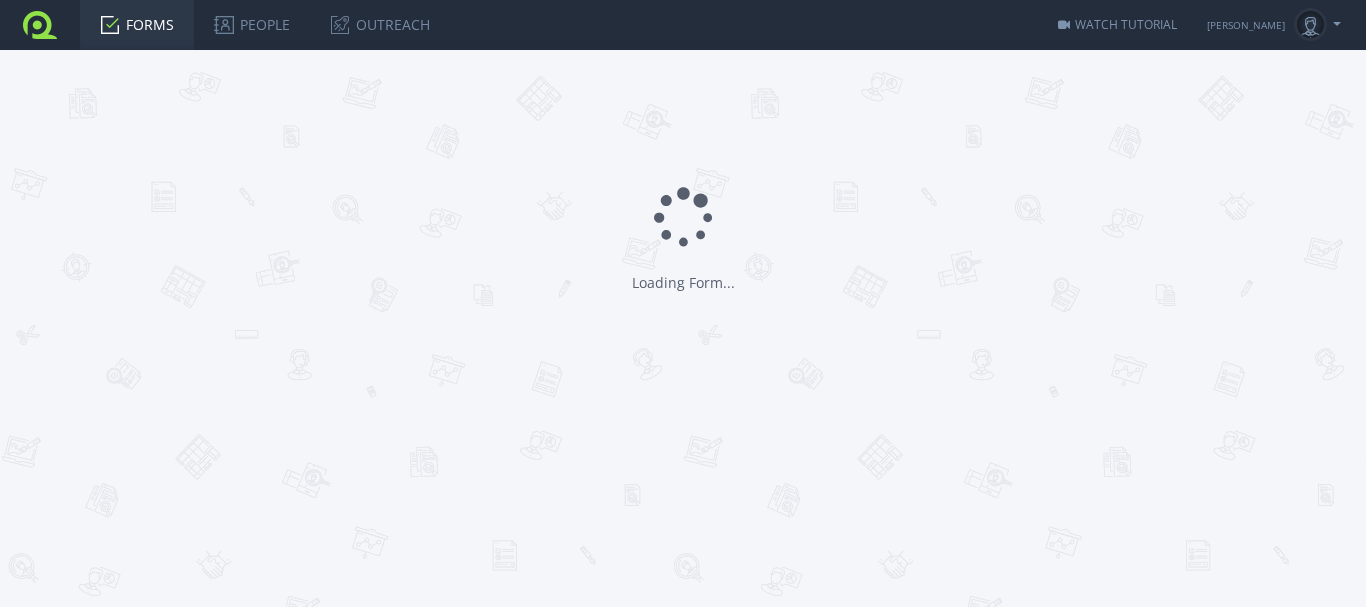 type on "NAE LC [PERSON_NAME] - [PERSON_NAME]" 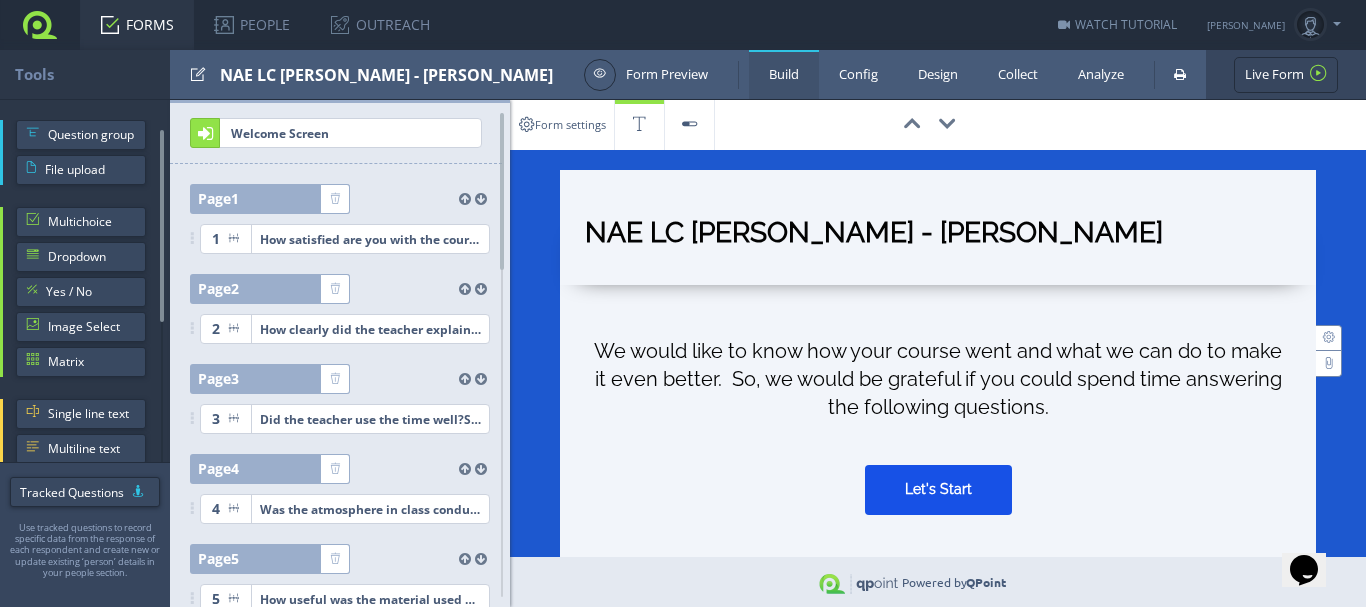 scroll, scrollTop: 0, scrollLeft: 0, axis: both 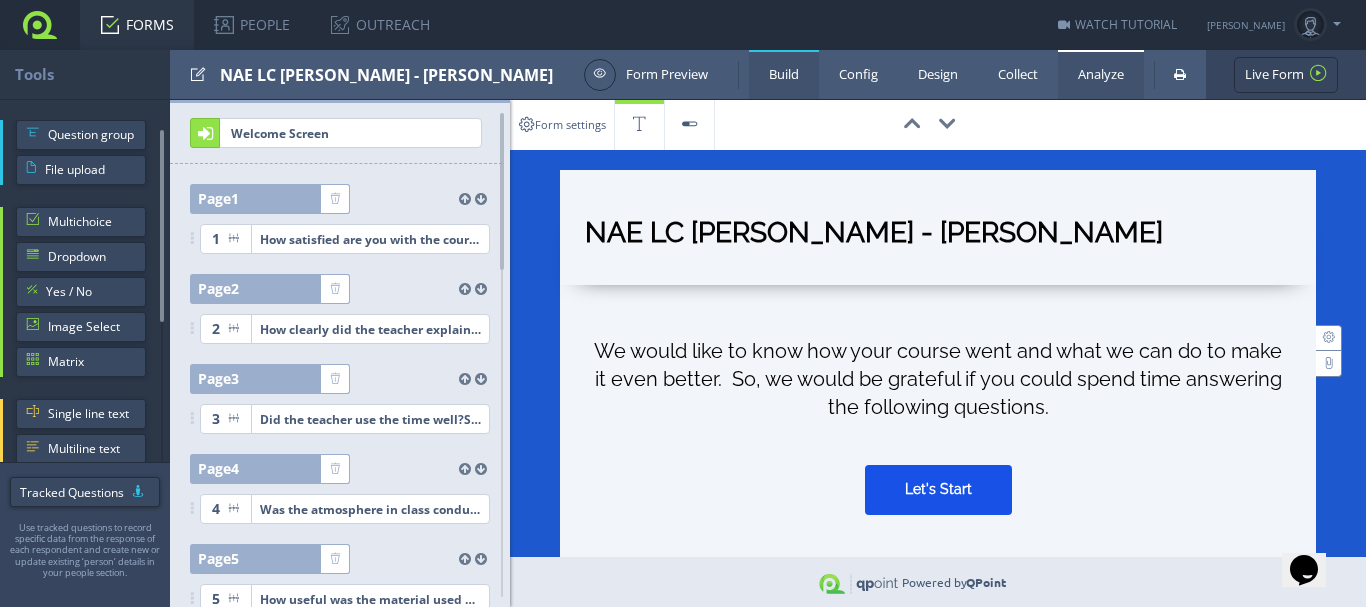 click on "Analyze" at bounding box center (1101, 74) 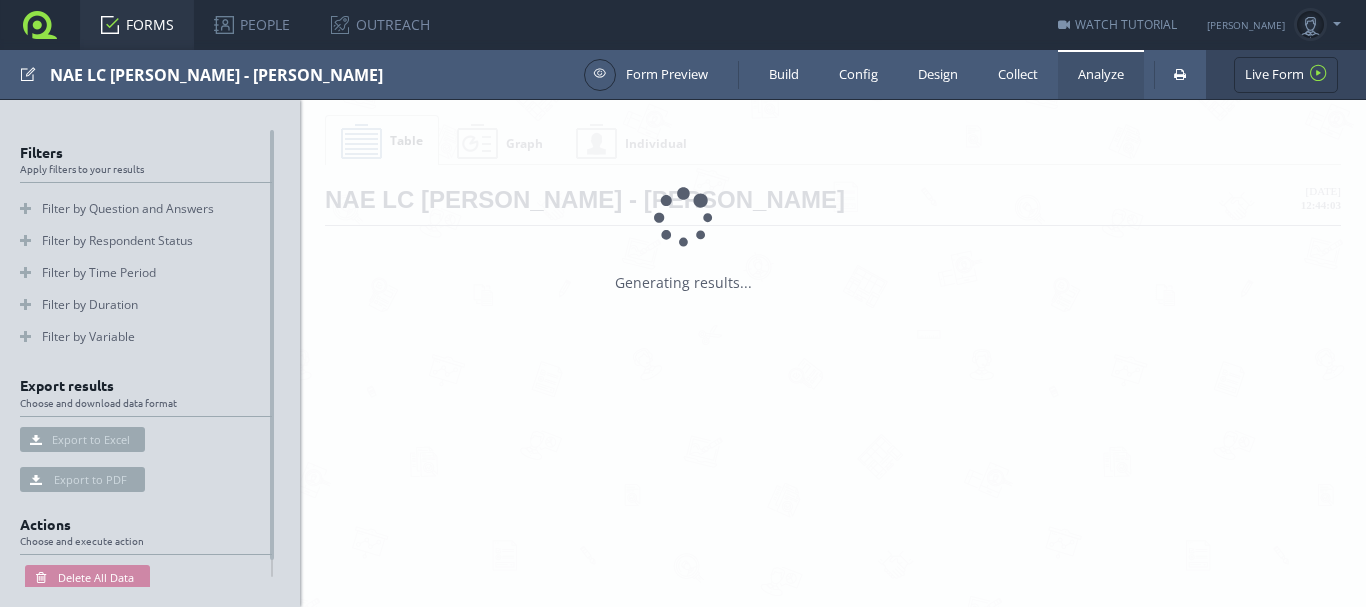 scroll, scrollTop: 0, scrollLeft: 0, axis: both 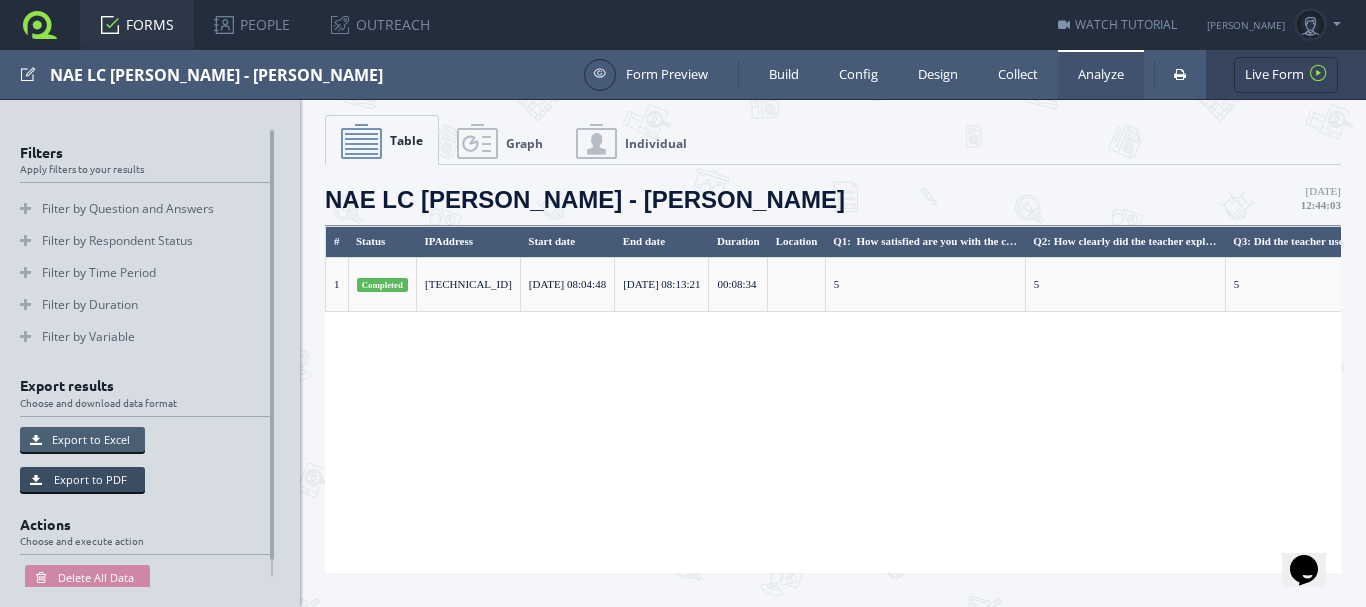 click on "Export to Excel" at bounding box center [82, 439] 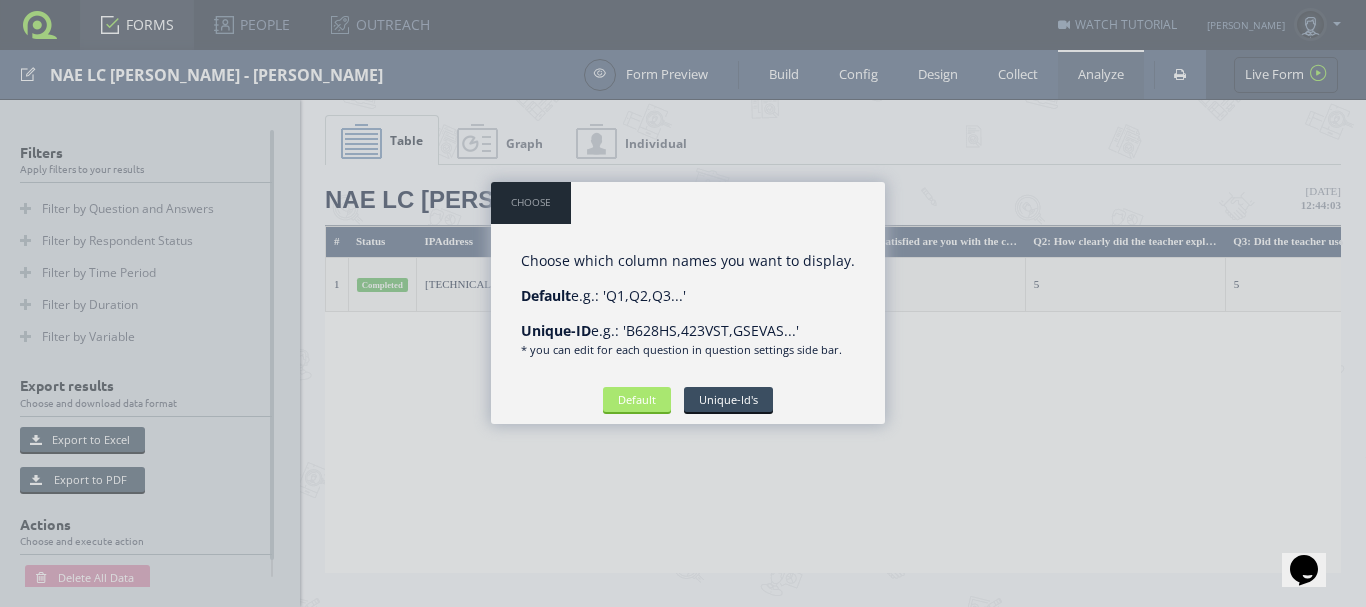 click on "Default" at bounding box center [637, 399] 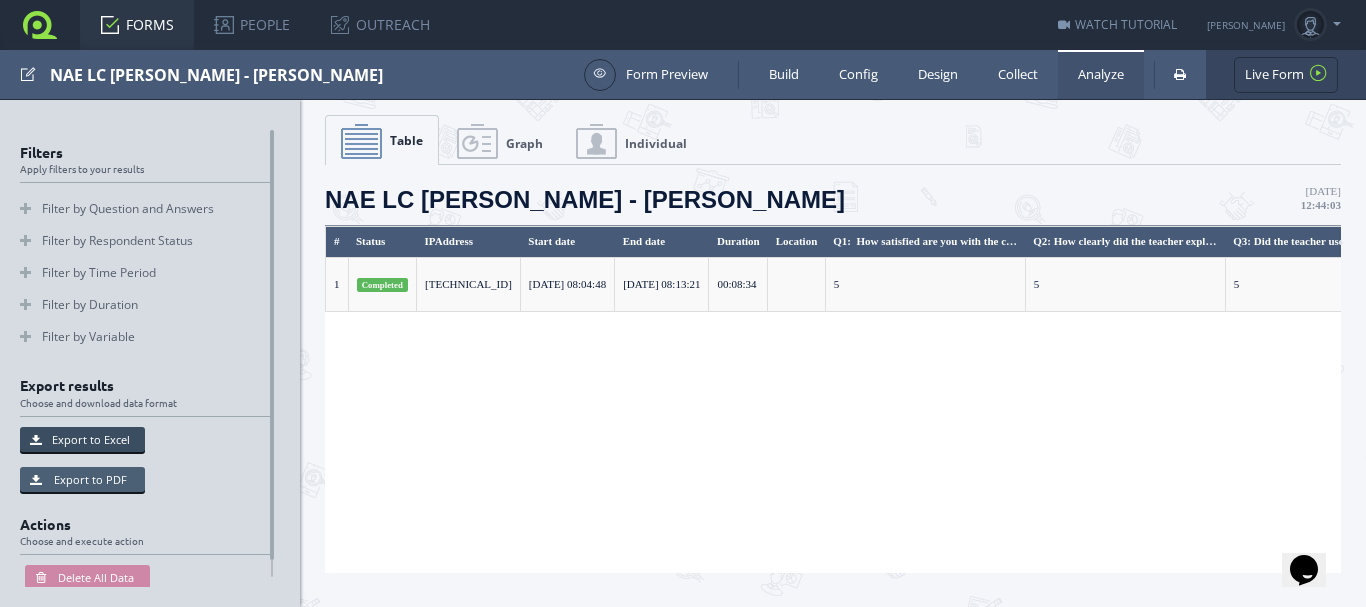 click on "Export to PDF" at bounding box center (82, 479) 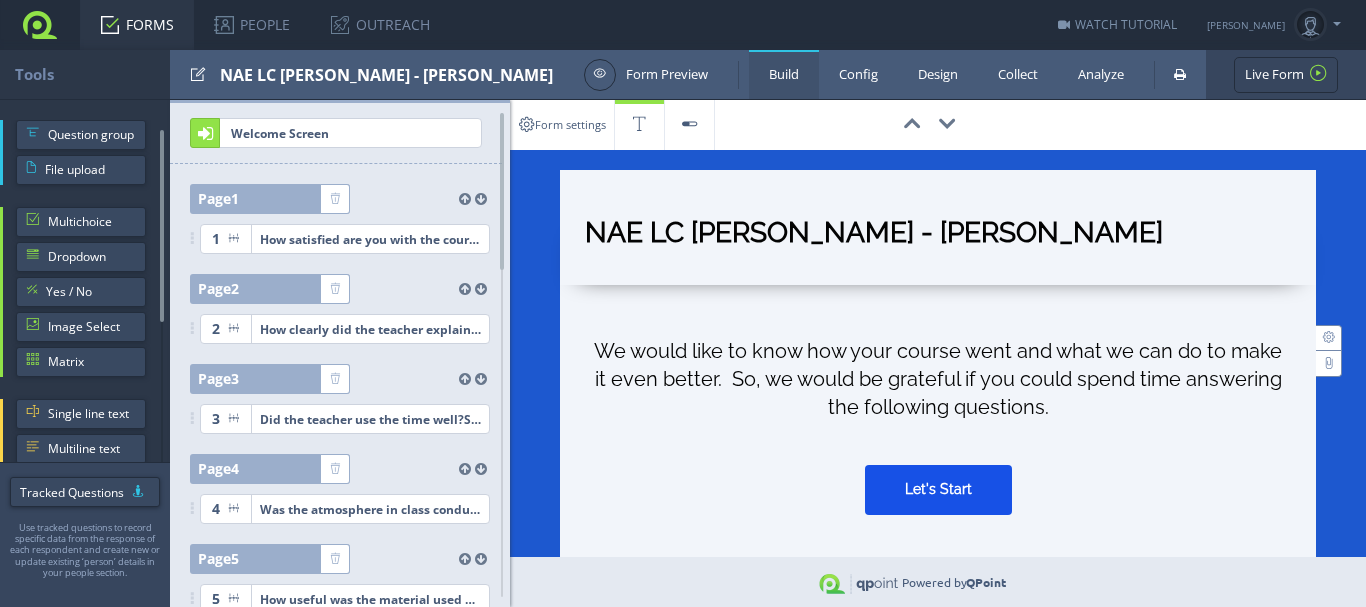 scroll, scrollTop: 0, scrollLeft: 0, axis: both 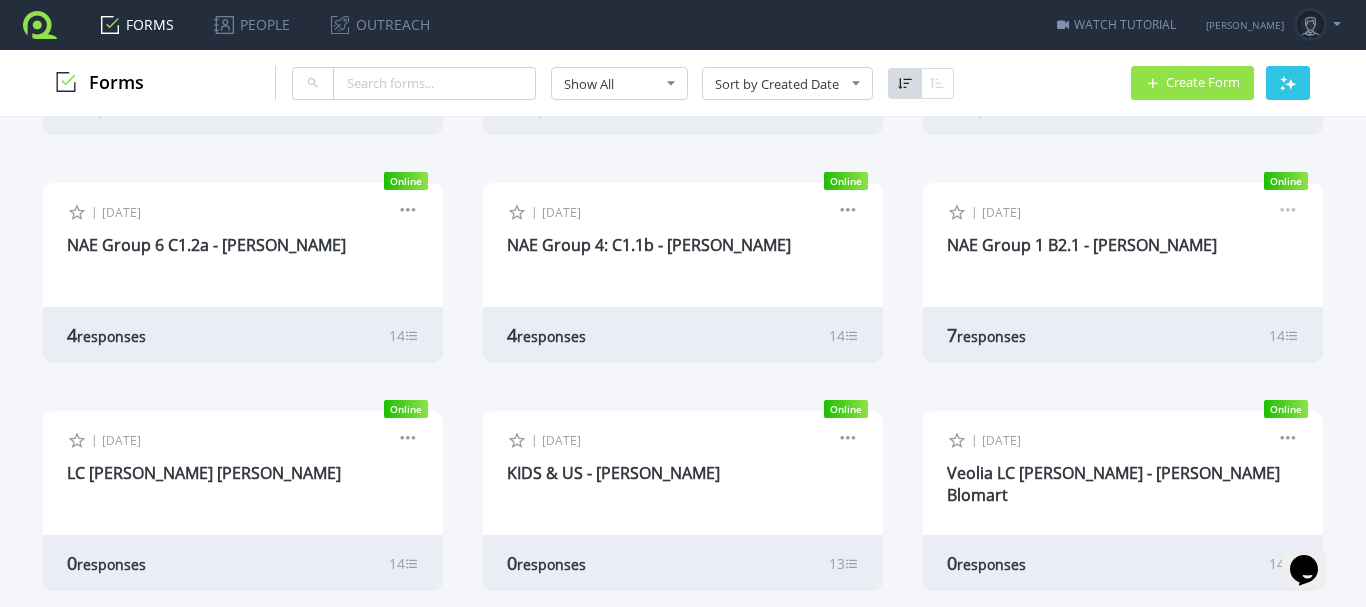 click at bounding box center (1288, 213) 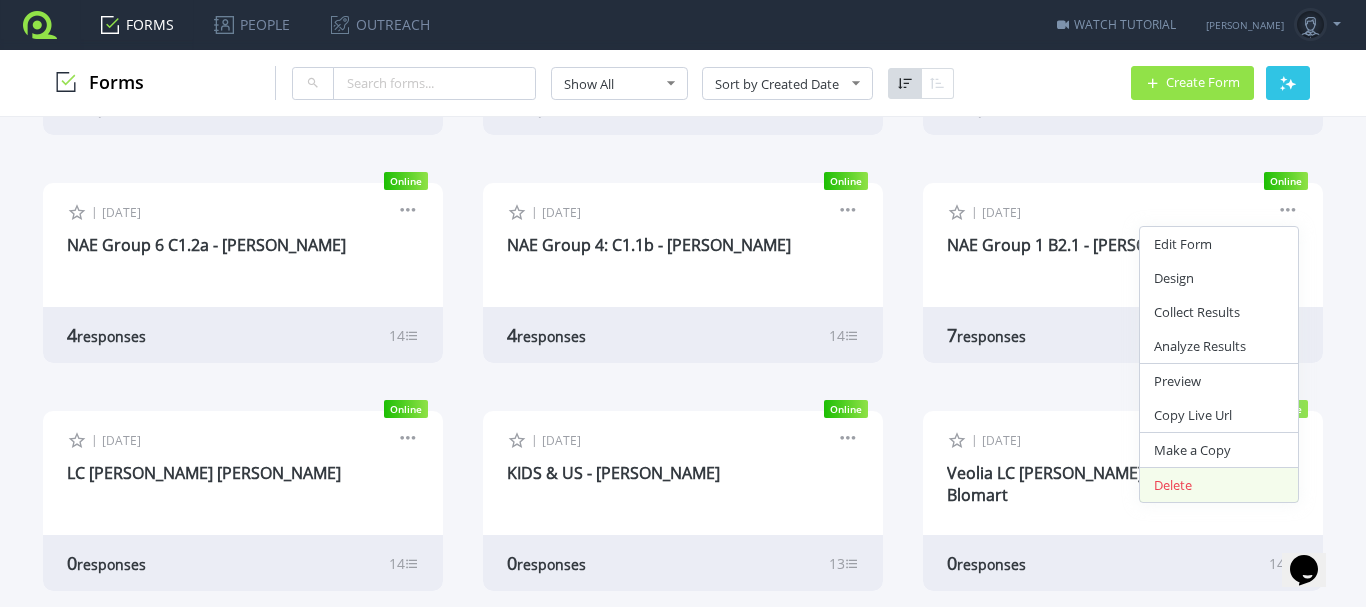 click on "Delete" at bounding box center (1219, 485) 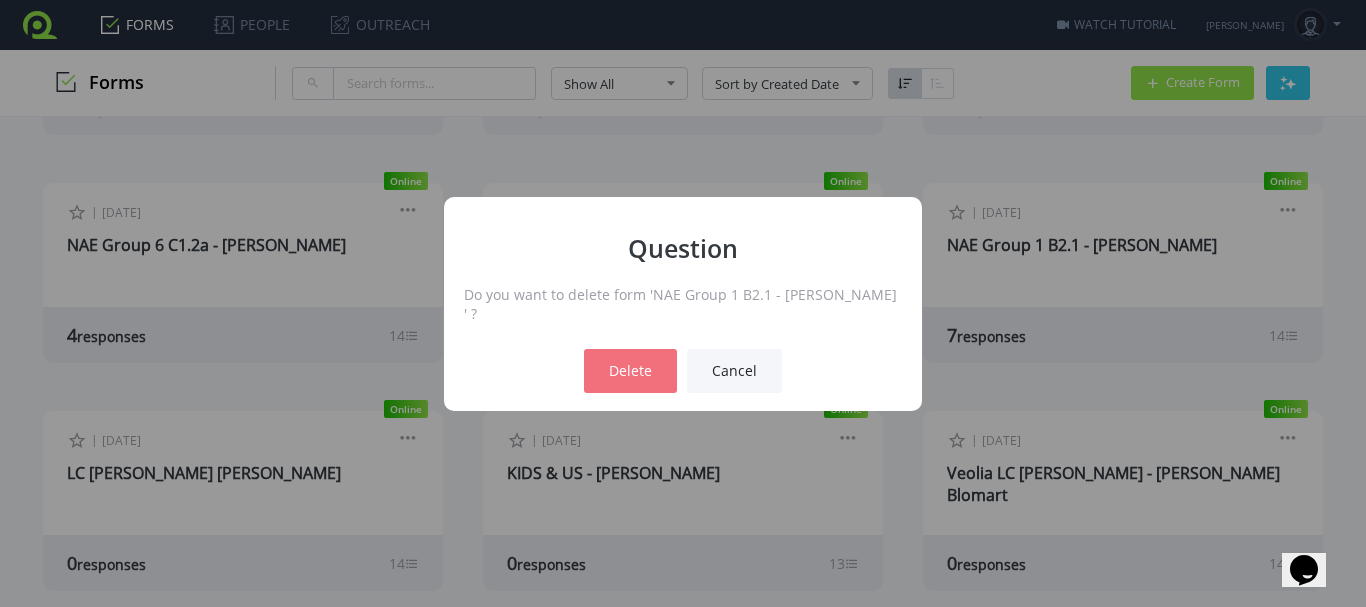 click on "Delete" at bounding box center (630, 371) 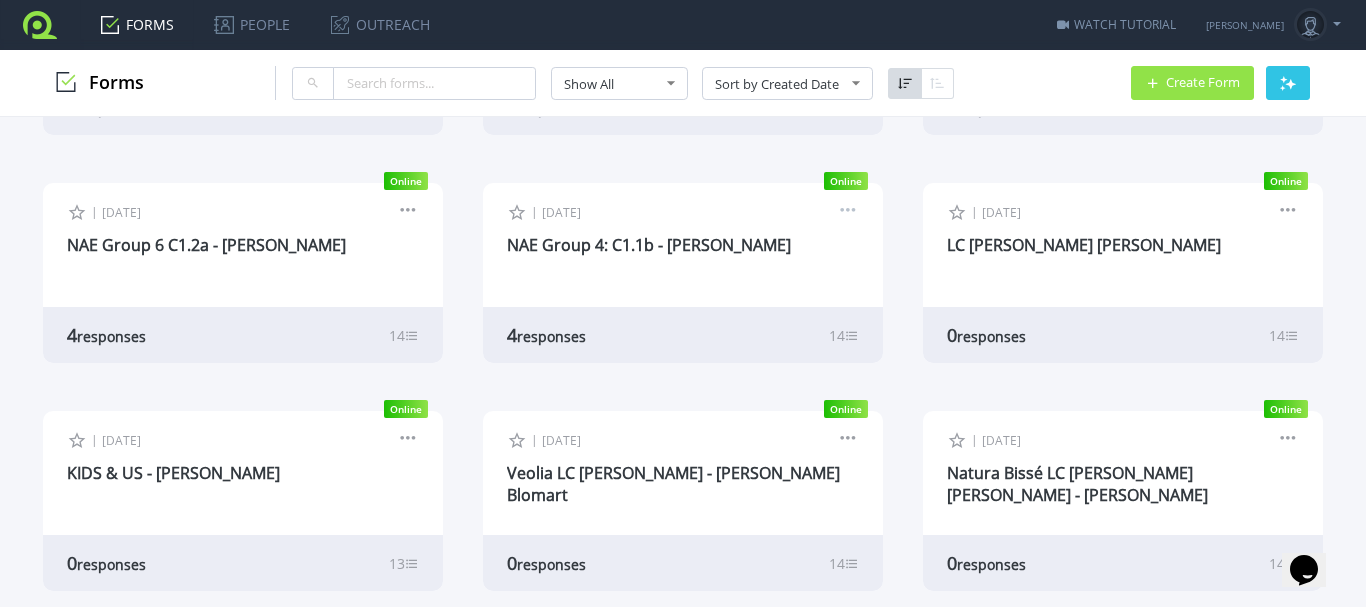 click at bounding box center (848, 213) 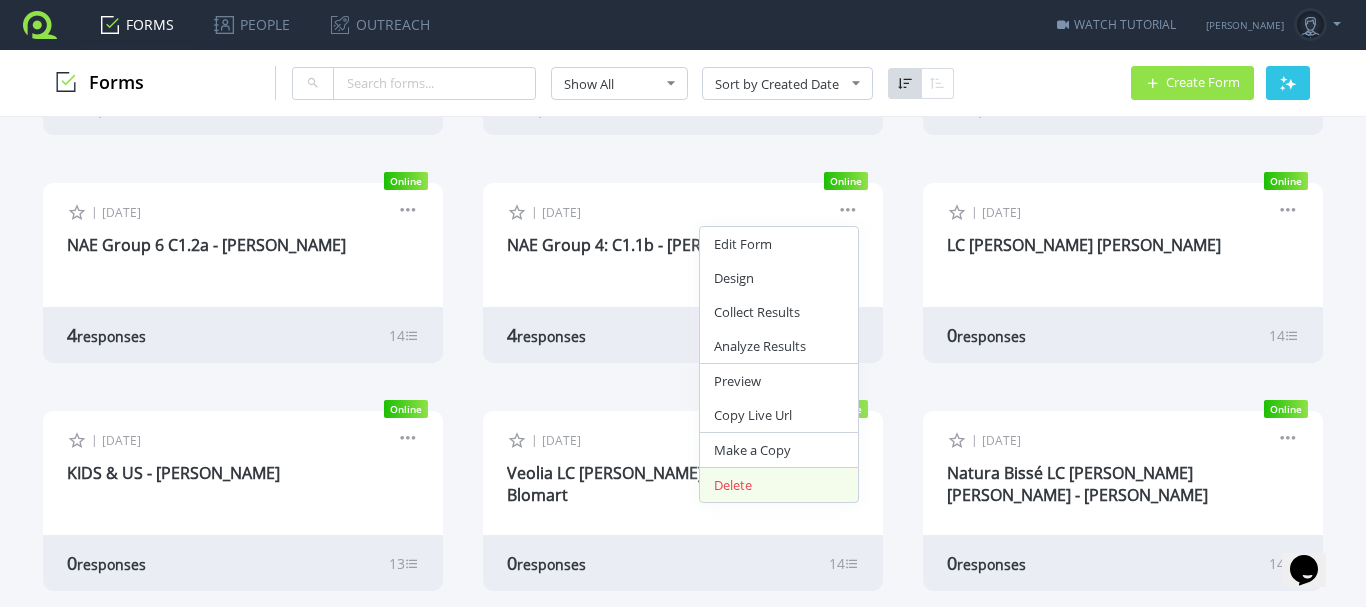 click on "Delete" at bounding box center [779, 485] 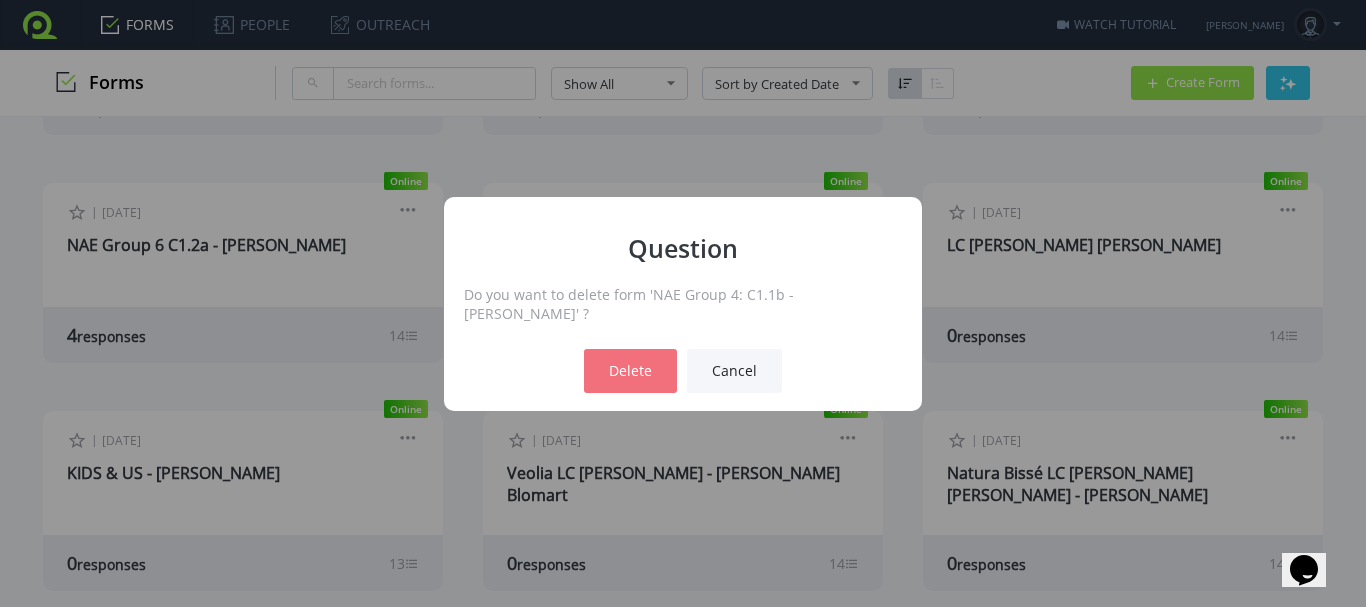 click on "Delete" at bounding box center (630, 371) 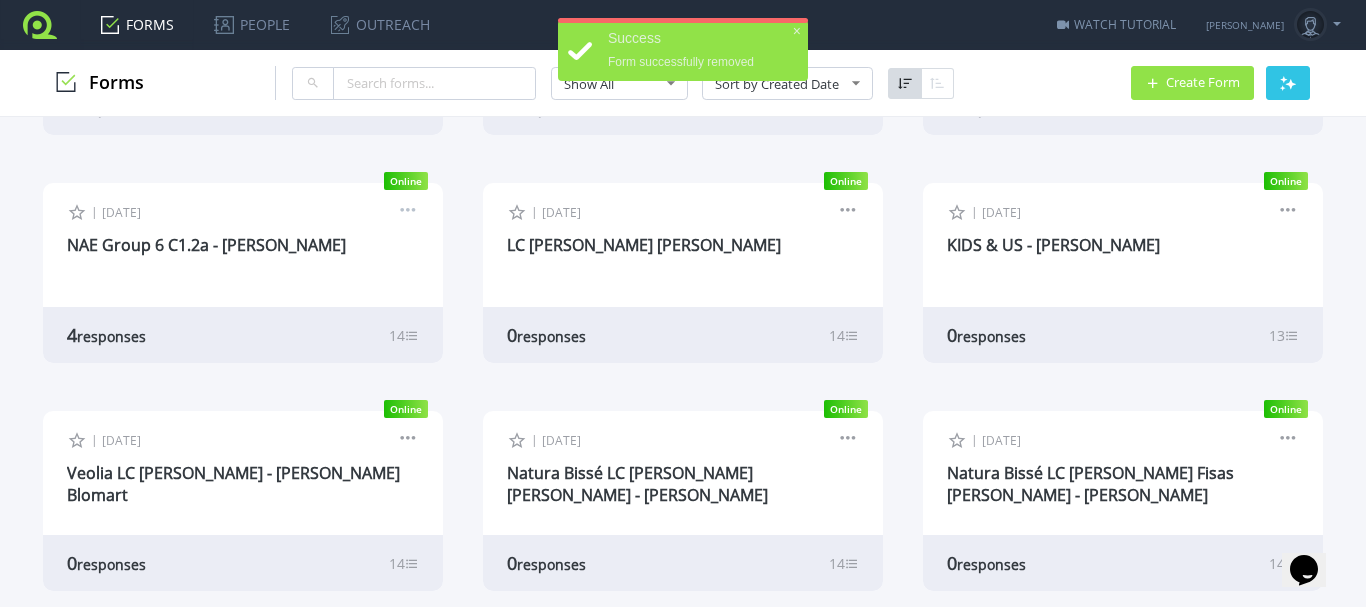 click at bounding box center [408, 213] 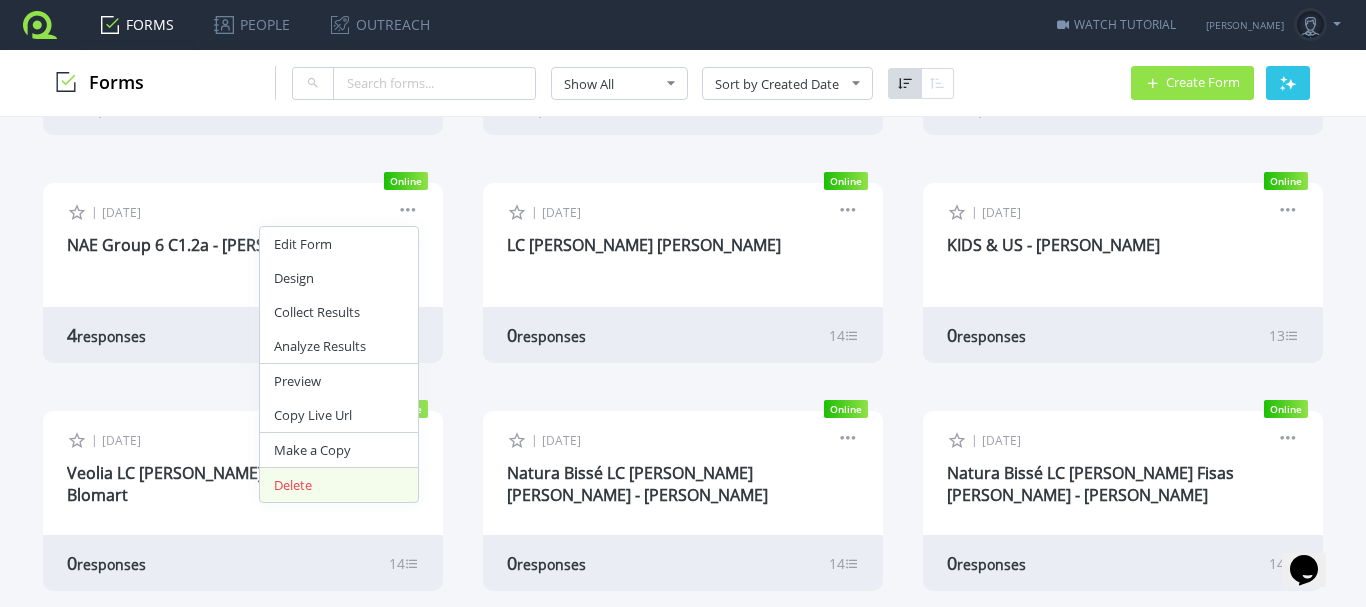 click on "Delete" at bounding box center [339, 485] 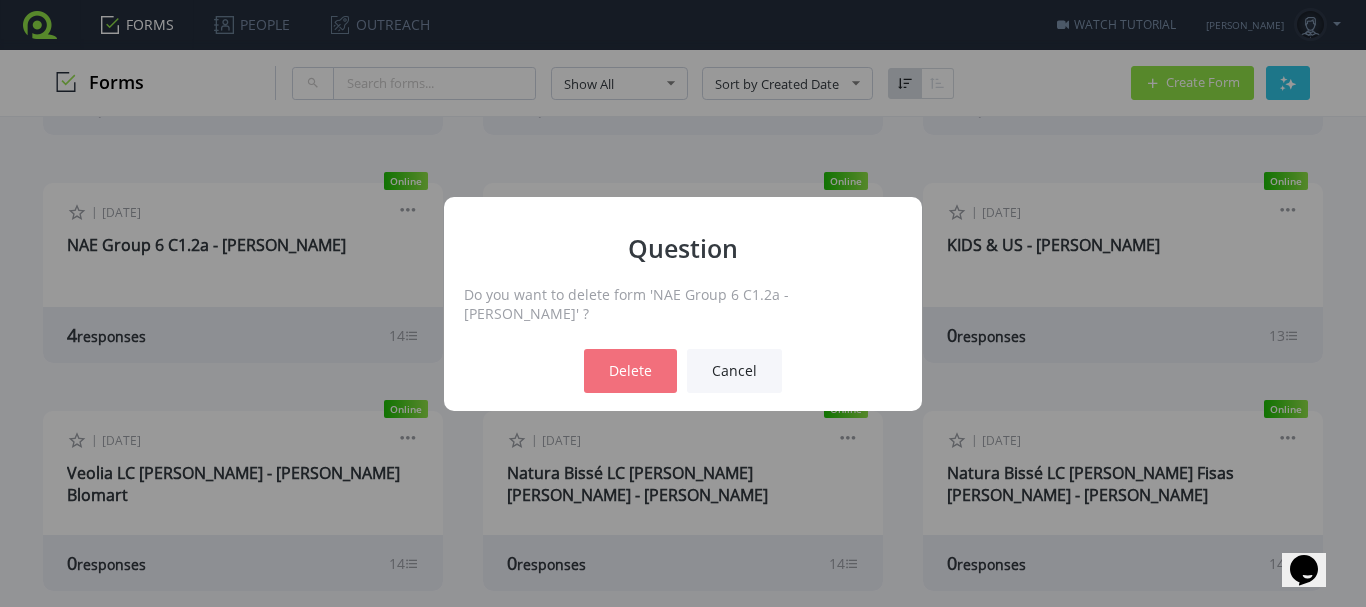 click on "Delete" at bounding box center [630, 371] 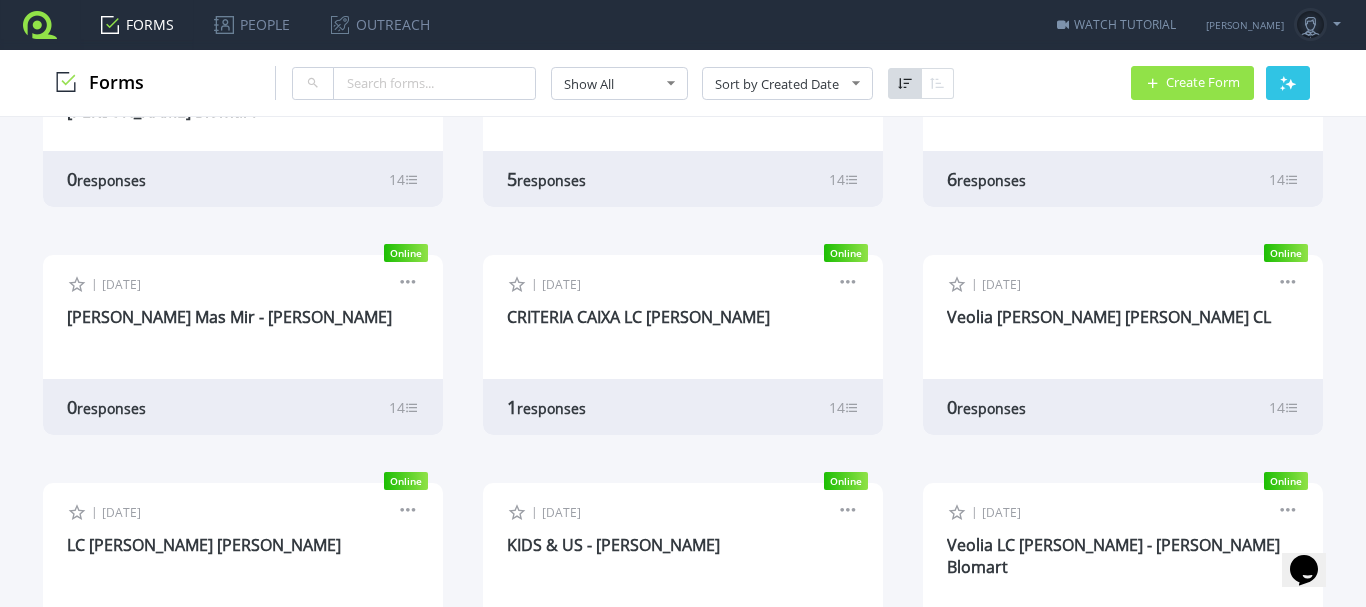 scroll, scrollTop: 2082, scrollLeft: 0, axis: vertical 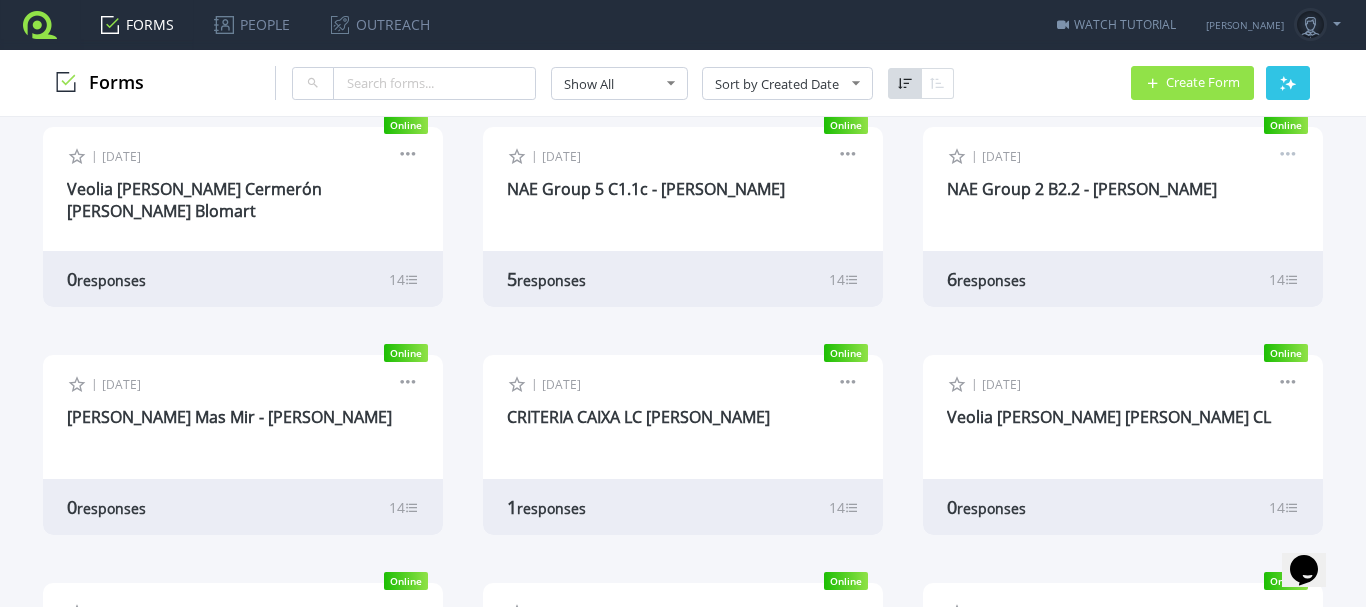 click at bounding box center [1288, 157] 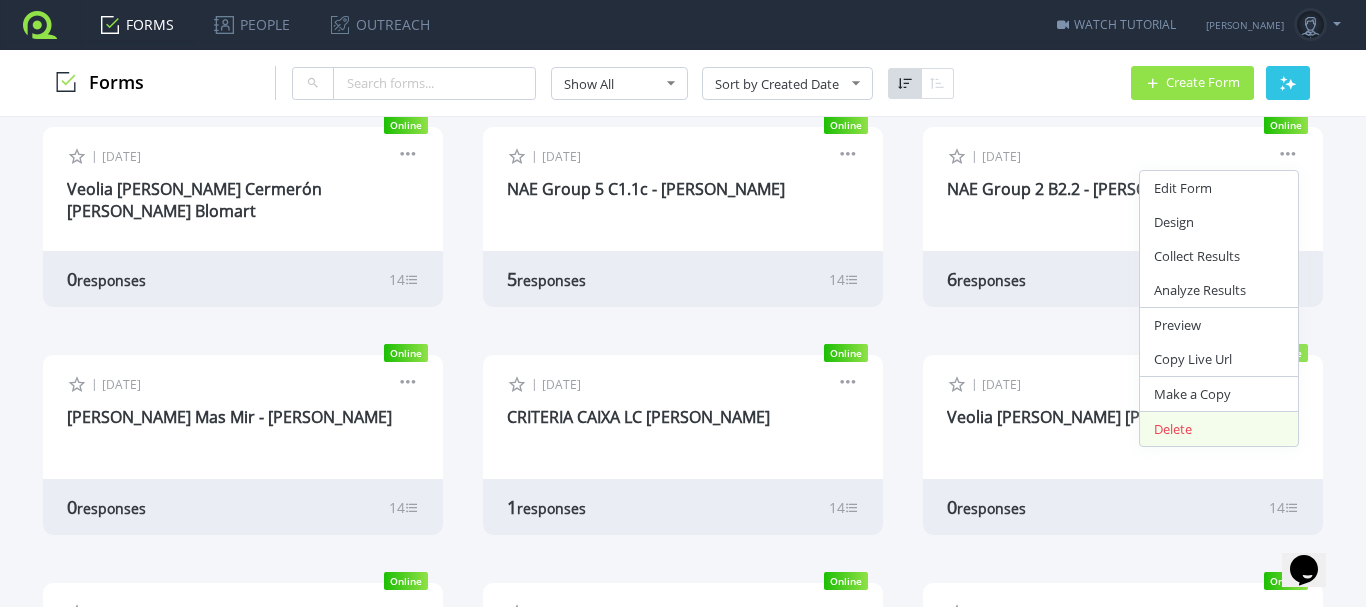 click on "Delete" at bounding box center [1219, 429] 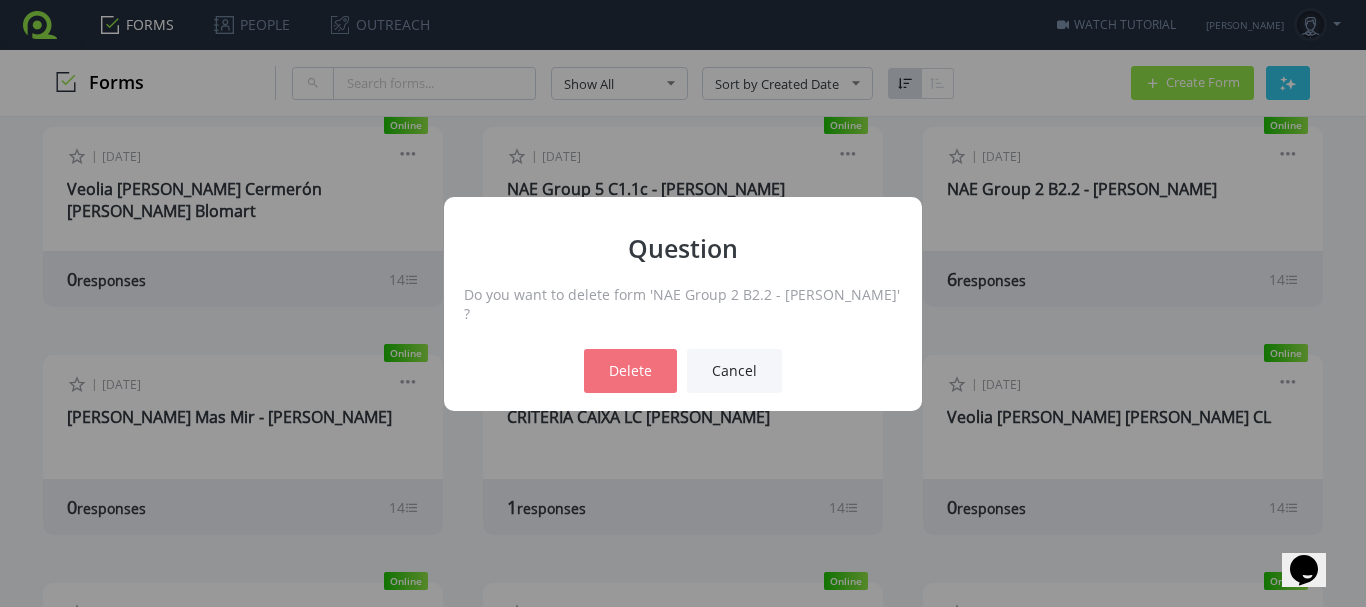 click on "Delete" at bounding box center (630, 371) 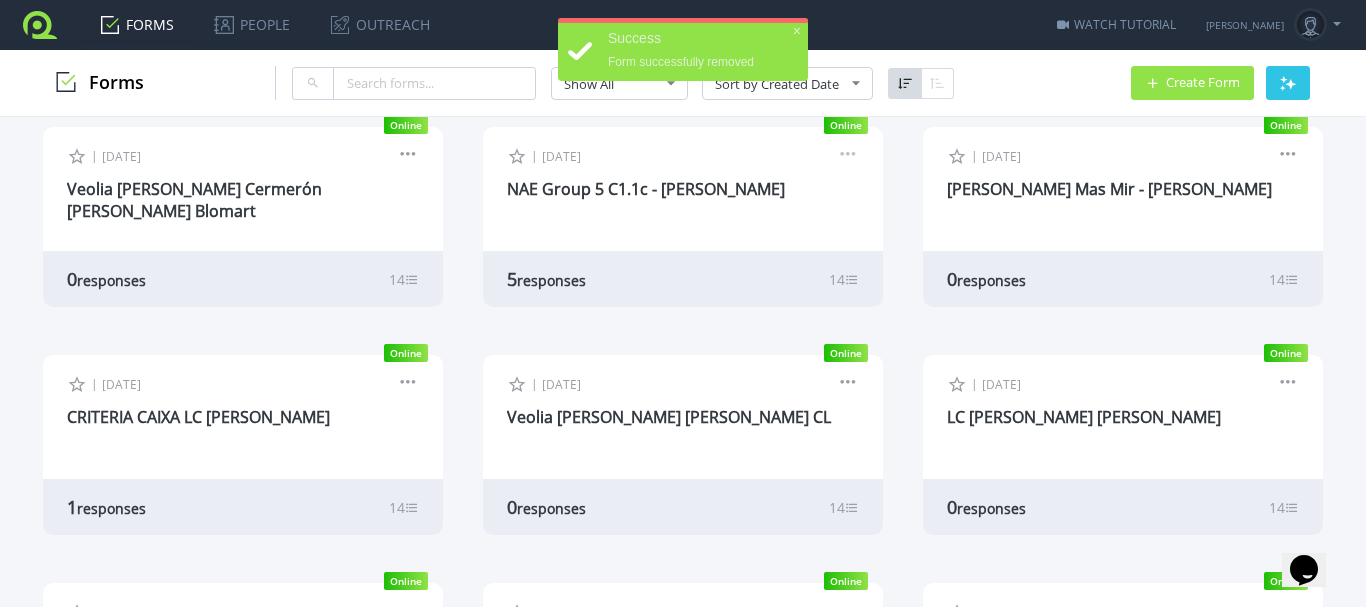 click at bounding box center [848, 157] 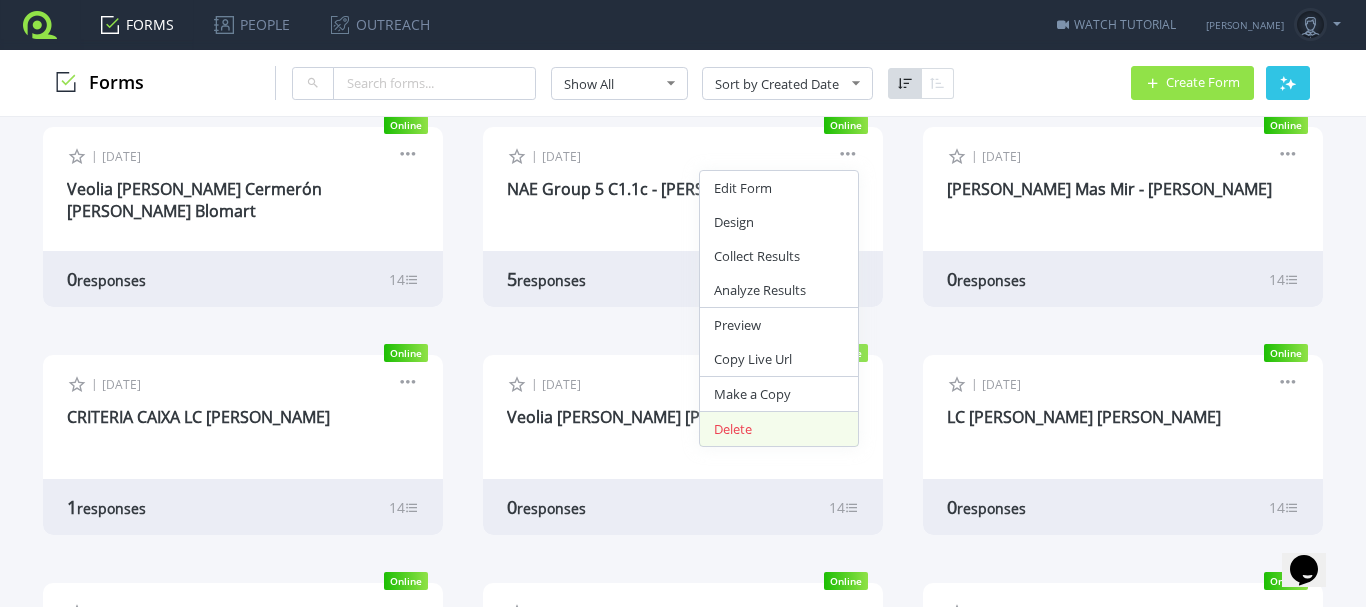 click on "Delete" at bounding box center (779, 429) 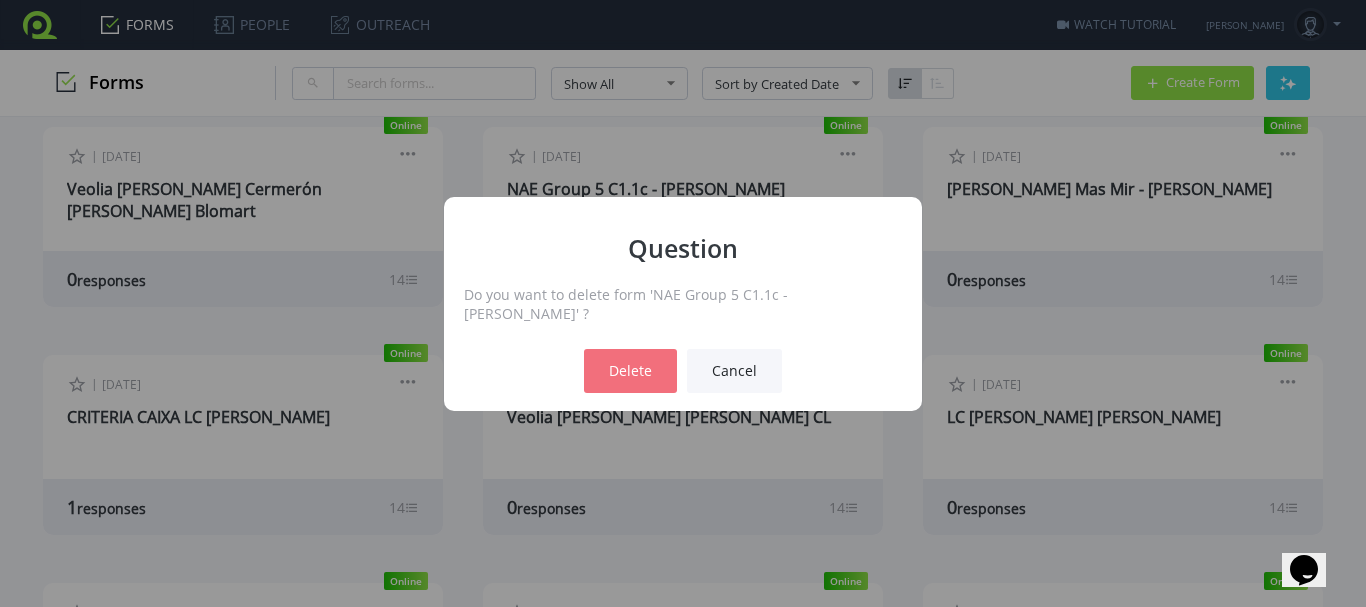 click on "Delete" at bounding box center (630, 371) 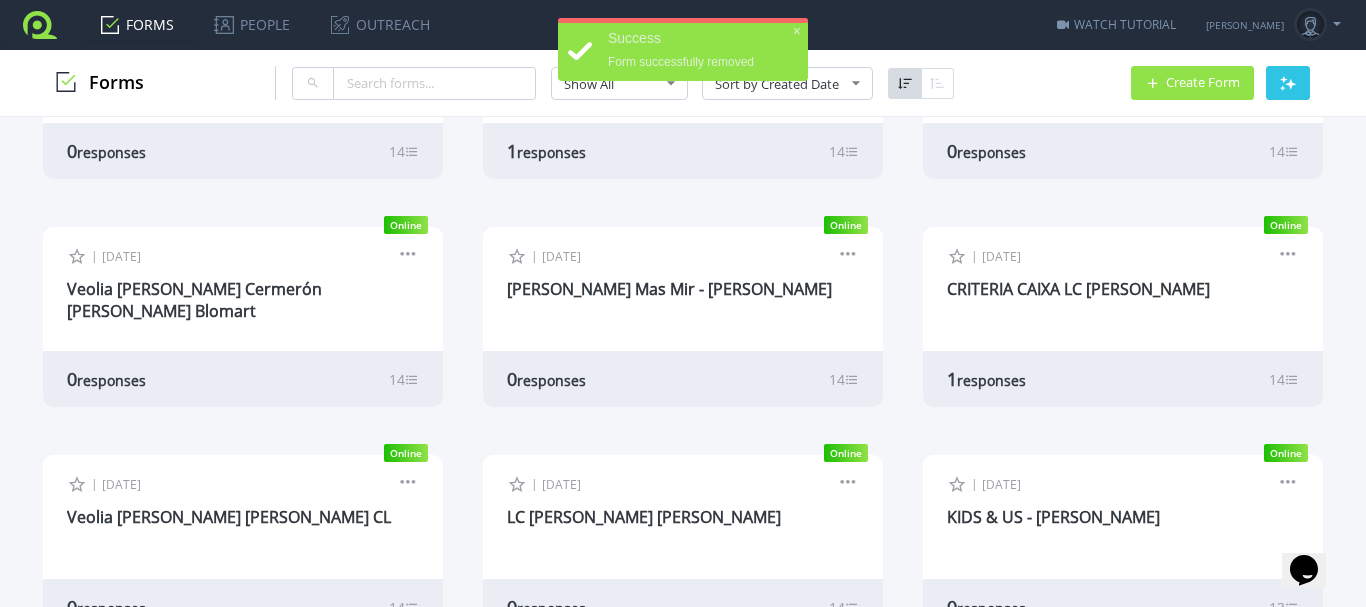 scroll, scrollTop: 1882, scrollLeft: 0, axis: vertical 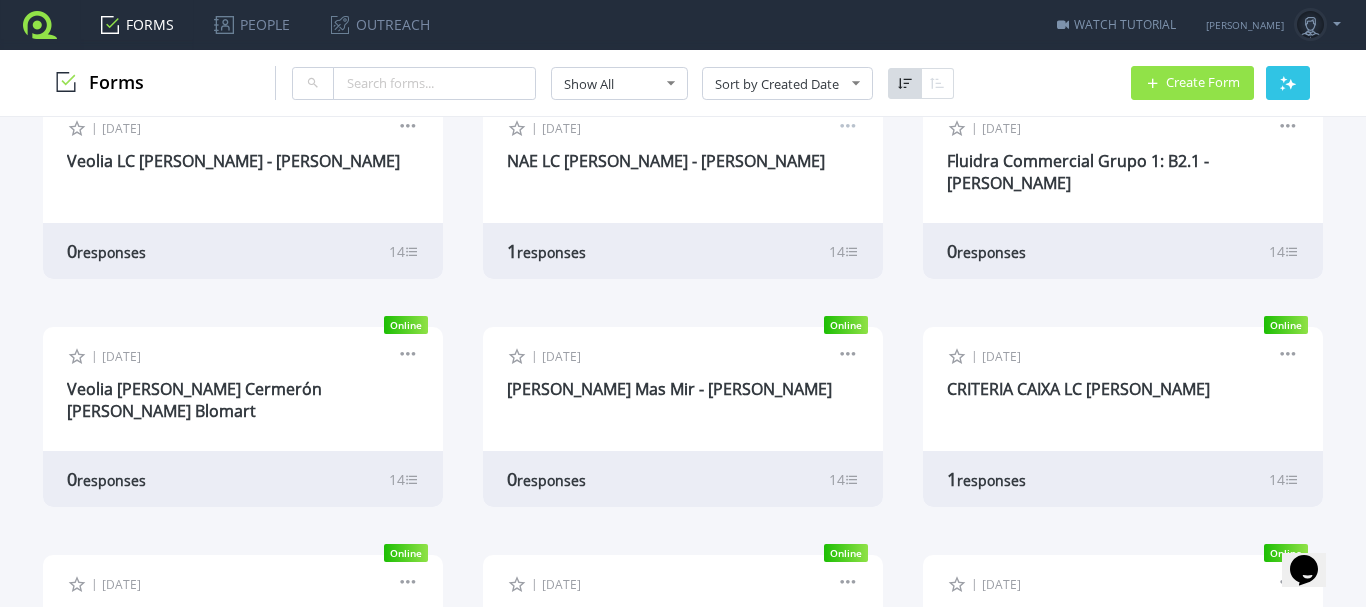 click at bounding box center [848, 129] 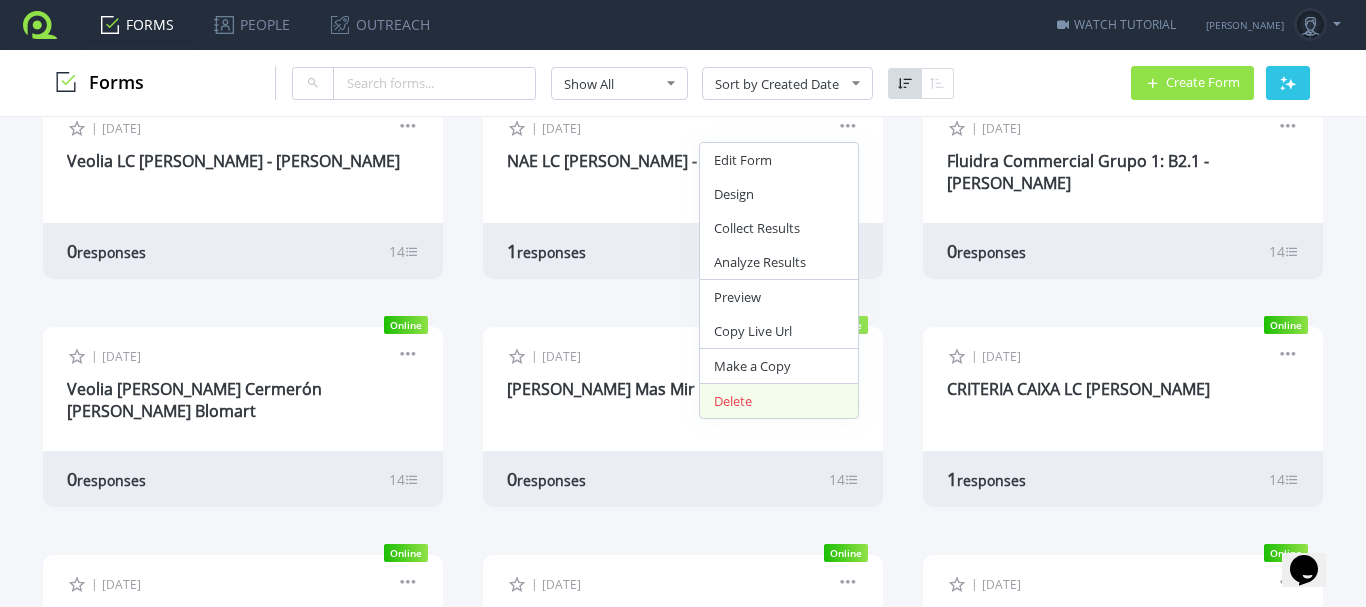 click on "Delete" at bounding box center (779, 401) 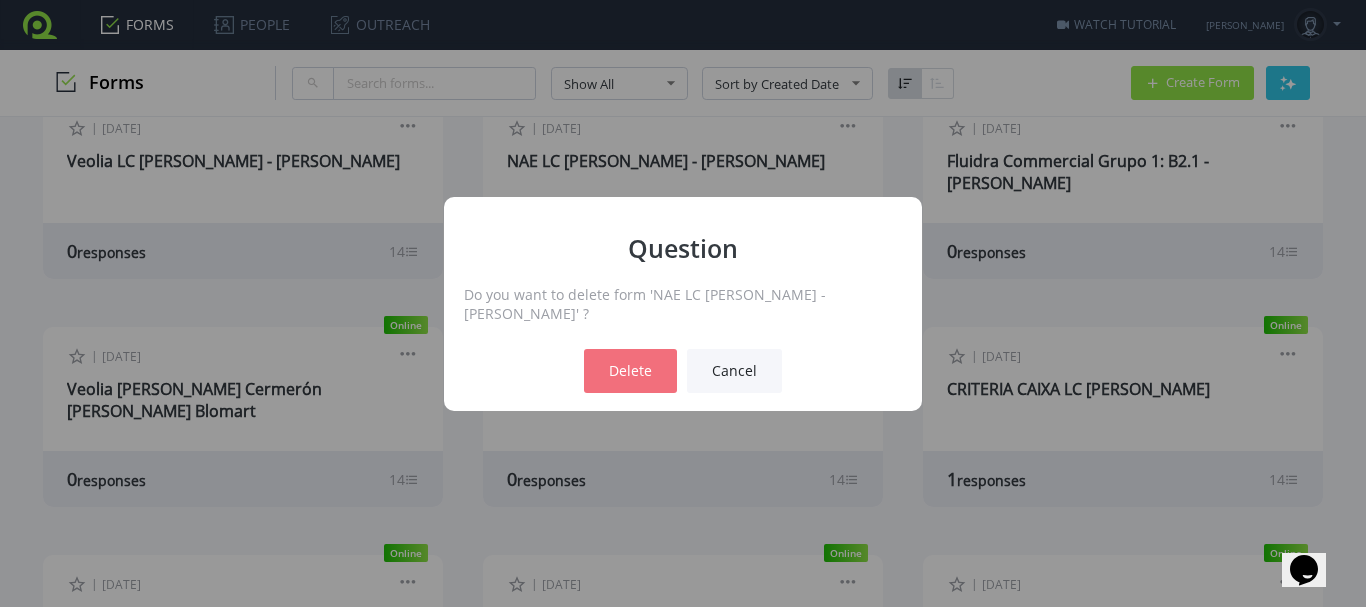 click on "Delete" at bounding box center (630, 371) 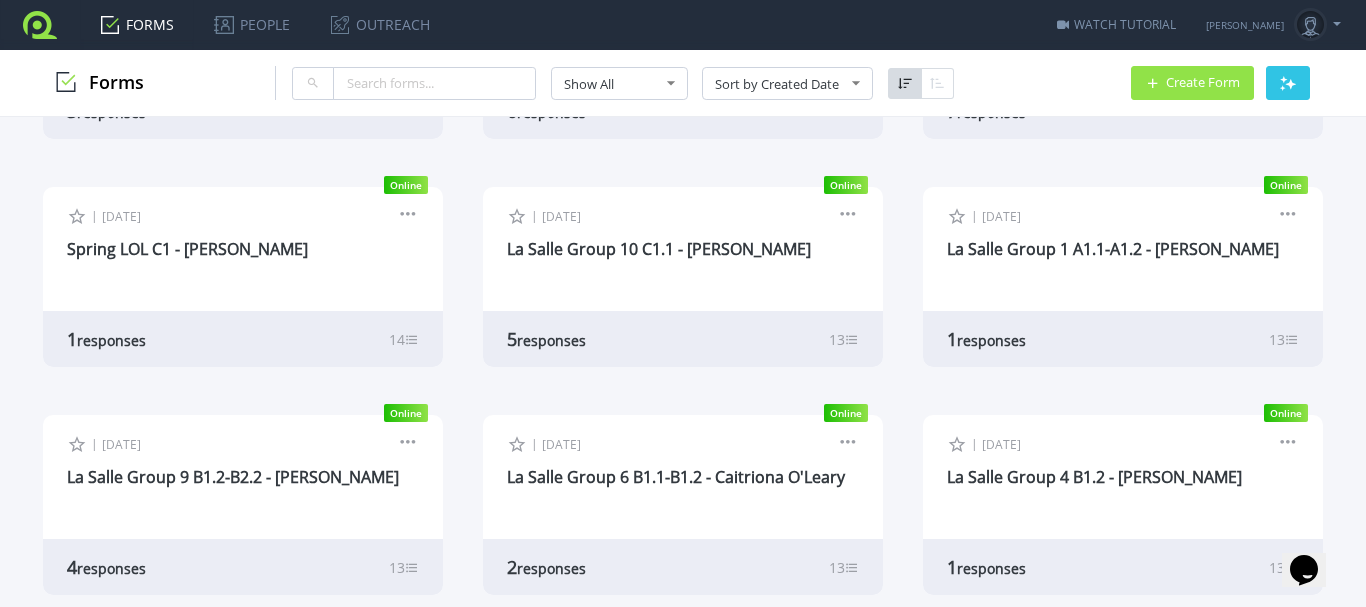 scroll, scrollTop: 782, scrollLeft: 0, axis: vertical 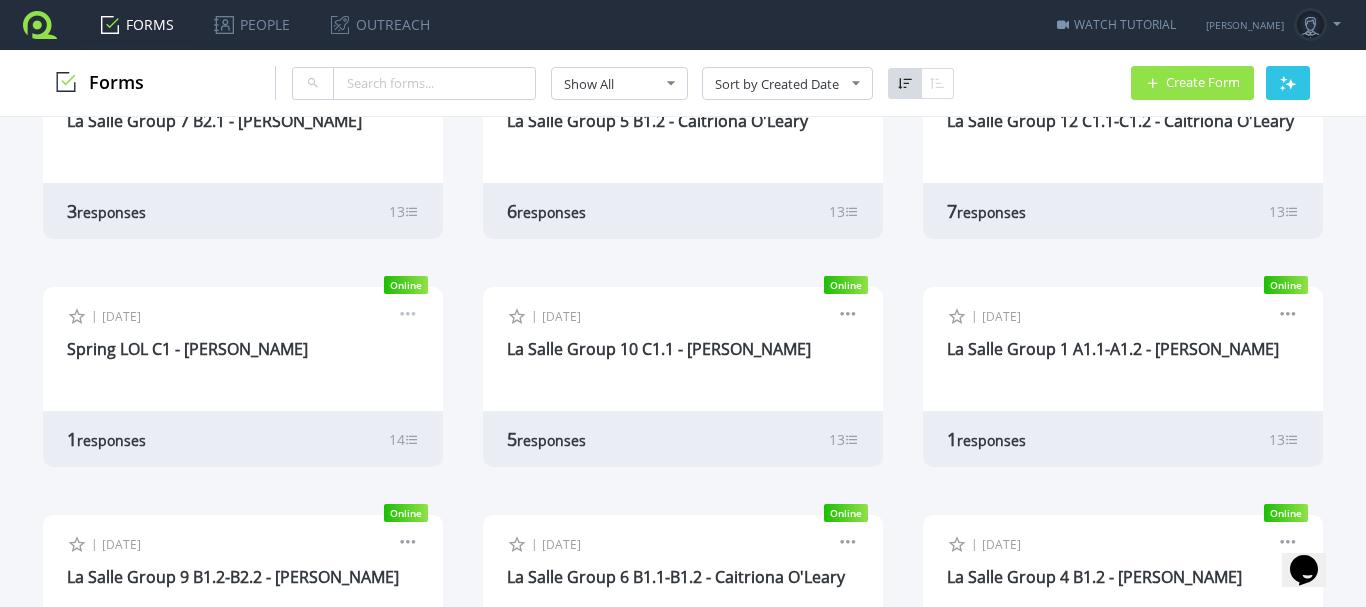 click at bounding box center (408, 317) 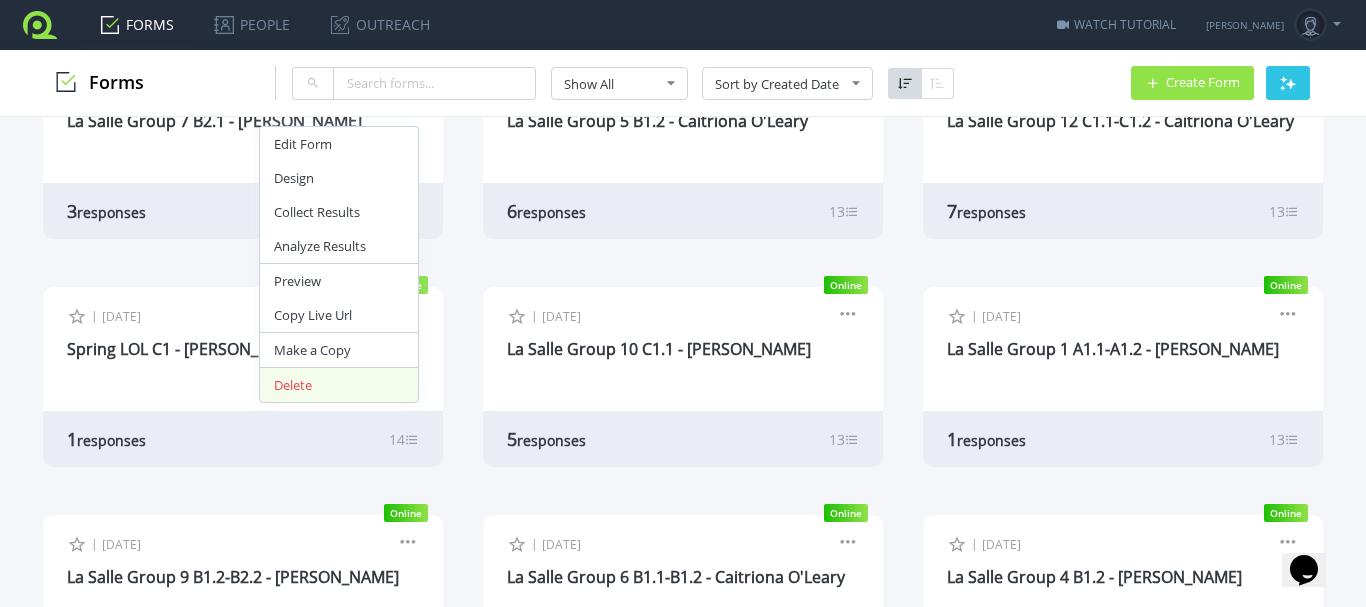 click on "Delete" at bounding box center (339, 385) 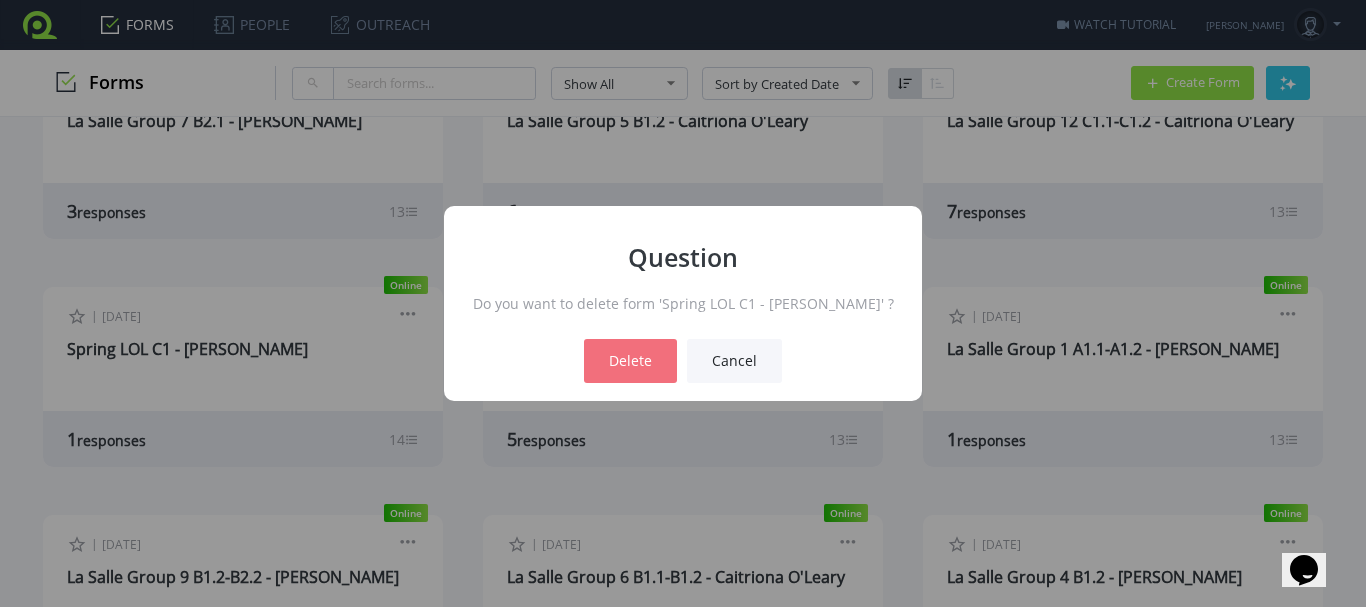 click on "Delete" at bounding box center (630, 361) 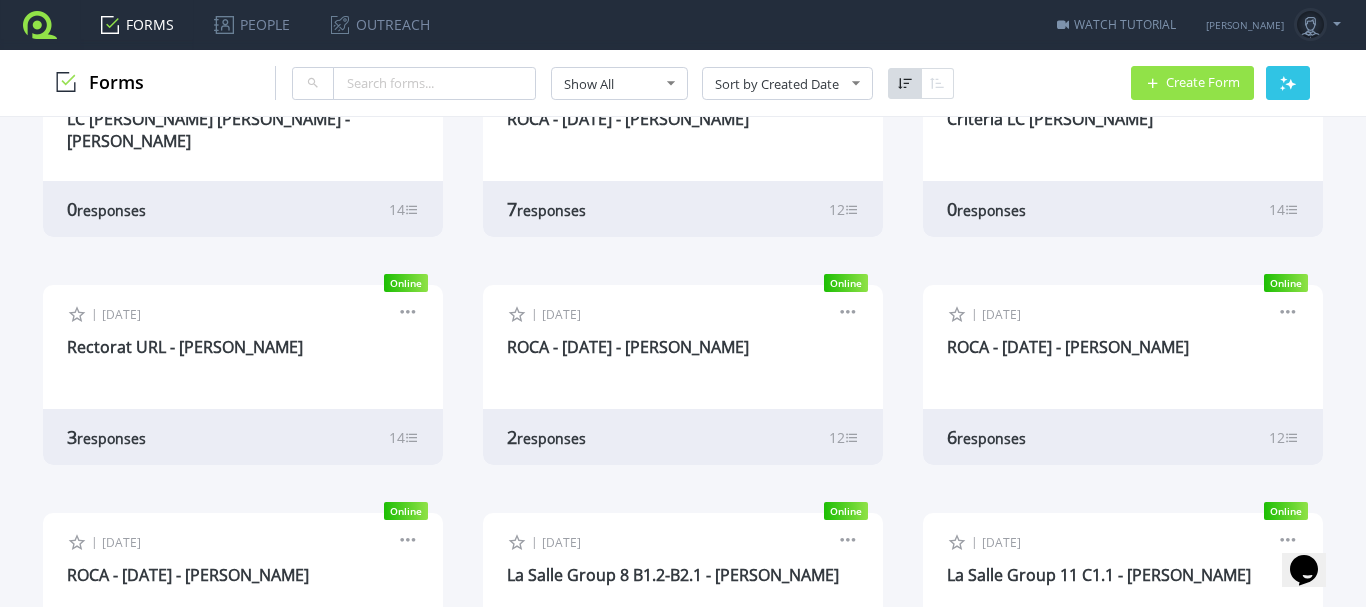 scroll, scrollTop: 200, scrollLeft: 0, axis: vertical 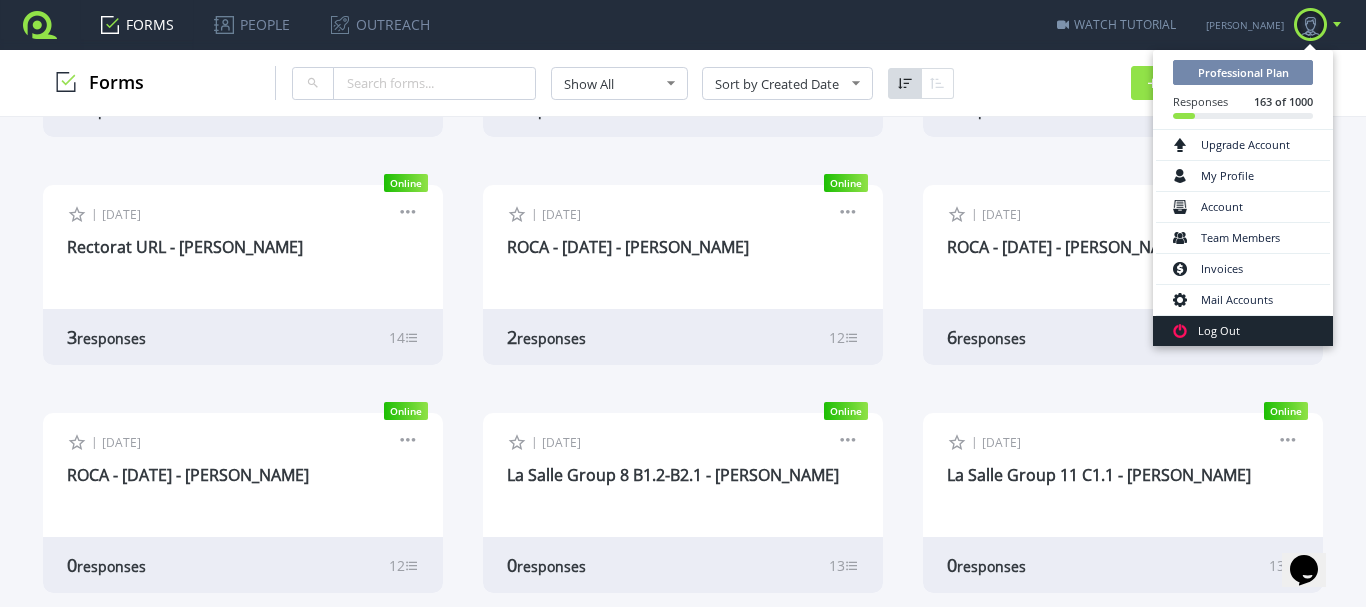 click on "Log Out" at bounding box center [1243, 331] 